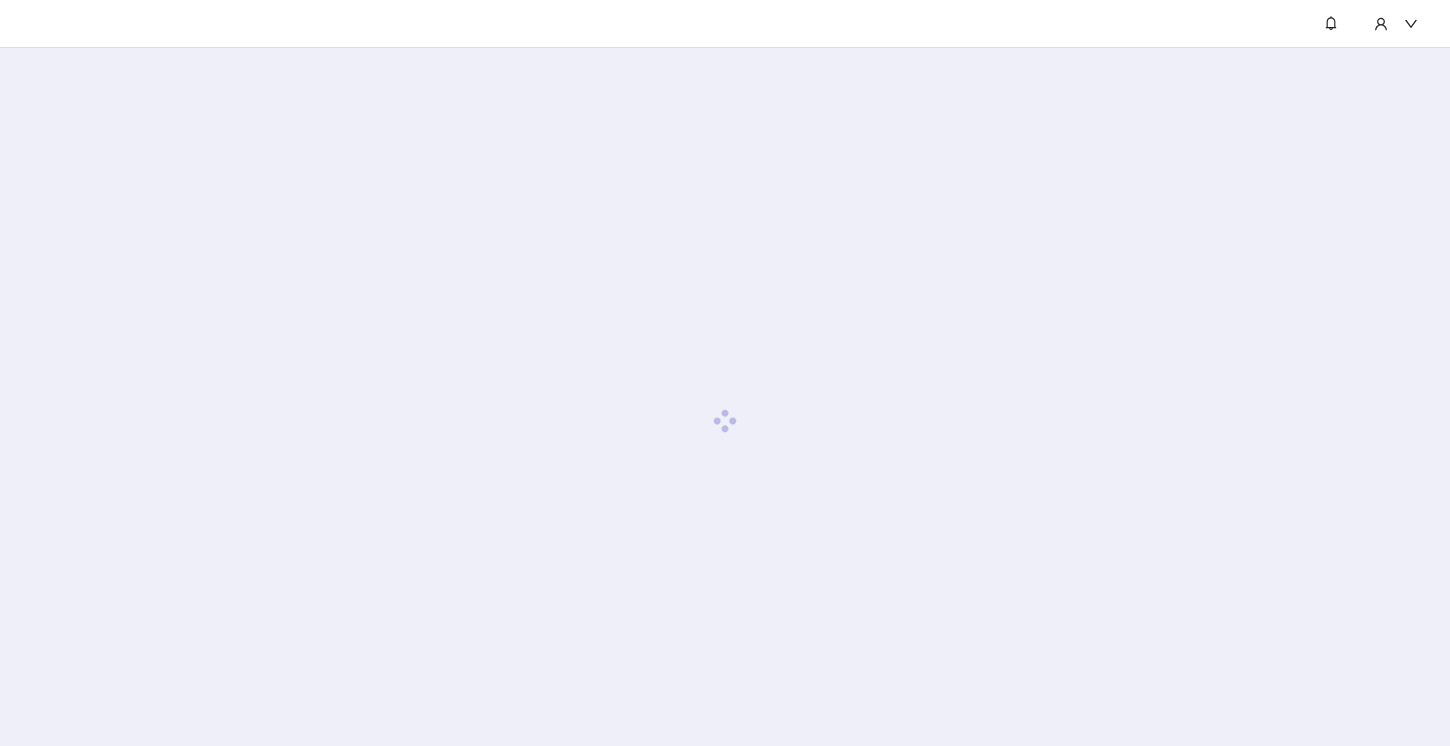 scroll, scrollTop: 0, scrollLeft: 0, axis: both 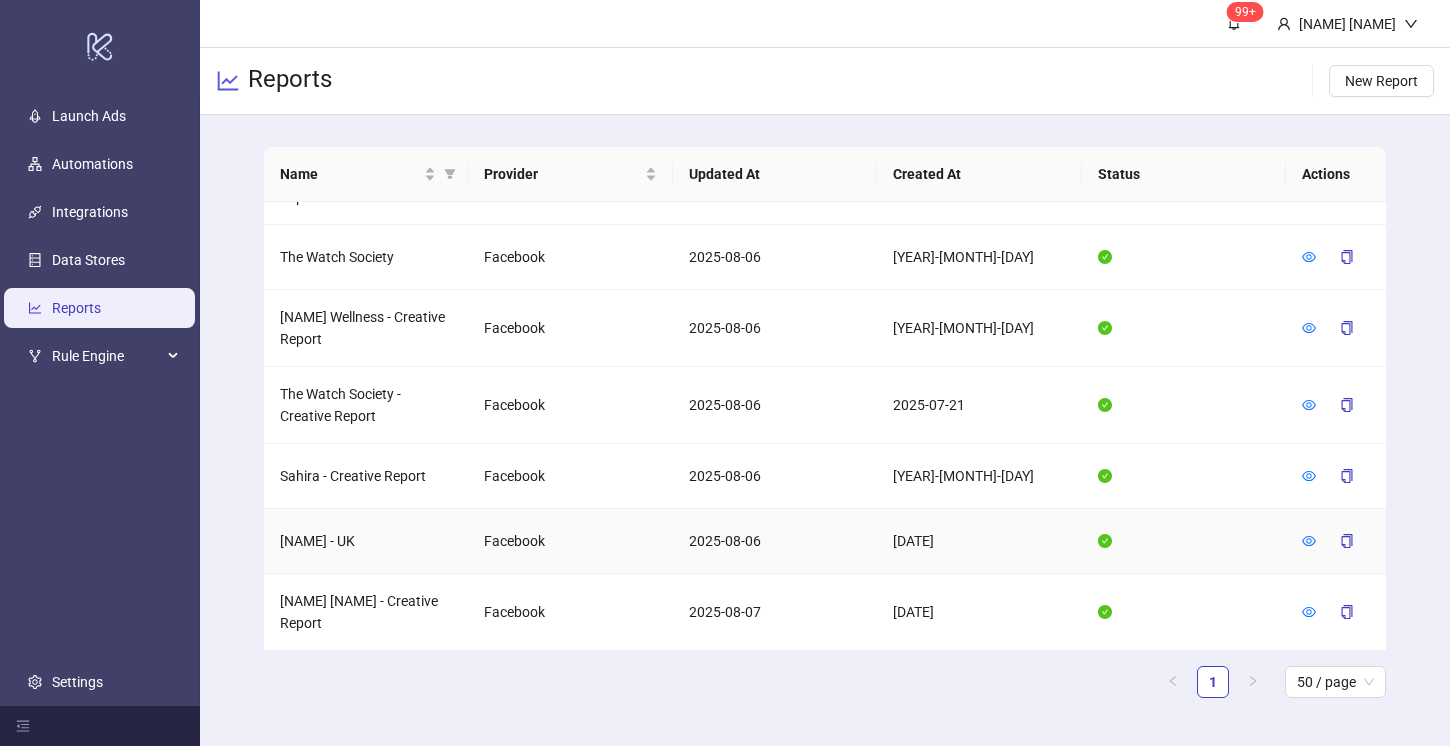 click at bounding box center (1336, 541) 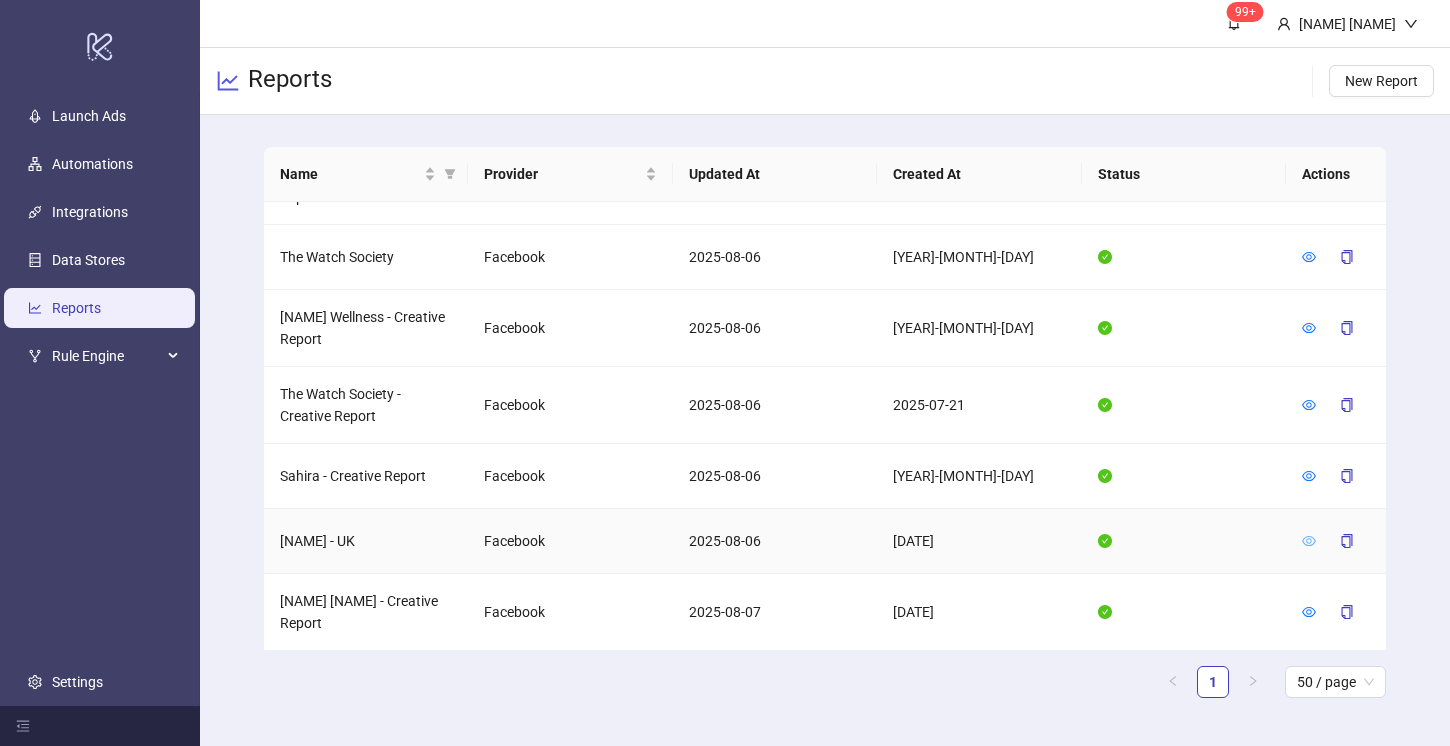 click 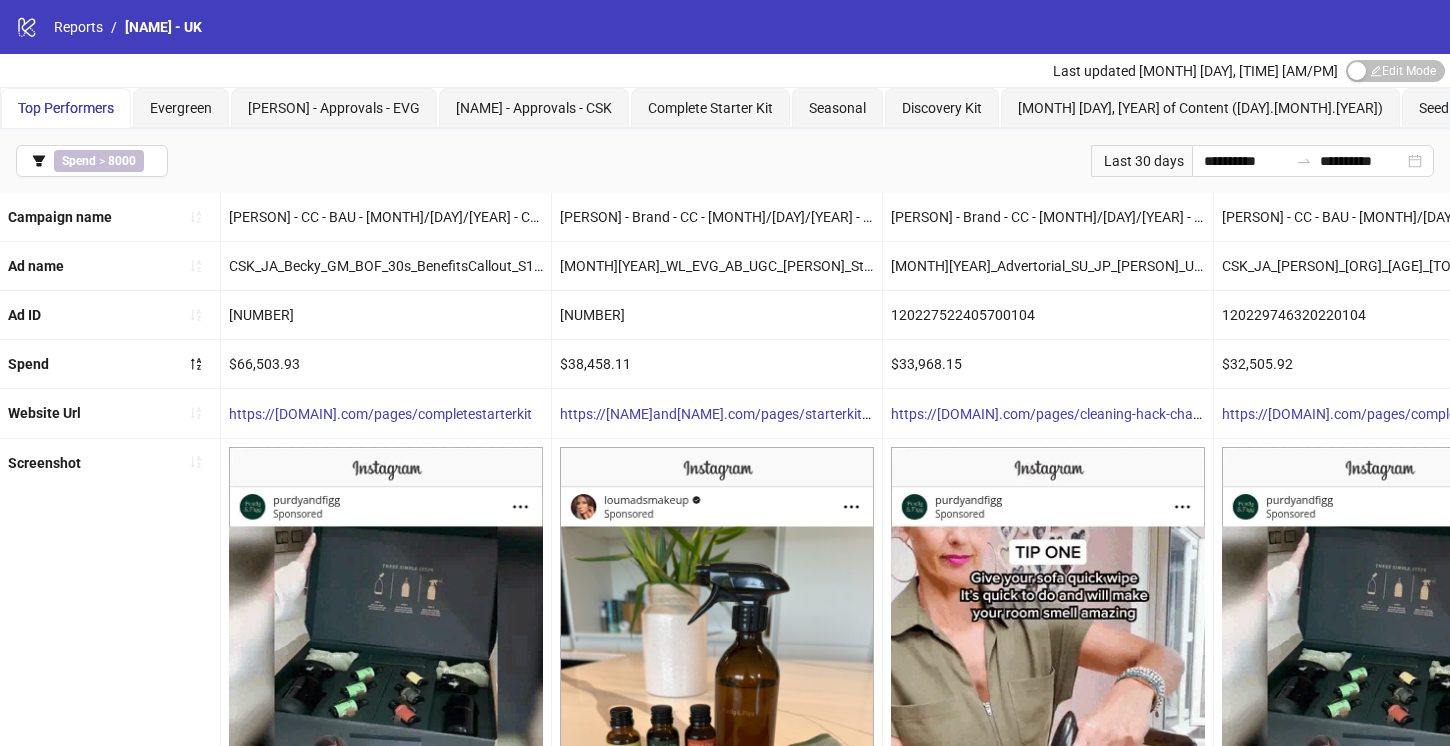 click on "logo/logo-mobile" 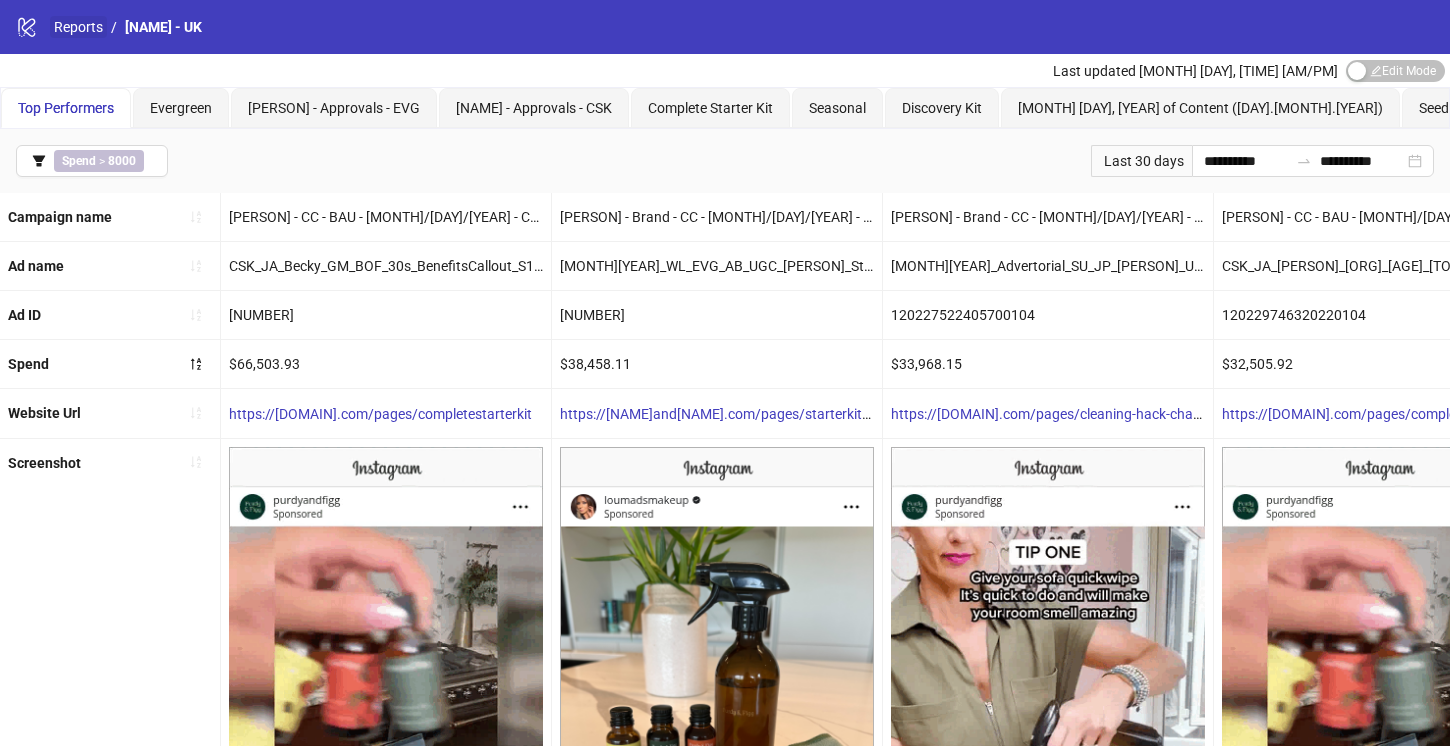 click on "Reports" at bounding box center [78, 27] 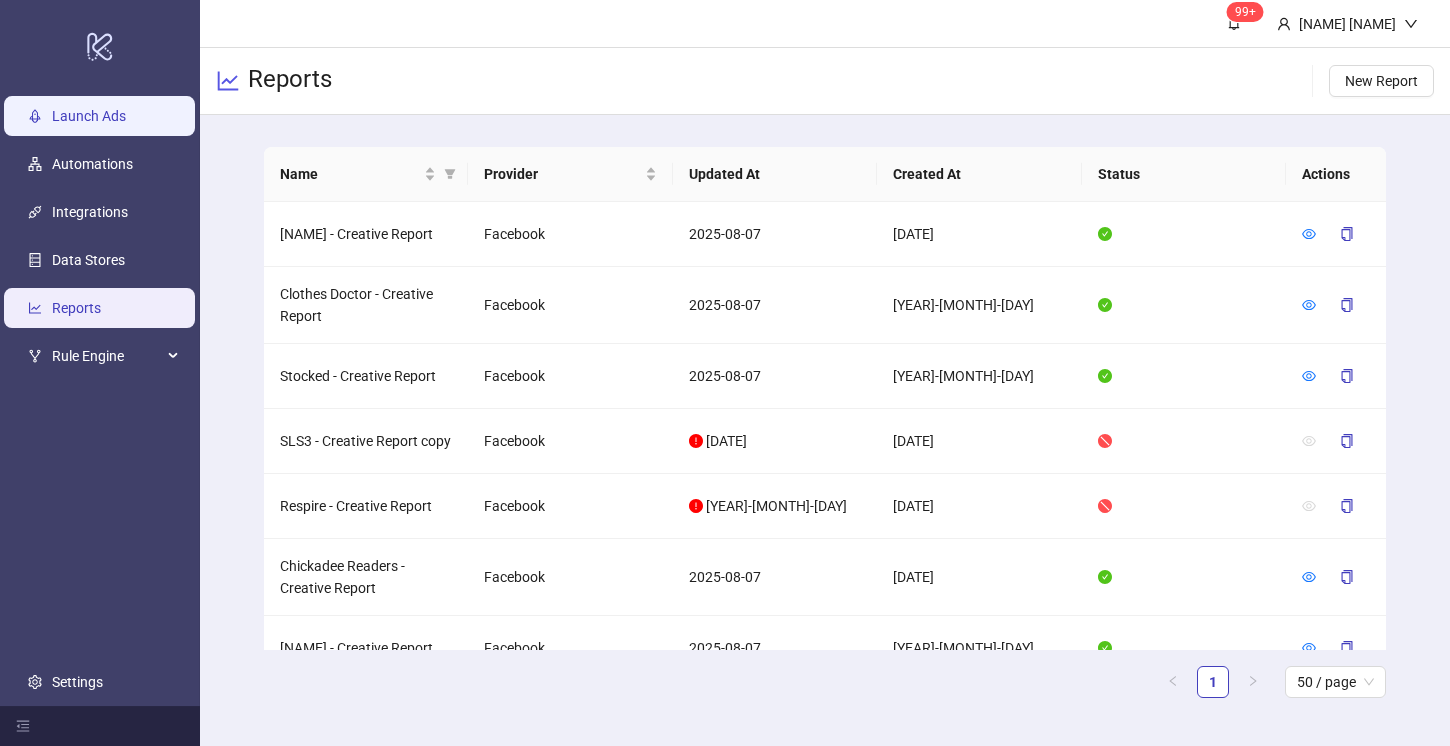 click on "Launch Ads" at bounding box center [89, 116] 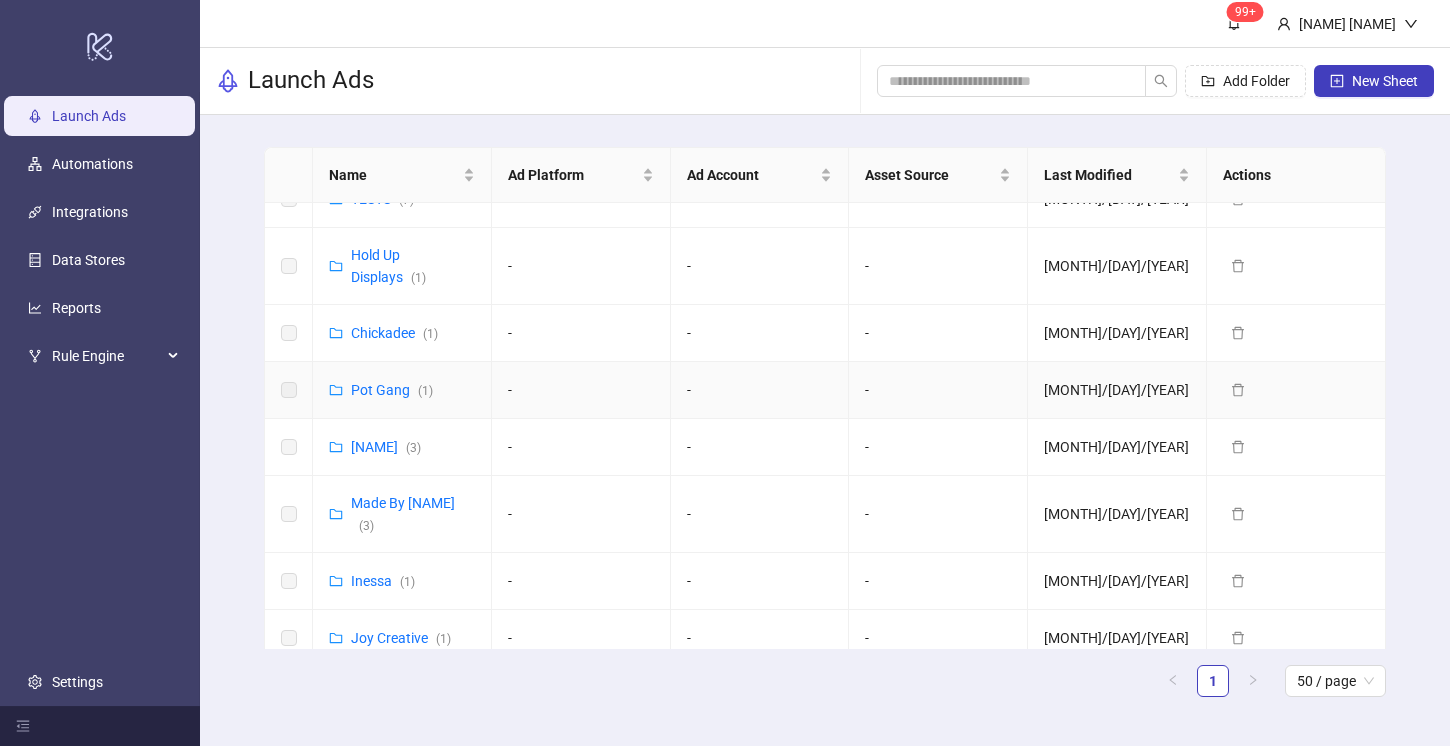 scroll, scrollTop: 697, scrollLeft: 0, axis: vertical 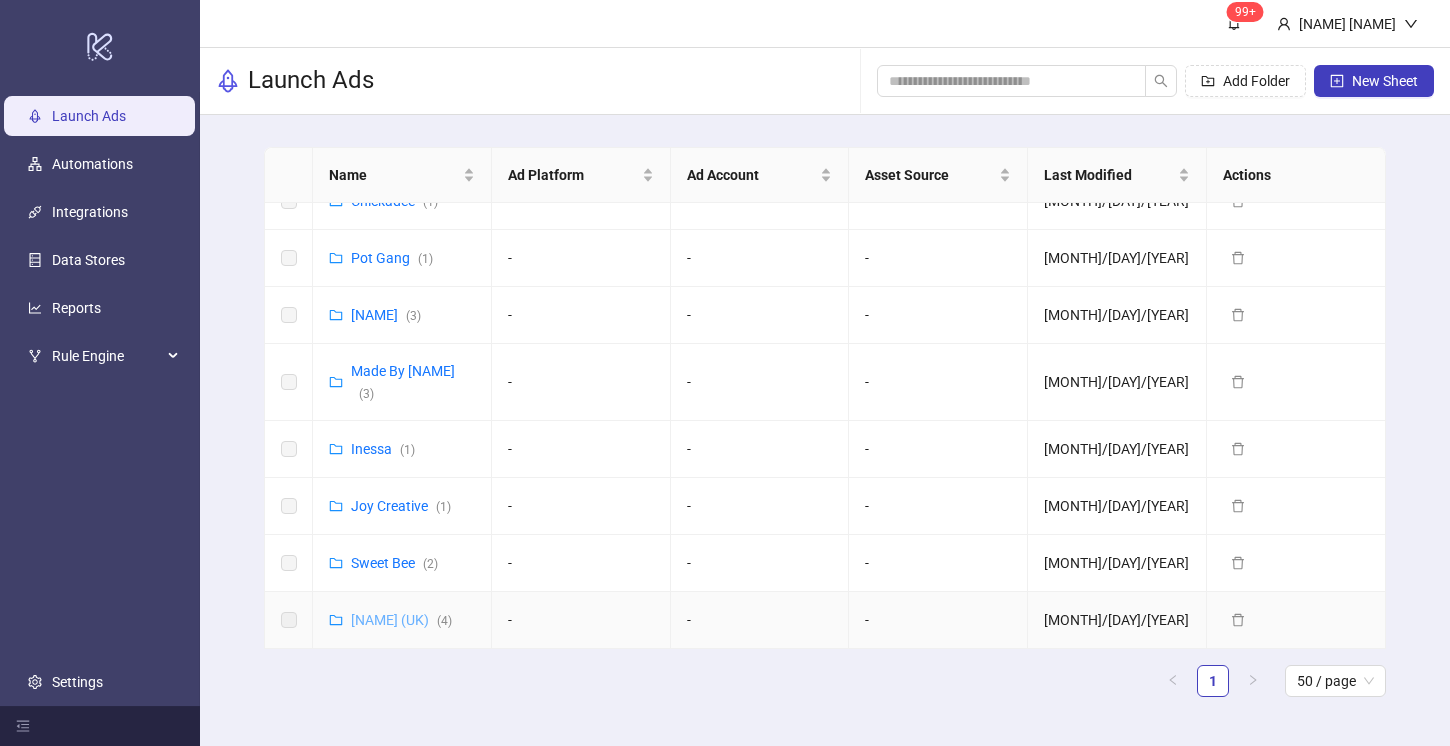click on "[PERSON] (UK) ( [NUMBER] )" at bounding box center [401, 620] 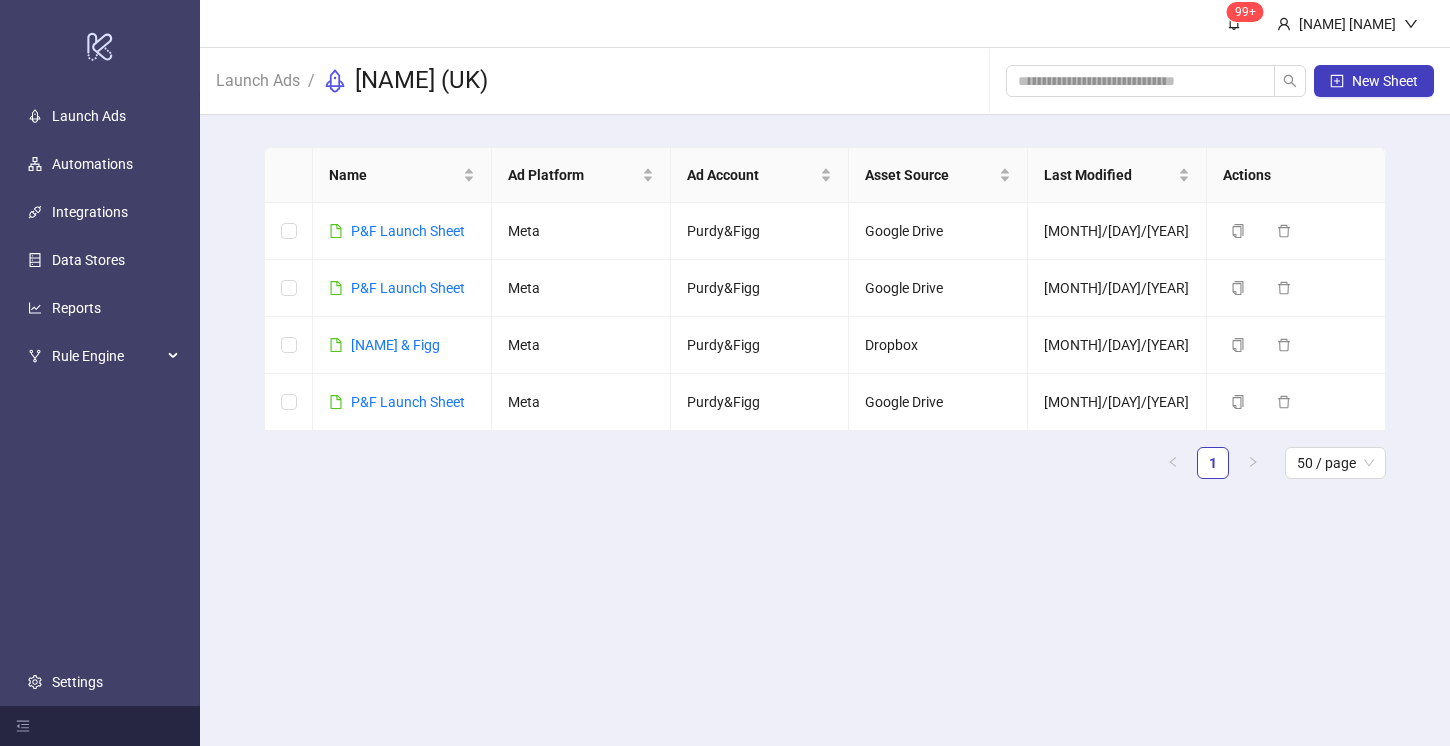 scroll, scrollTop: 0, scrollLeft: 0, axis: both 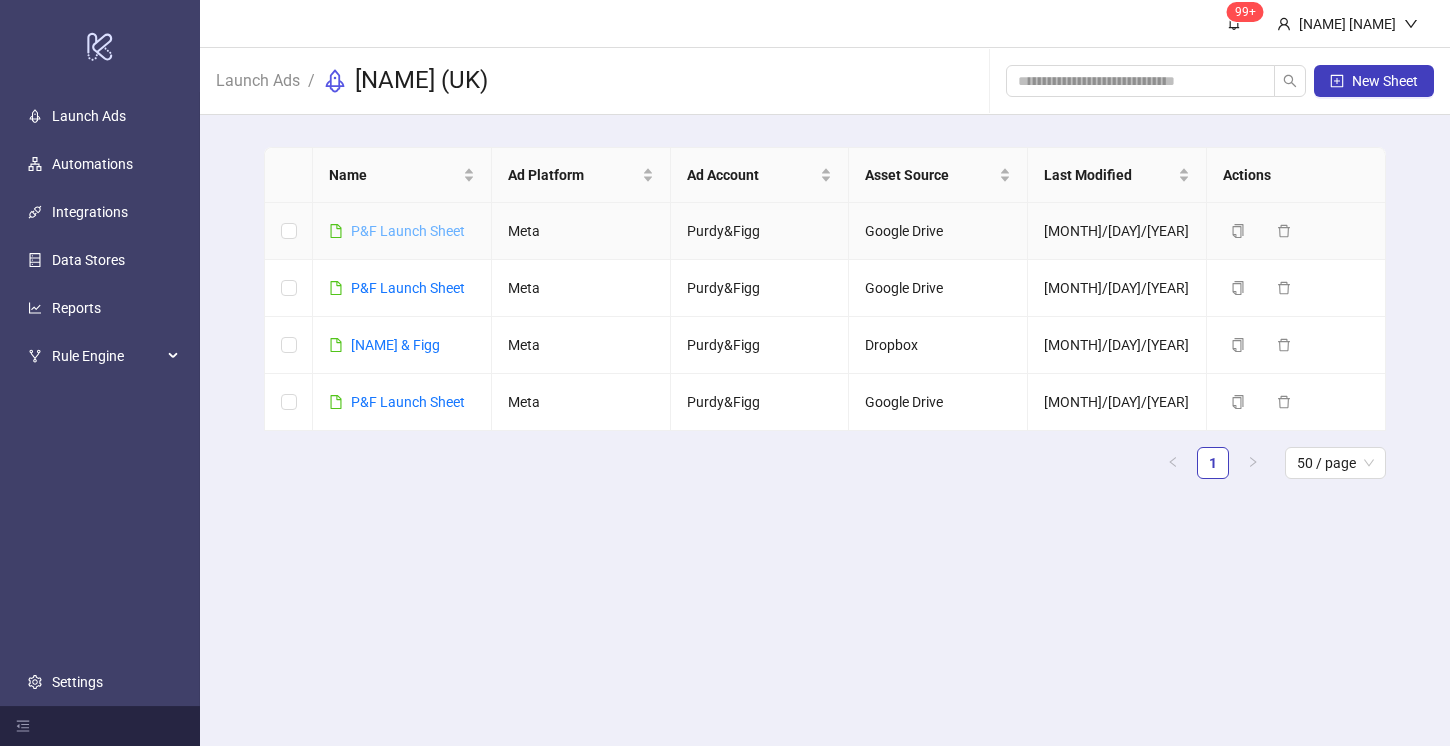 click on "P&F Launch Sheet" at bounding box center [408, 231] 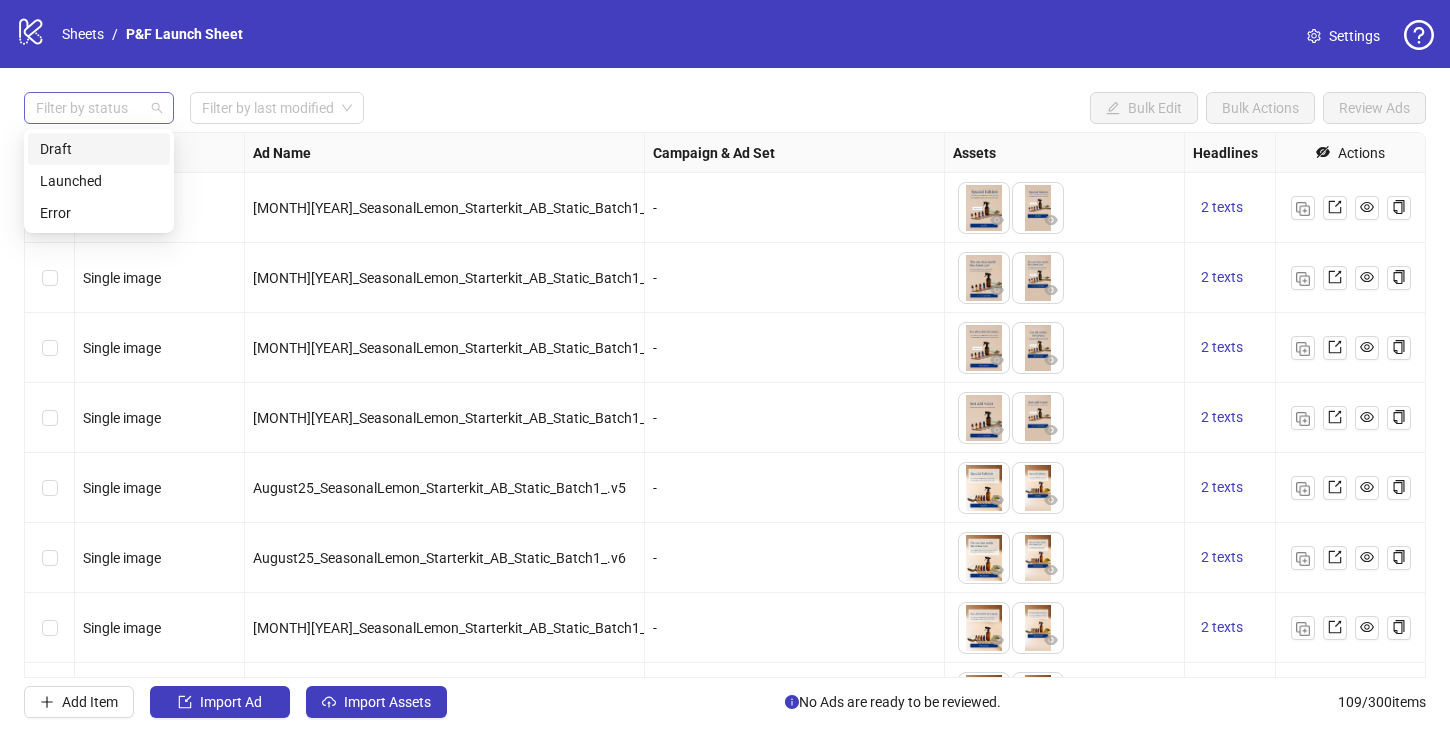 click at bounding box center [88, 108] 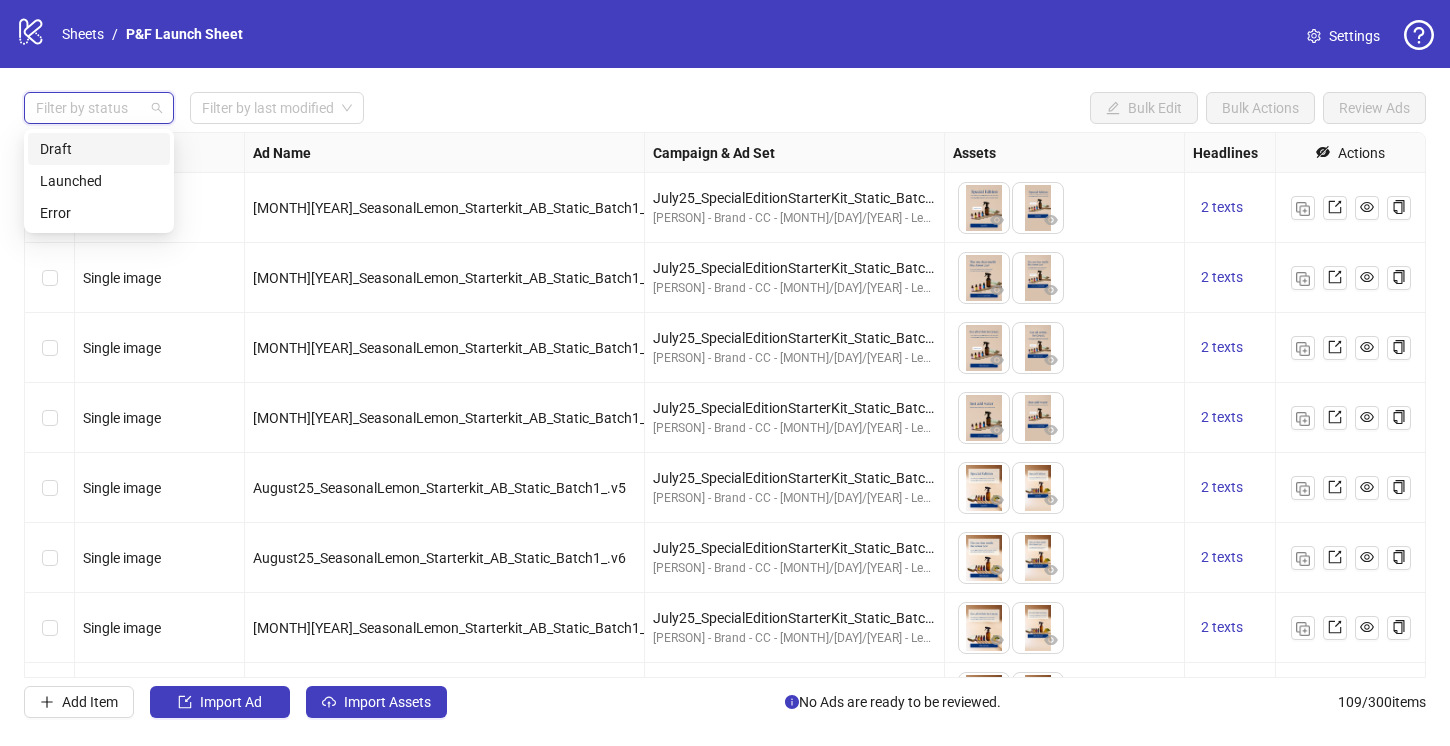 click on "Draft" at bounding box center [99, 149] 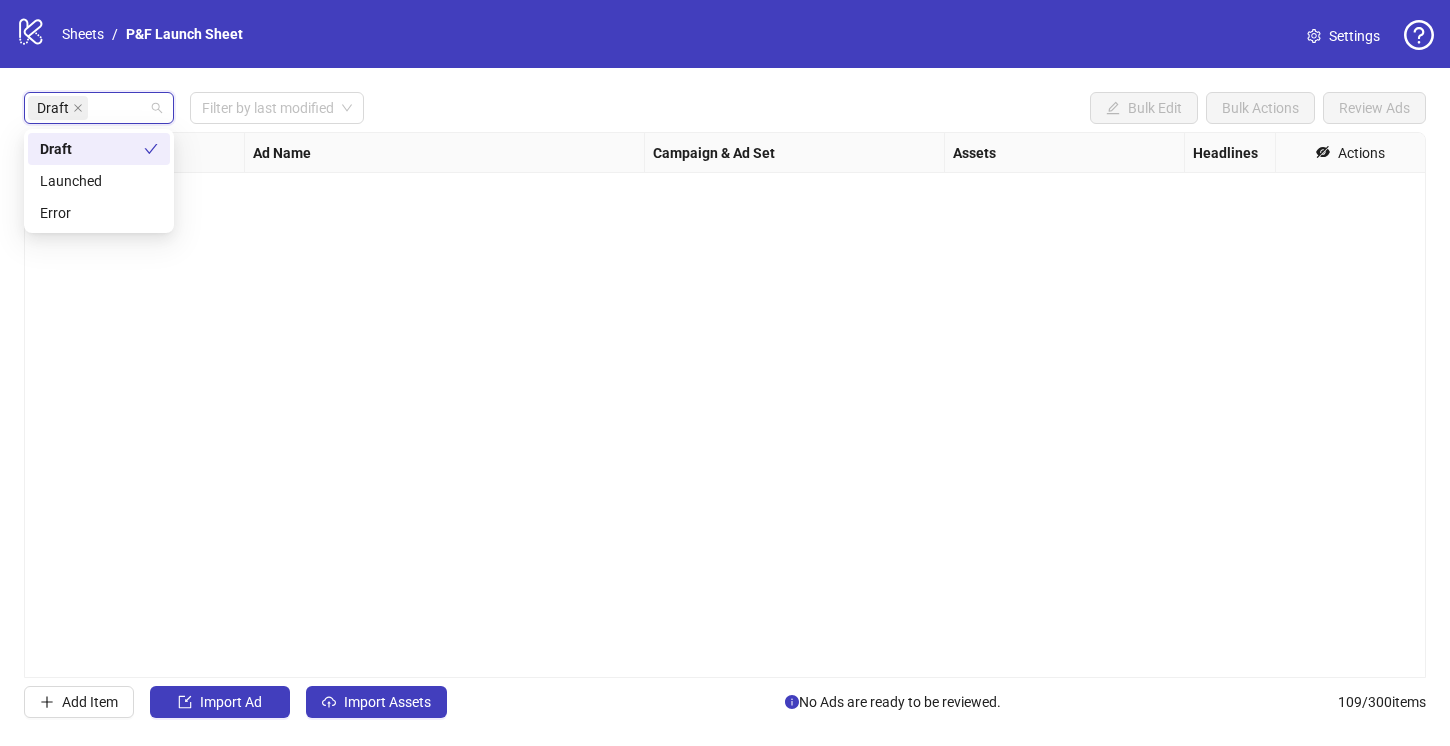 click on "Ad Format Ad Name Campaign & Ad Set Assets Headlines Primary Texts Descriptions Destination URL App Product Page ID Display URL Leadgen Form Product Set ID Call to Action Actions" at bounding box center (725, 405) 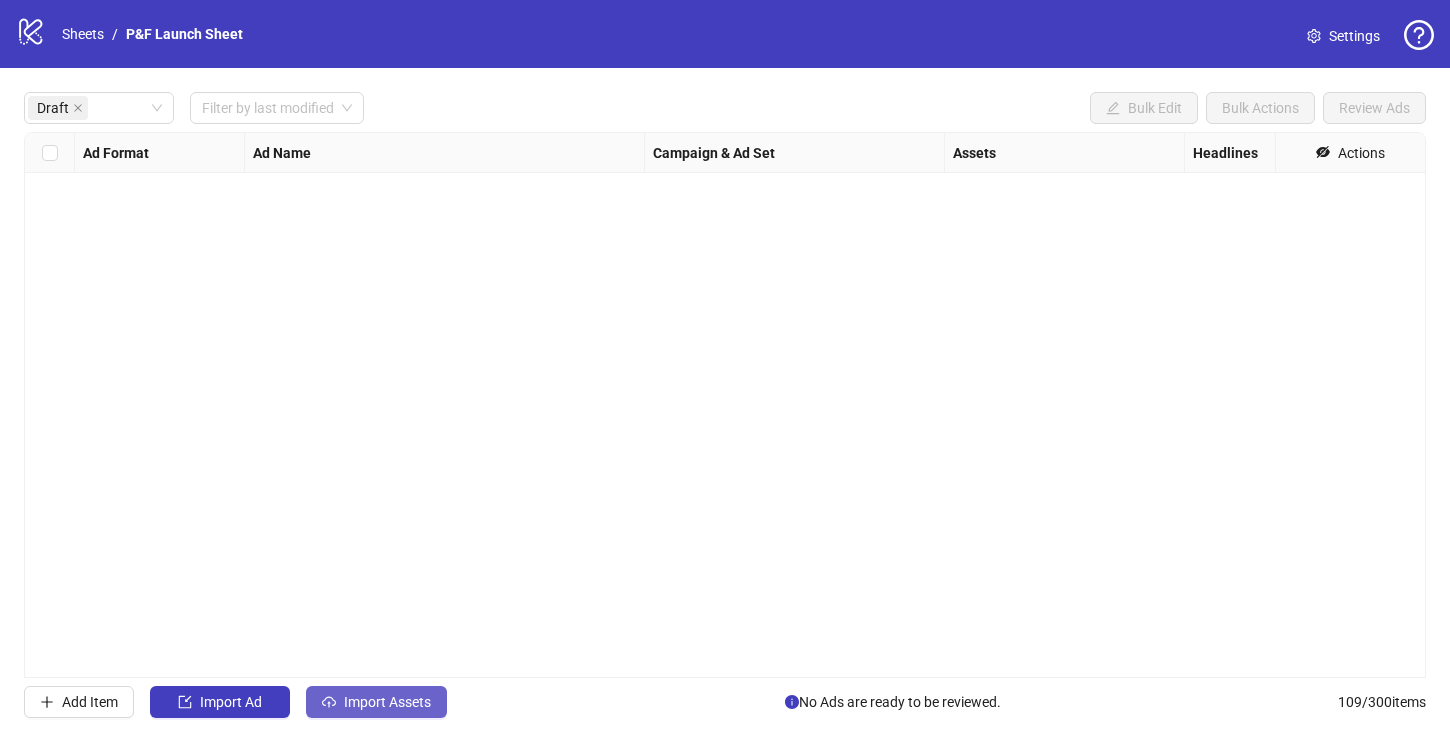 click on "Import Assets" at bounding box center (387, 702) 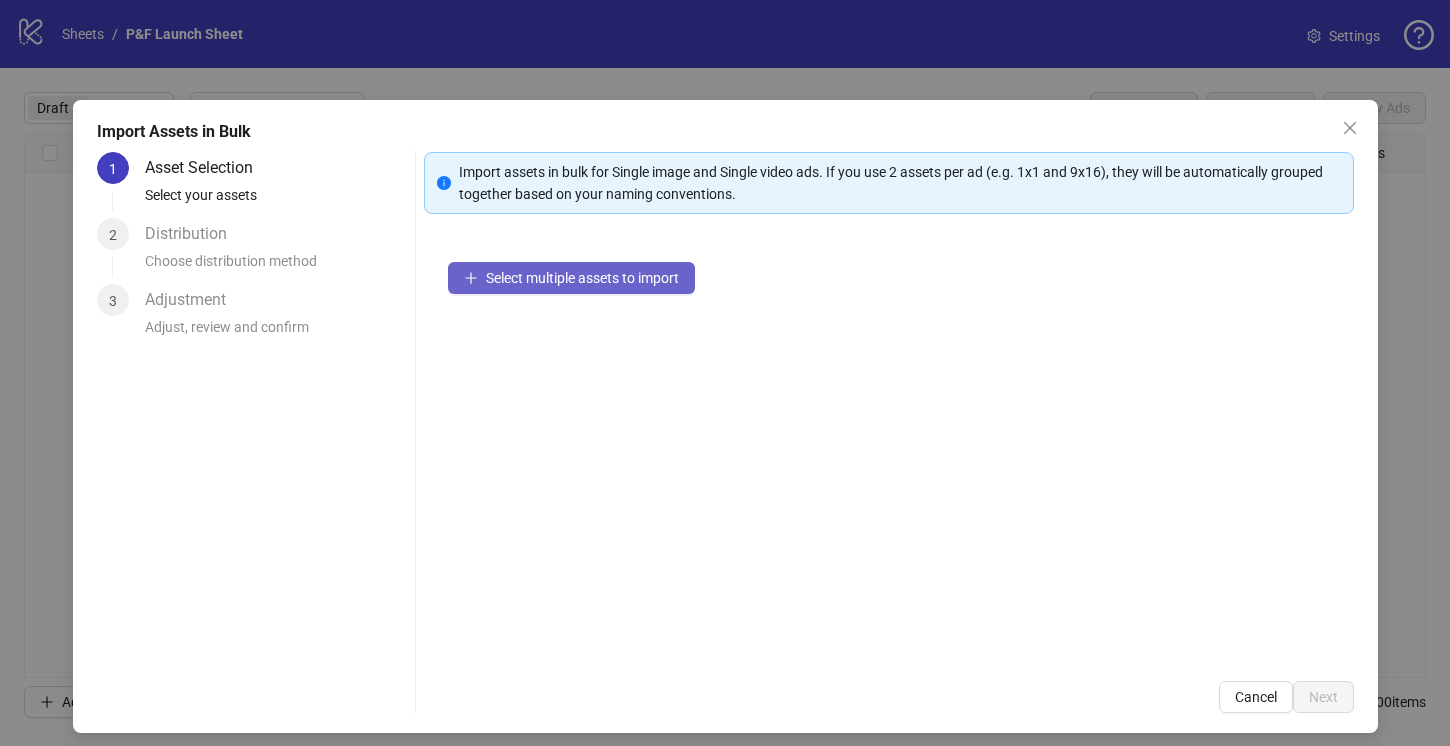 click on "Select multiple assets to import" at bounding box center [582, 278] 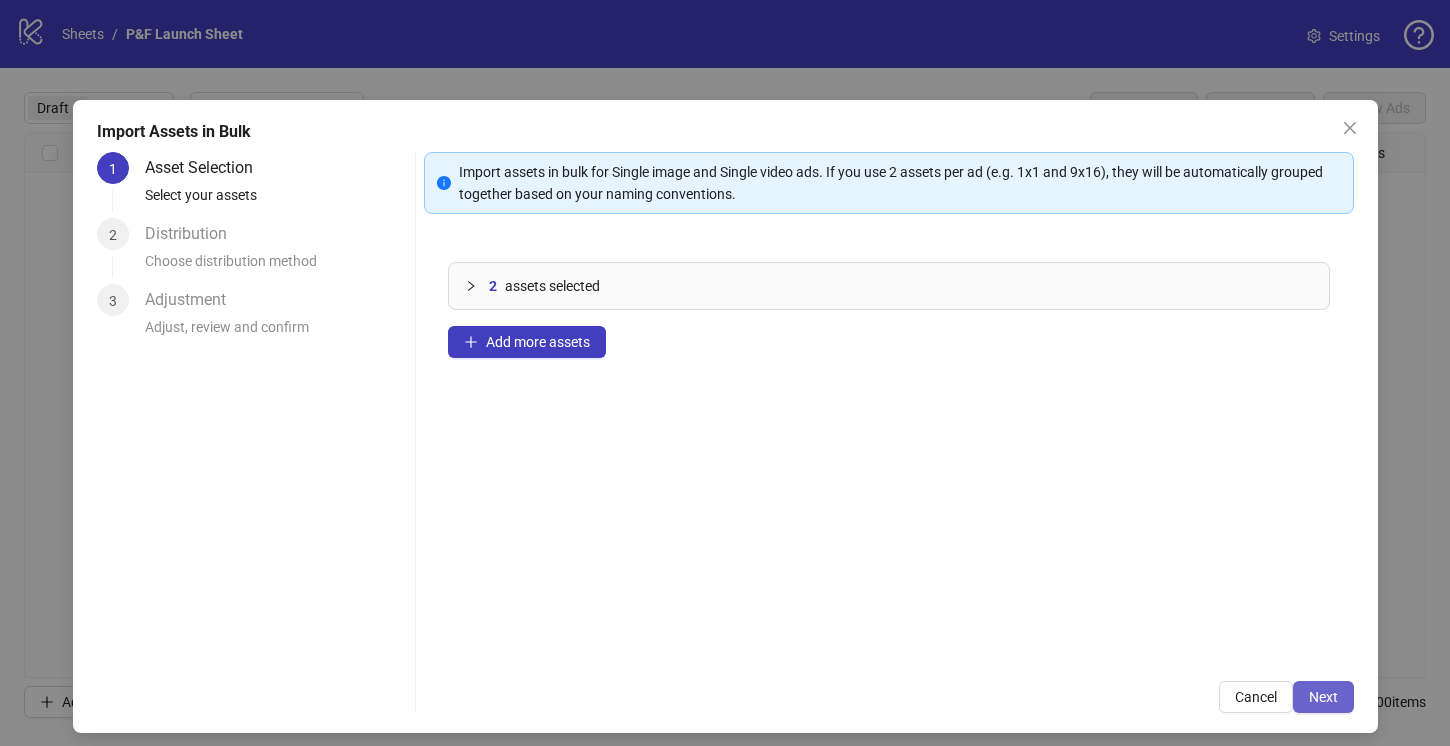 click on "Next" at bounding box center [1323, 697] 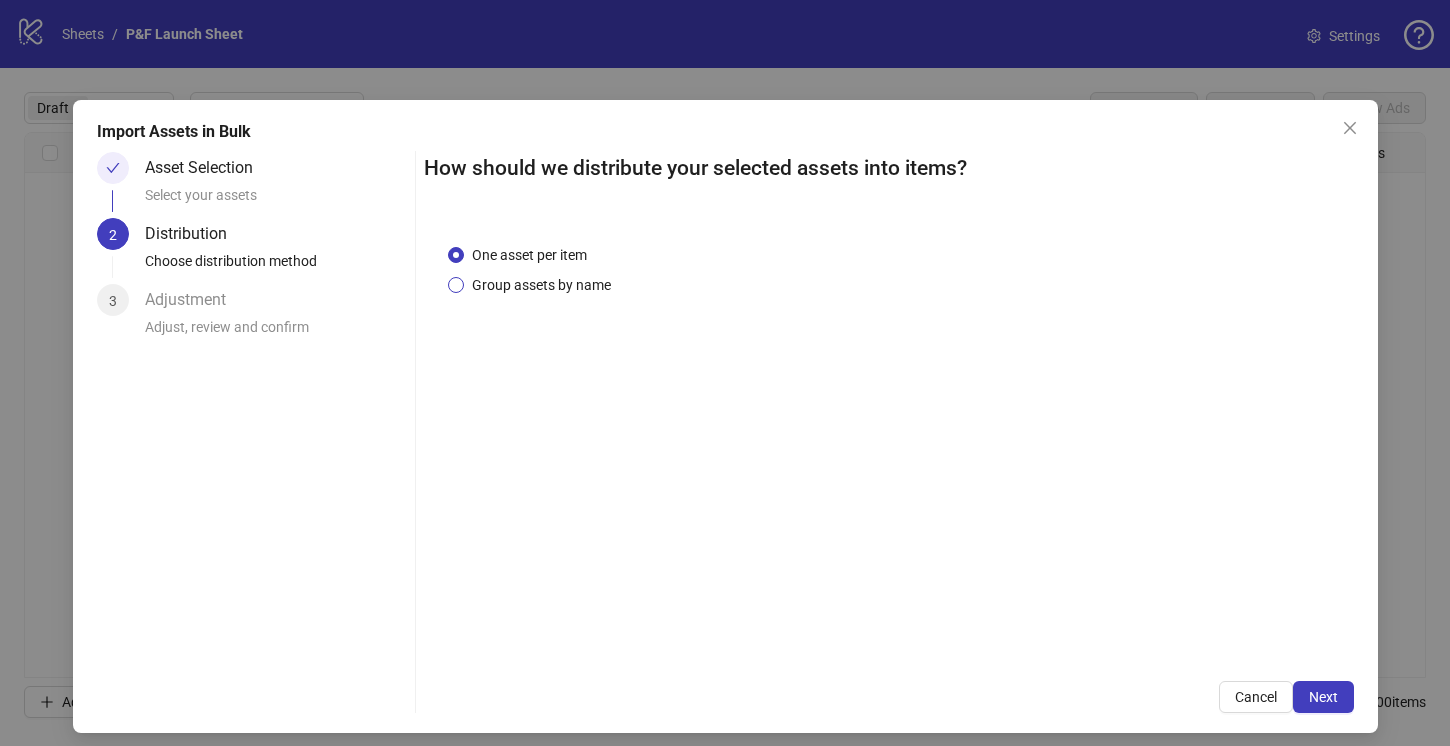 click on "Group assets by name" at bounding box center [541, 285] 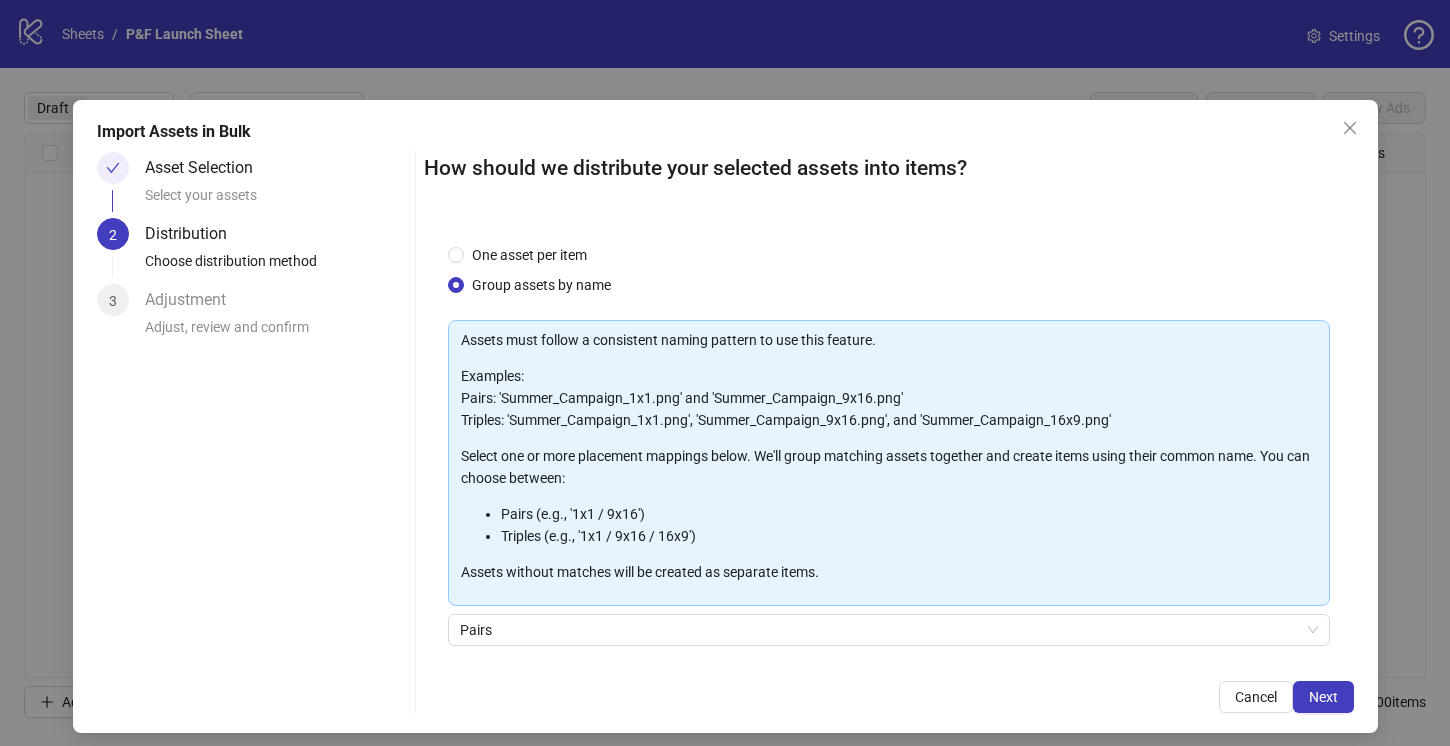 scroll, scrollTop: 148, scrollLeft: 0, axis: vertical 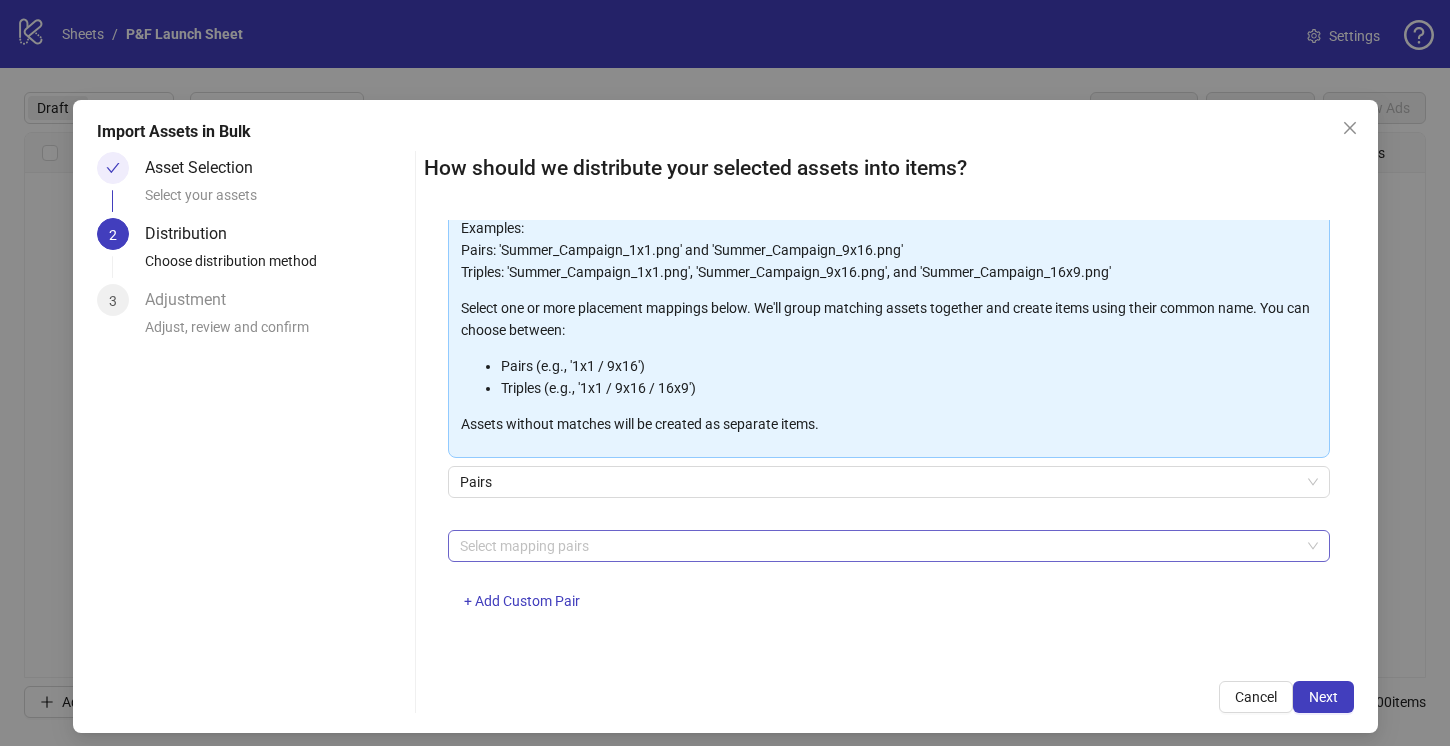 click at bounding box center (878, 546) 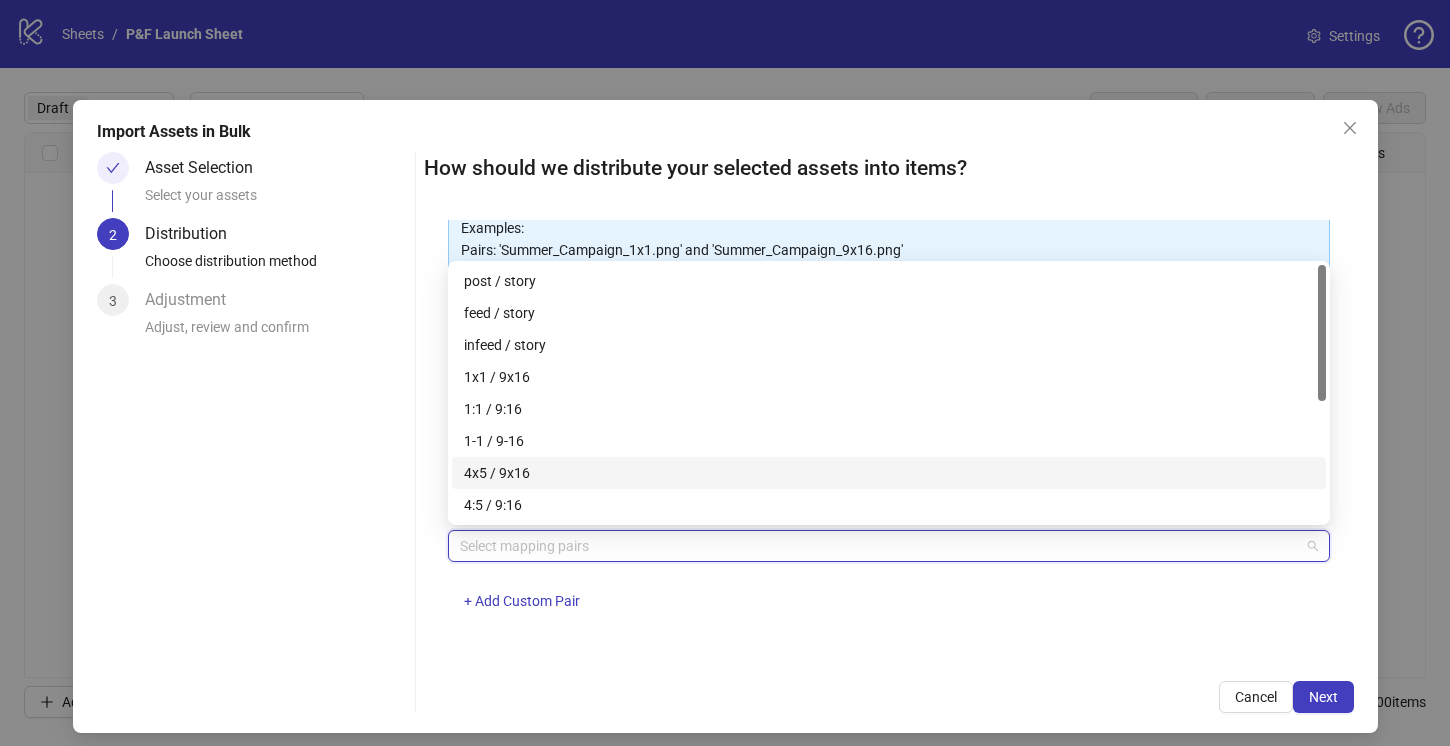 click on "4x5 / 9x16" at bounding box center [889, 473] 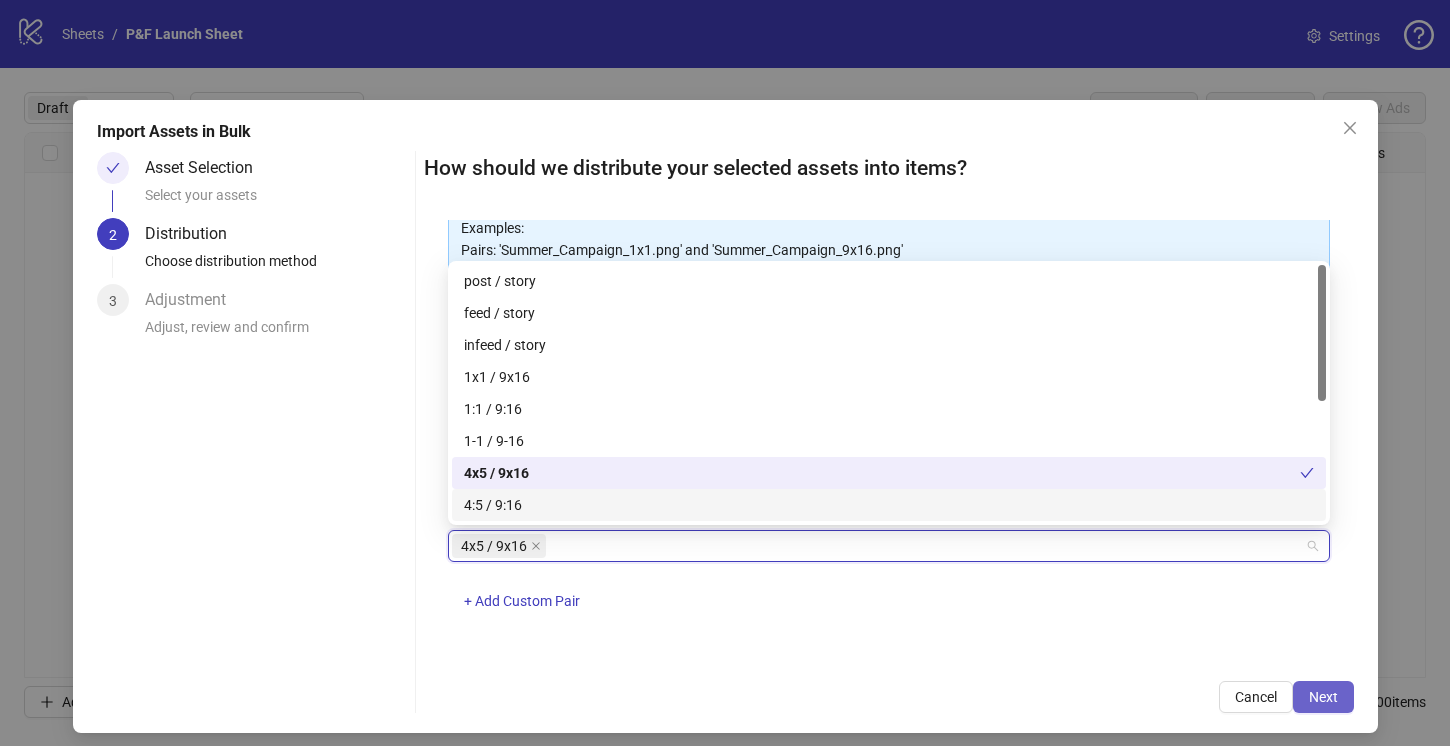 click on "Next" at bounding box center [1323, 697] 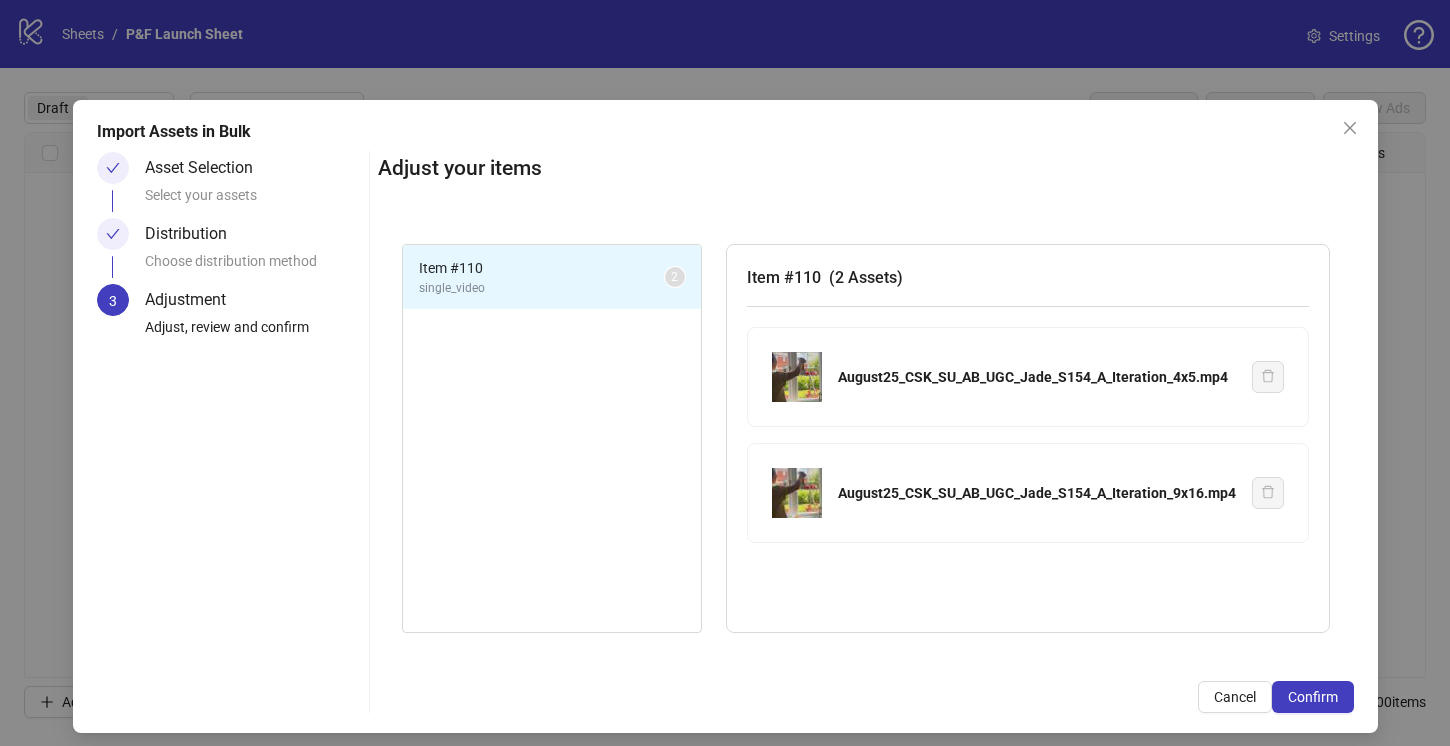 click on "Confirm" at bounding box center (1313, 697) 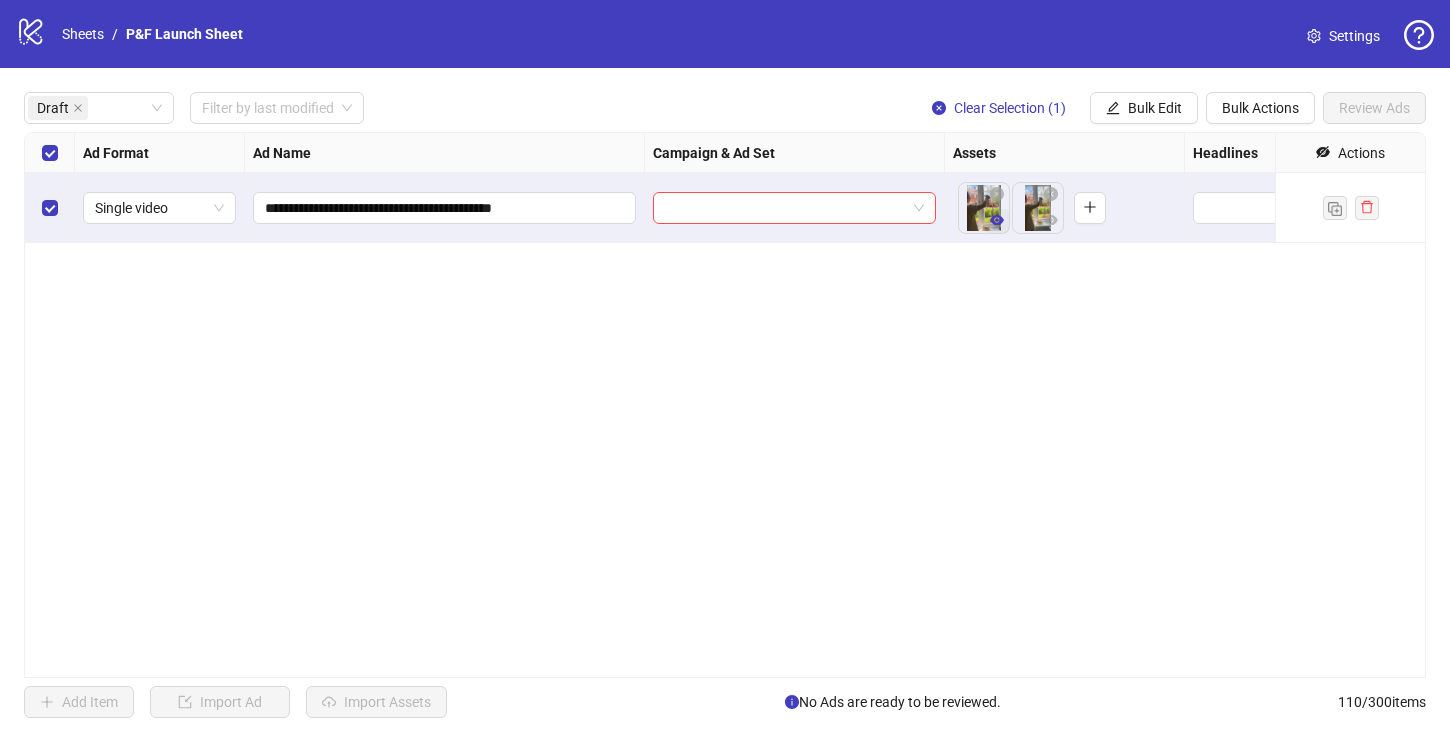 click 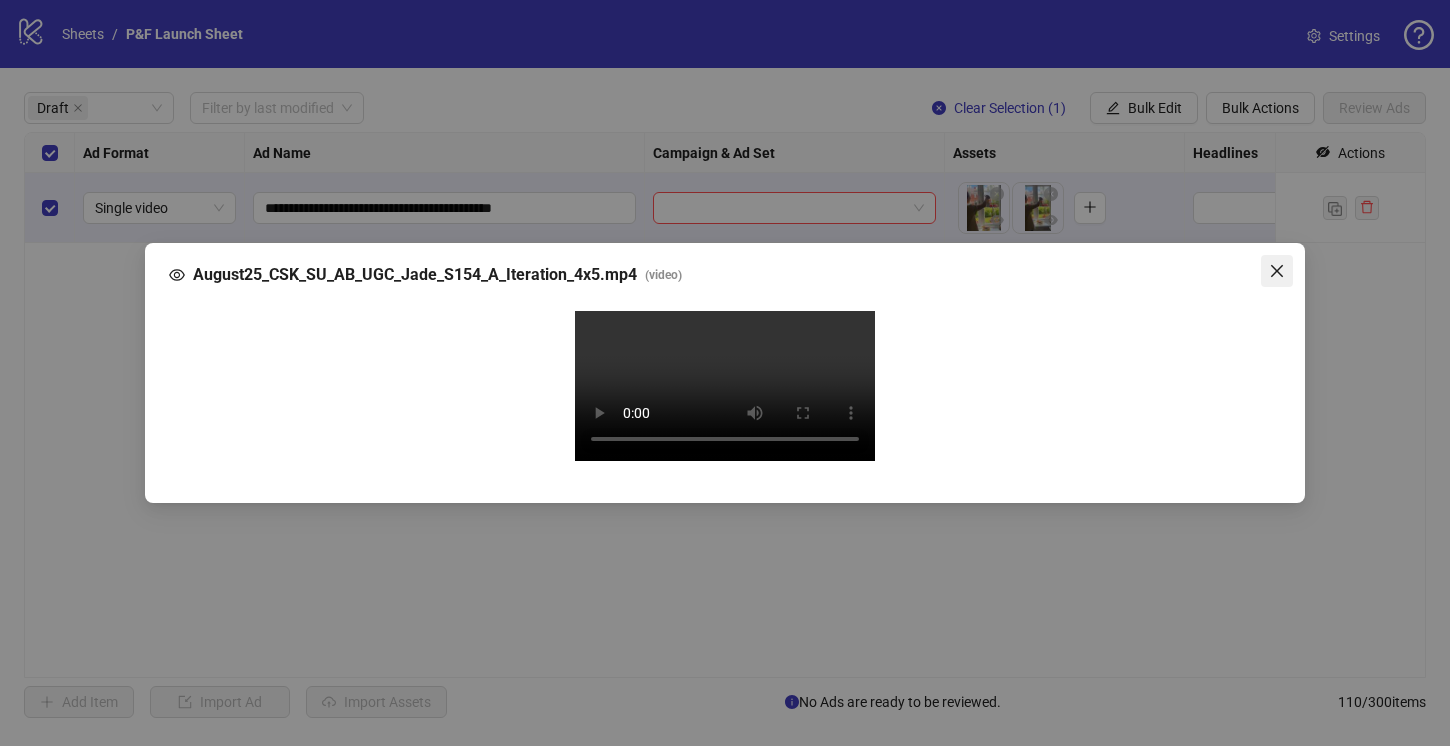 click at bounding box center (1277, 271) 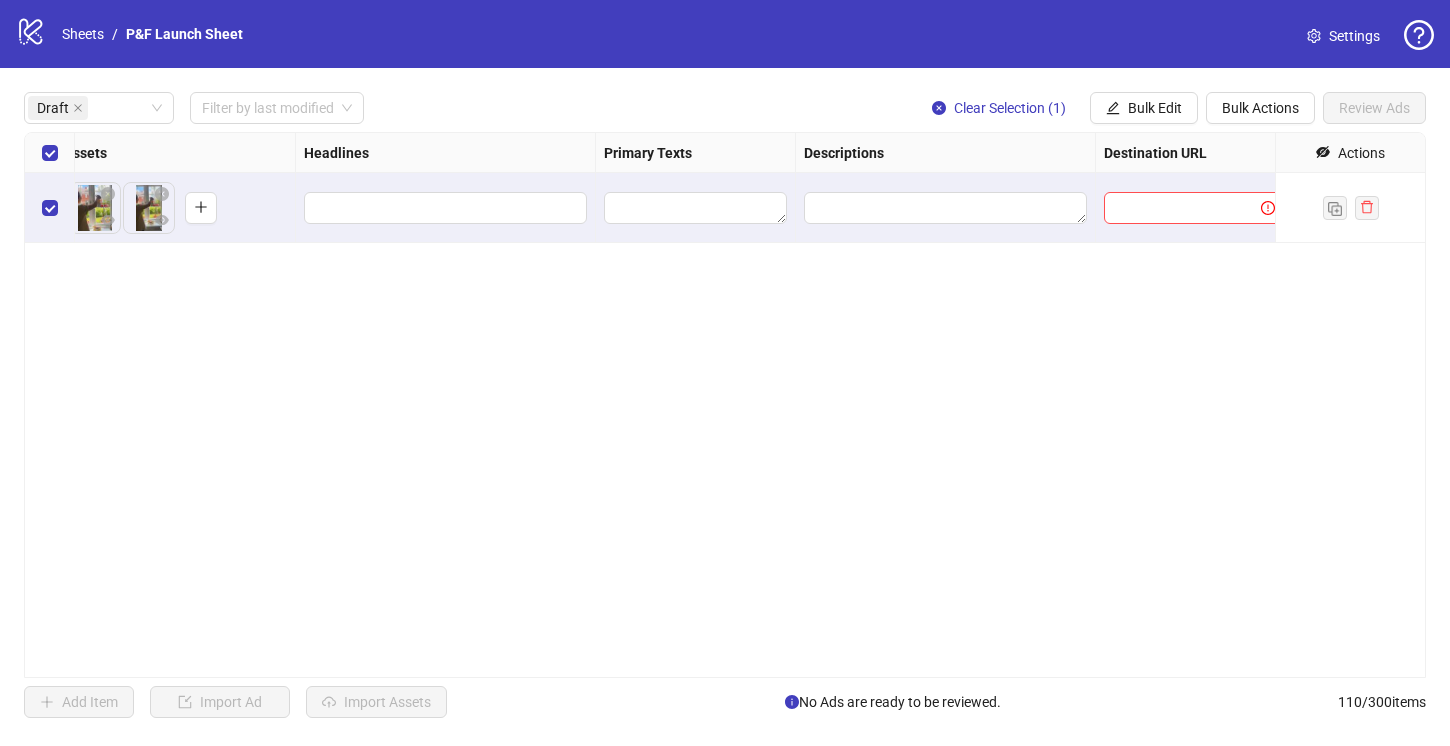 scroll, scrollTop: 0, scrollLeft: 904, axis: horizontal 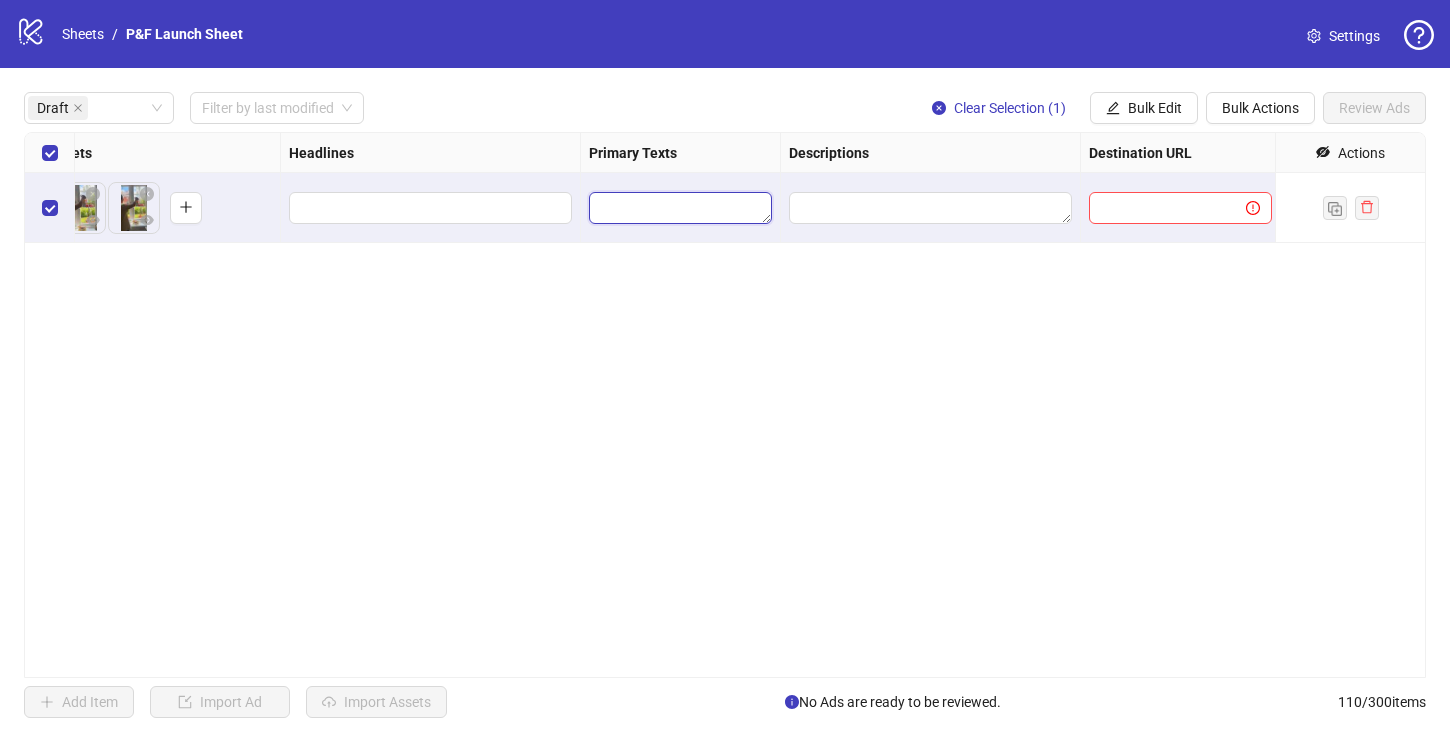 click at bounding box center (680, 208) 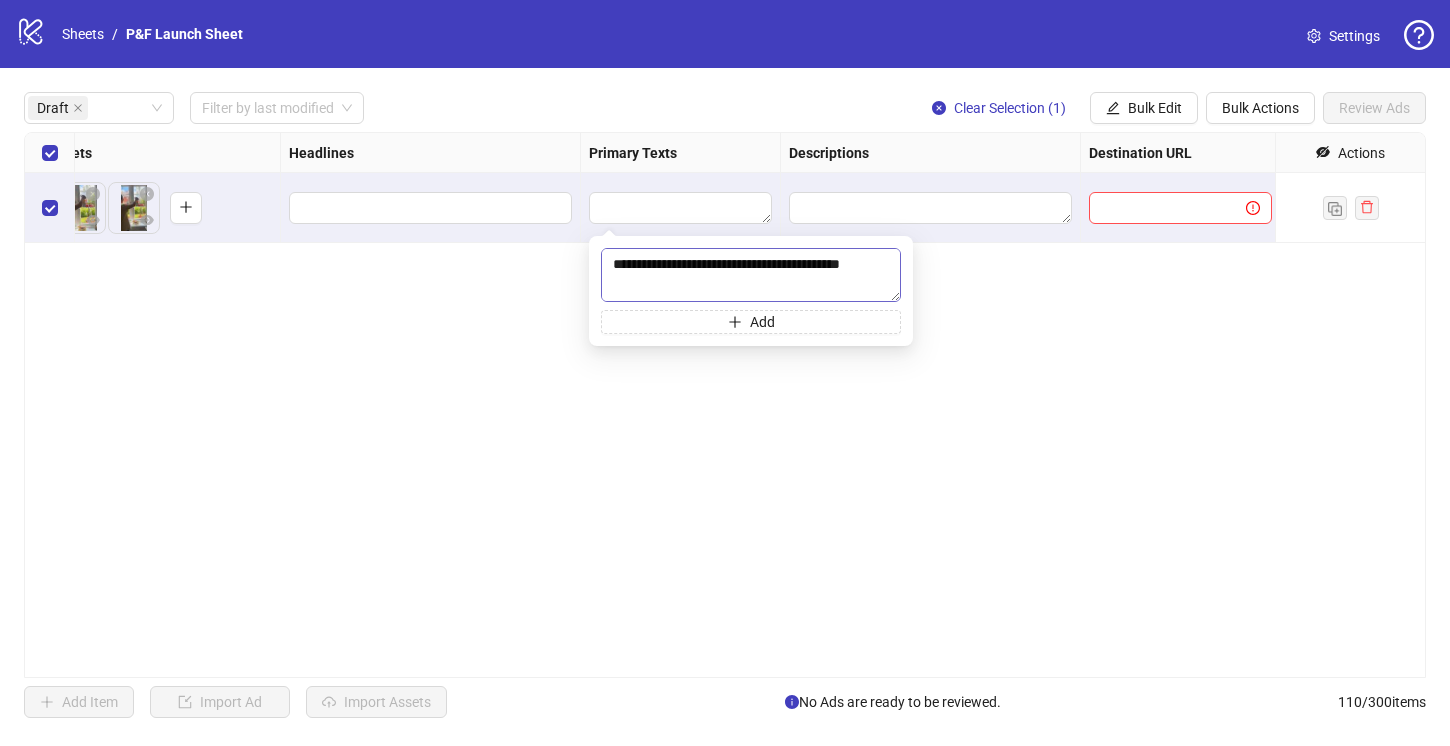 scroll, scrollTop: 169, scrollLeft: 0, axis: vertical 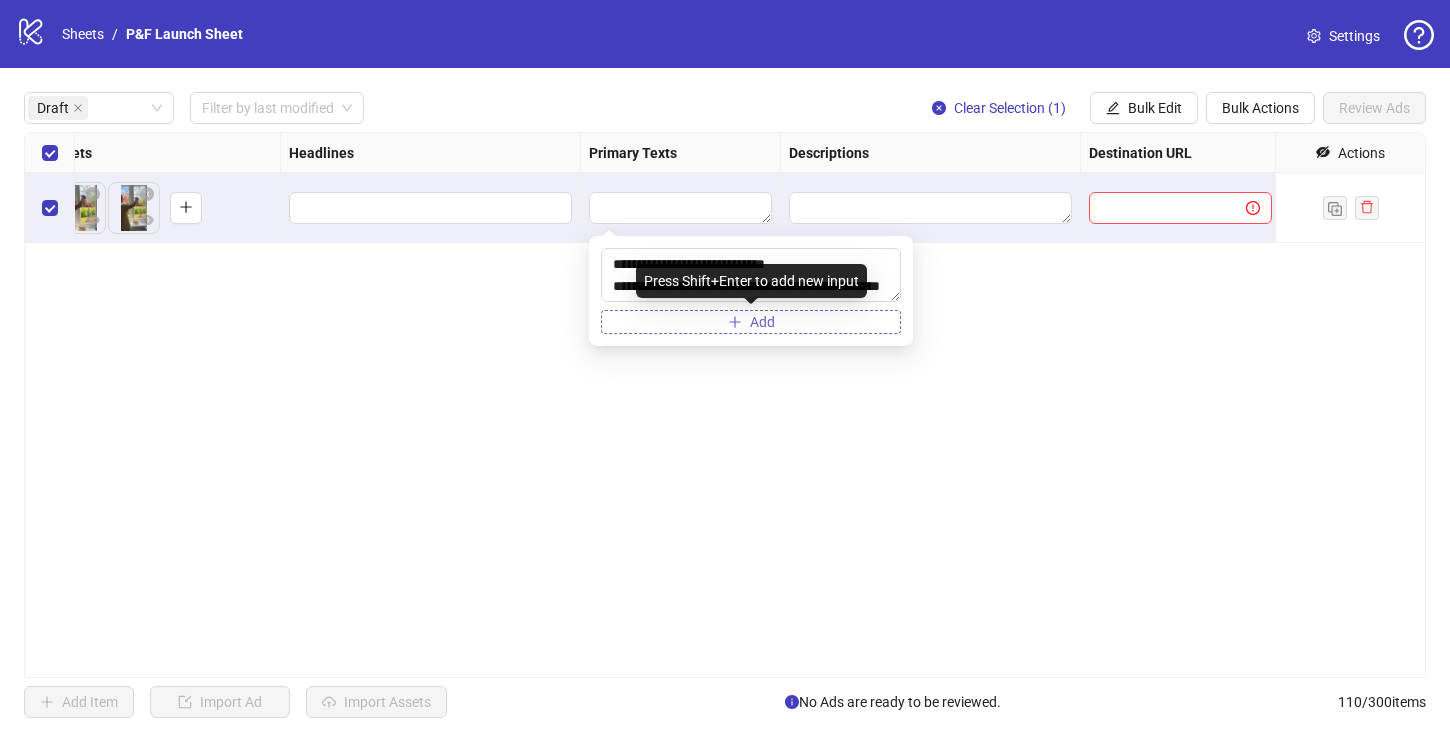 type on "**********" 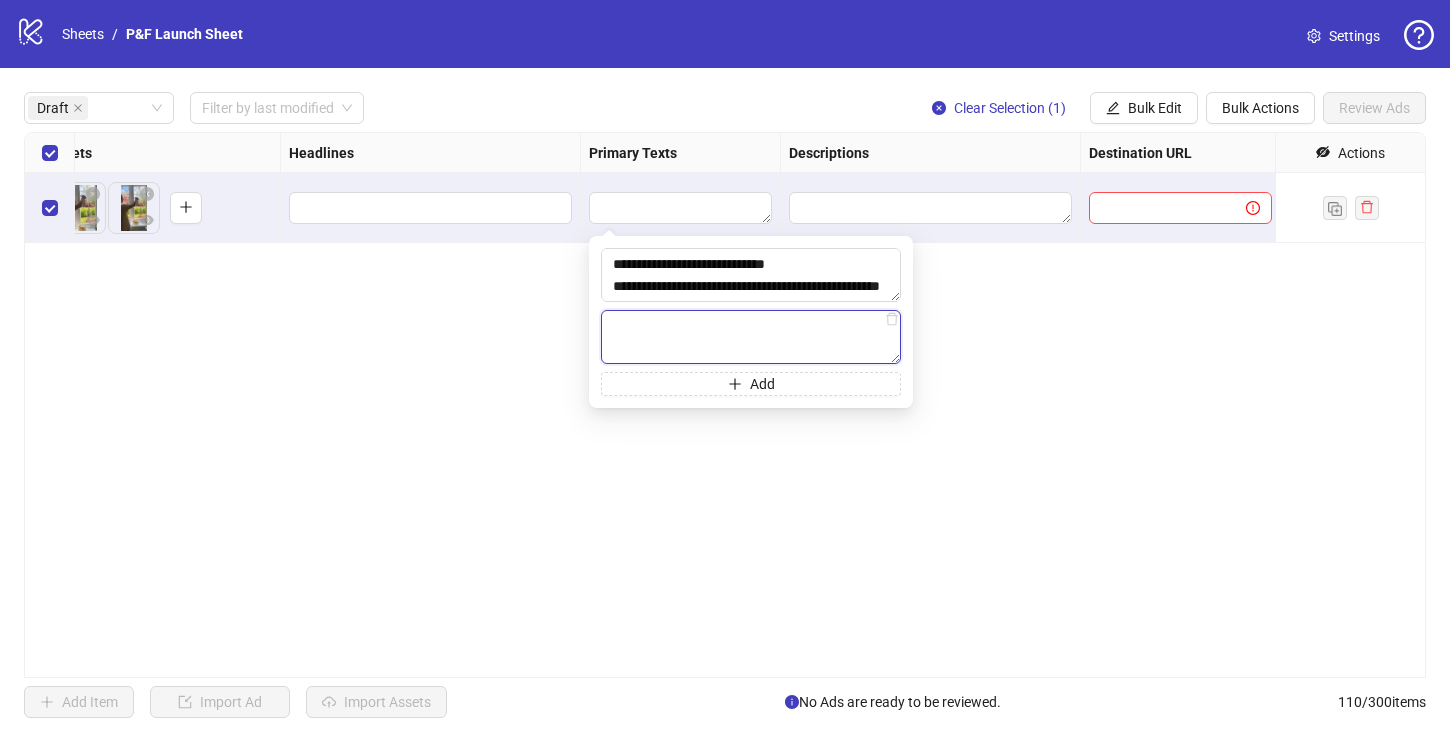 paste on "**********" 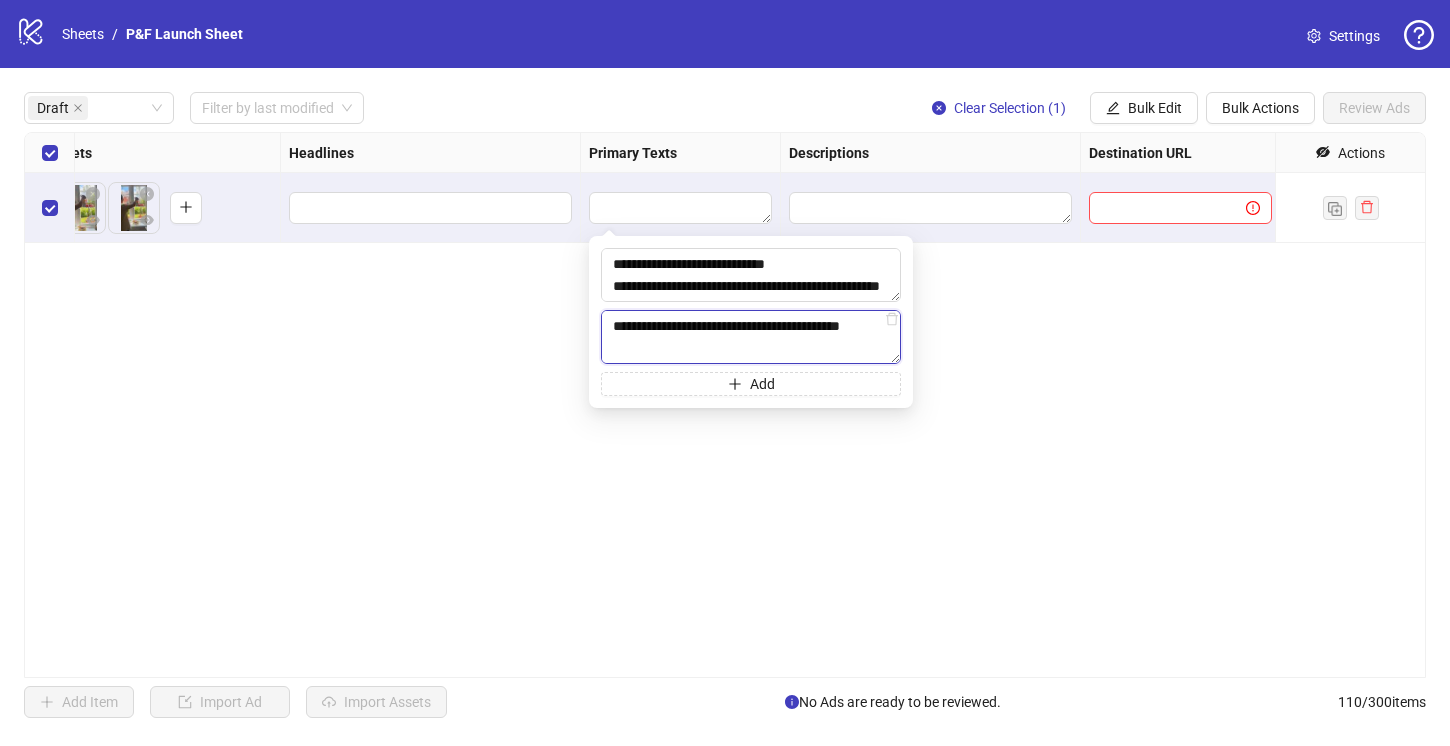 scroll, scrollTop: 169, scrollLeft: 0, axis: vertical 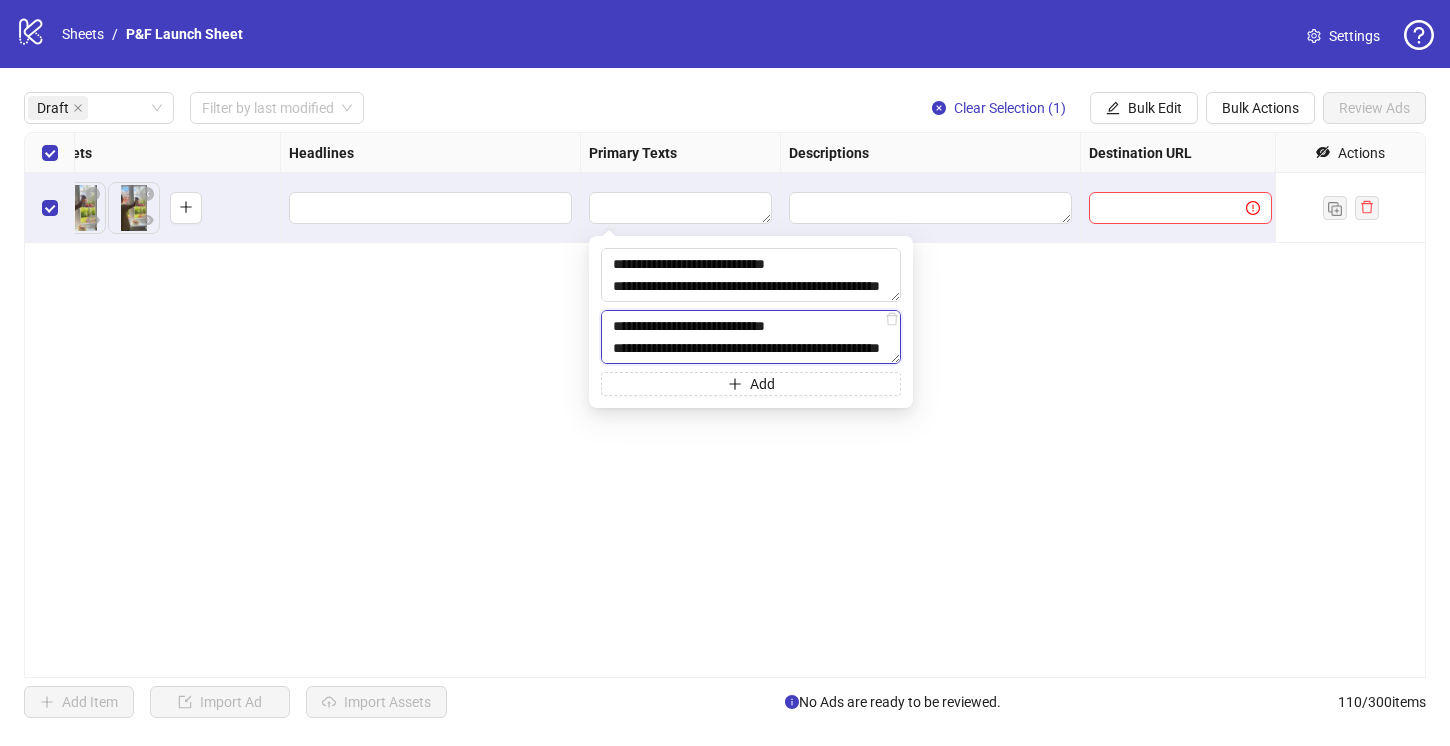 type on "**********" 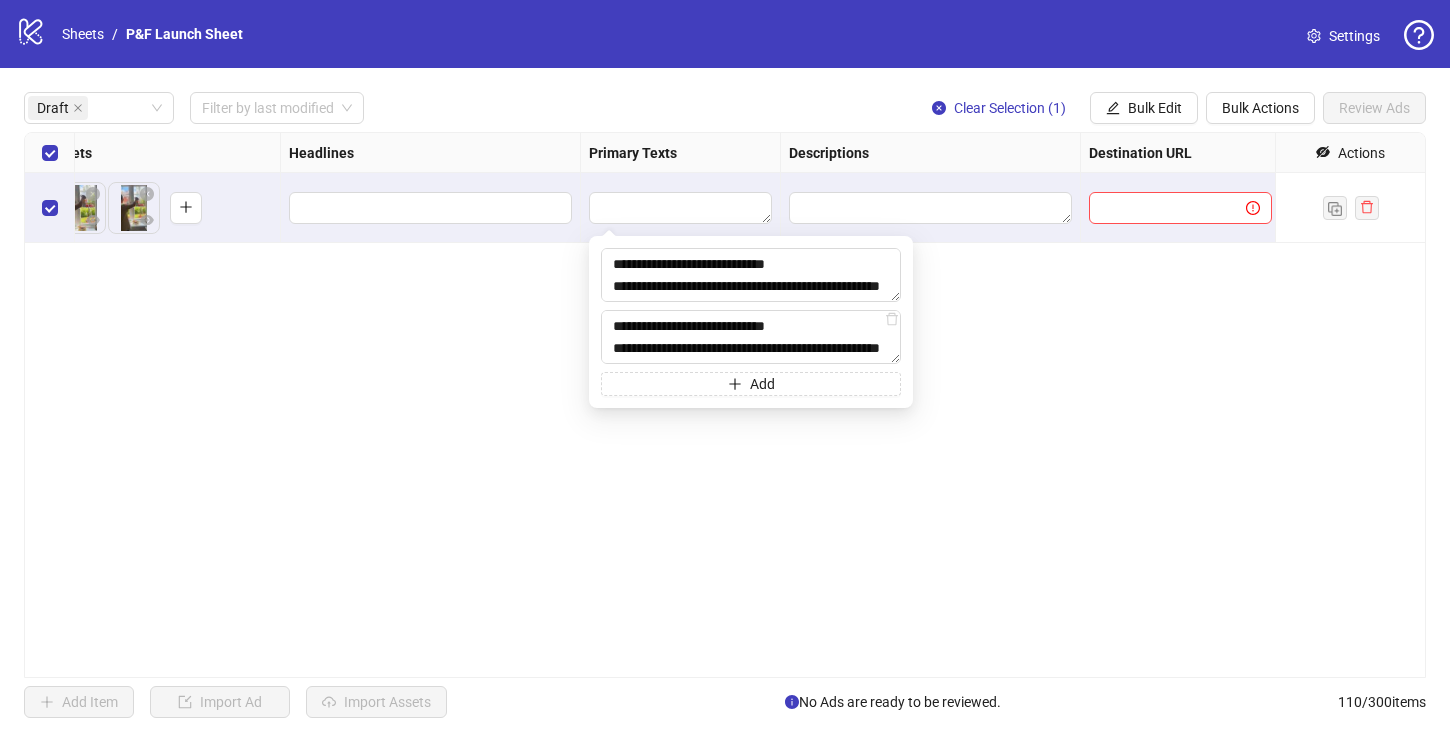 click on "**********" at bounding box center [751, 322] 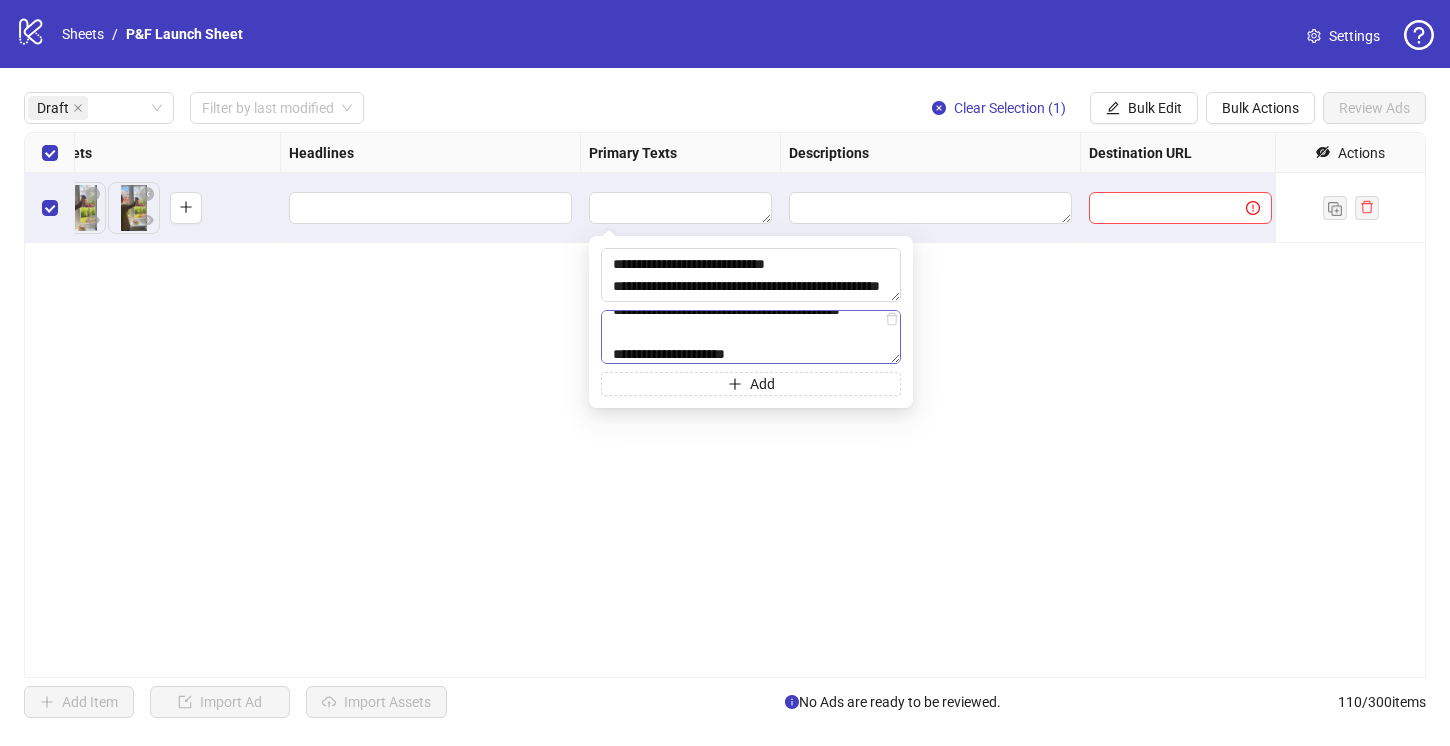 scroll, scrollTop: 0, scrollLeft: 0, axis: both 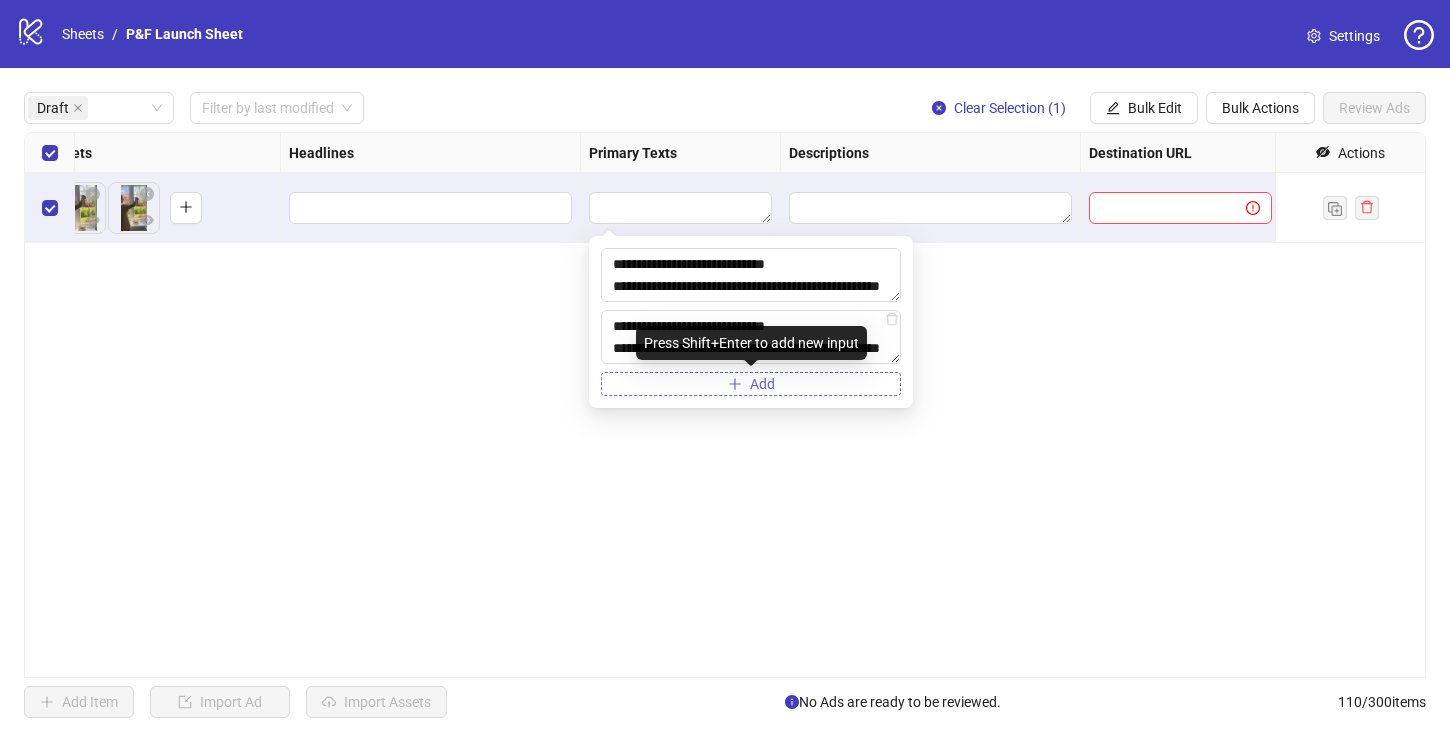 click on "Add" at bounding box center (751, 384) 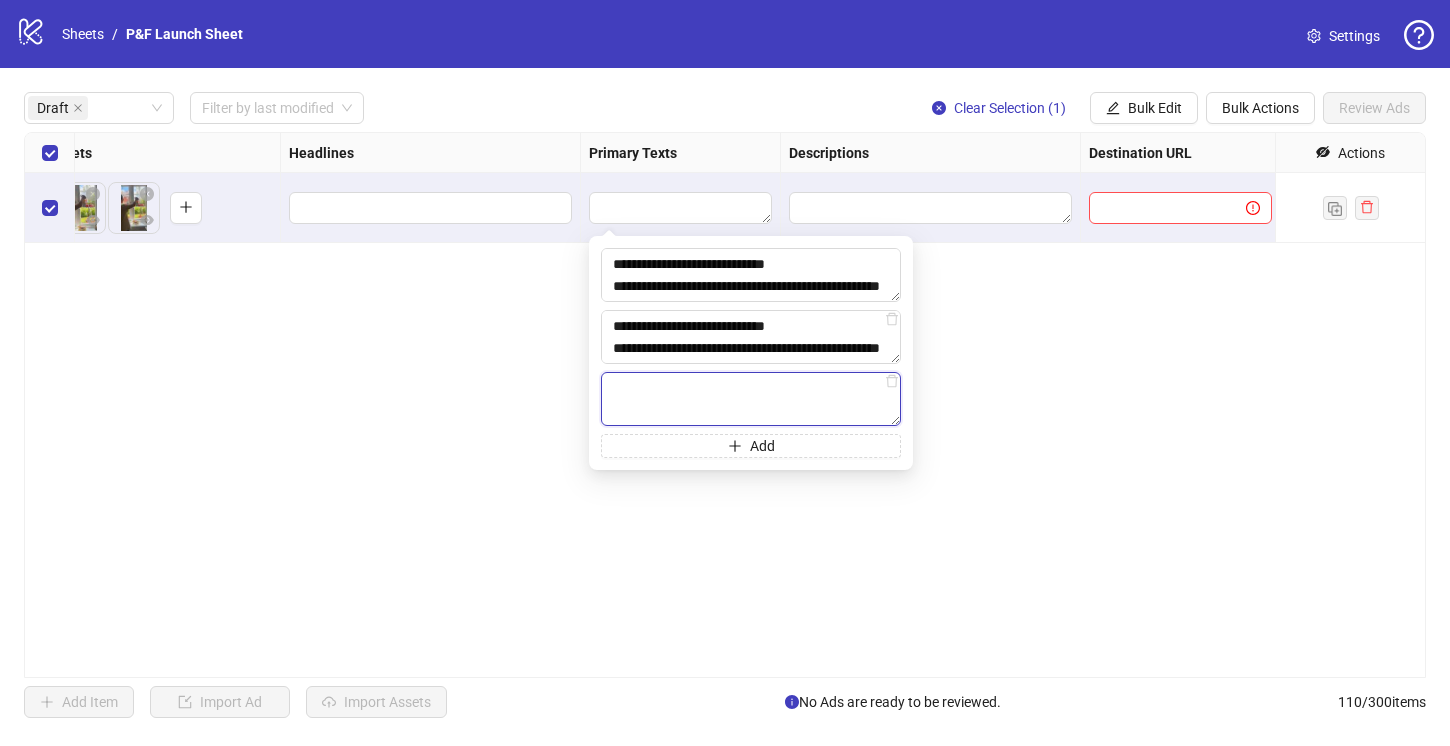 paste on "**********" 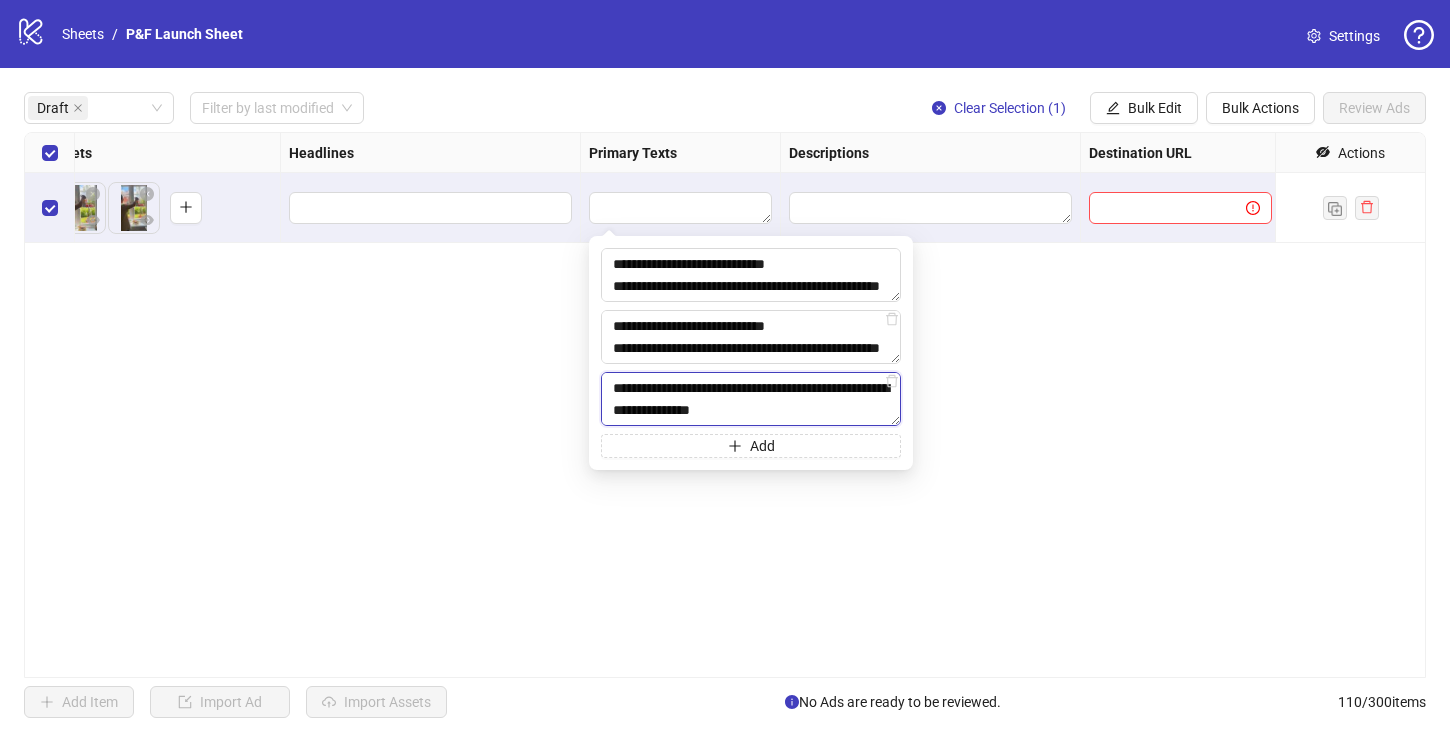 scroll, scrollTop: 147, scrollLeft: 0, axis: vertical 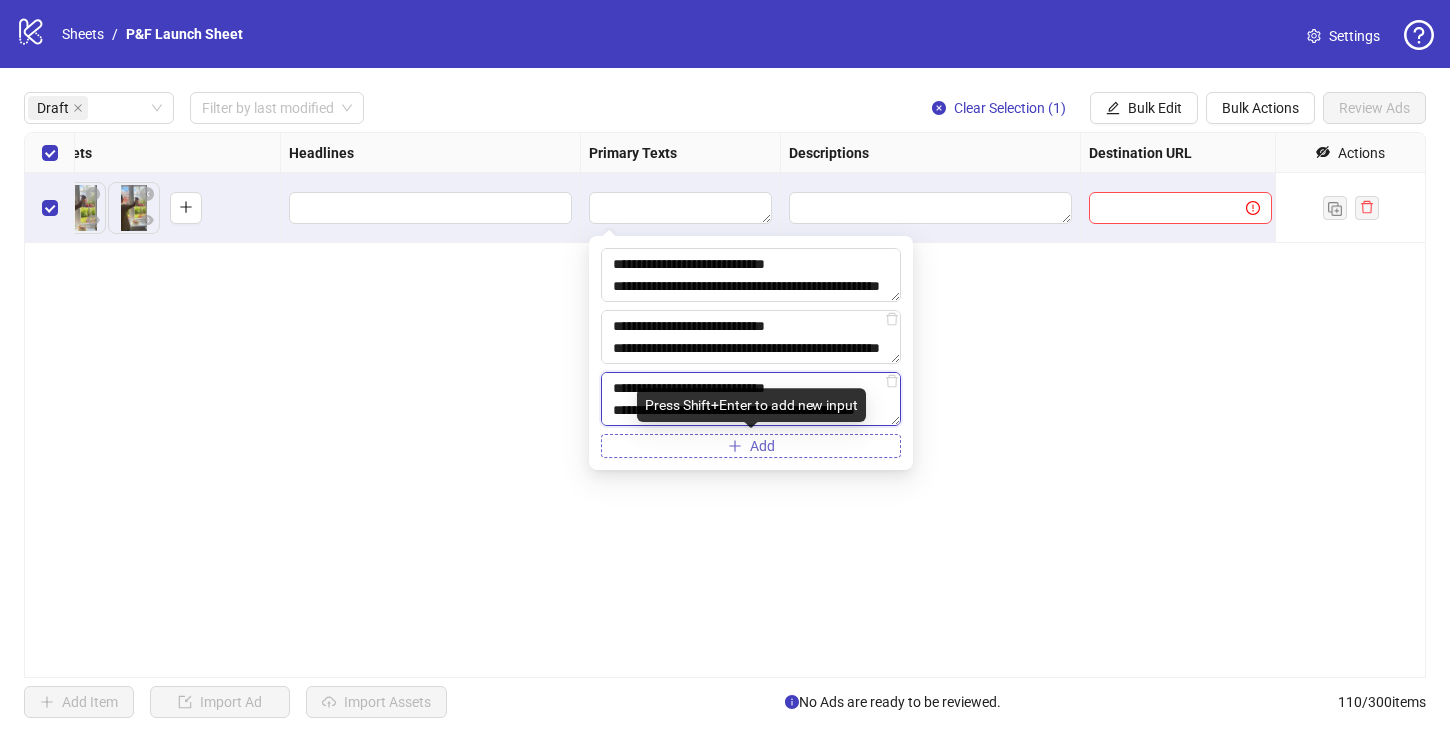 type on "**********" 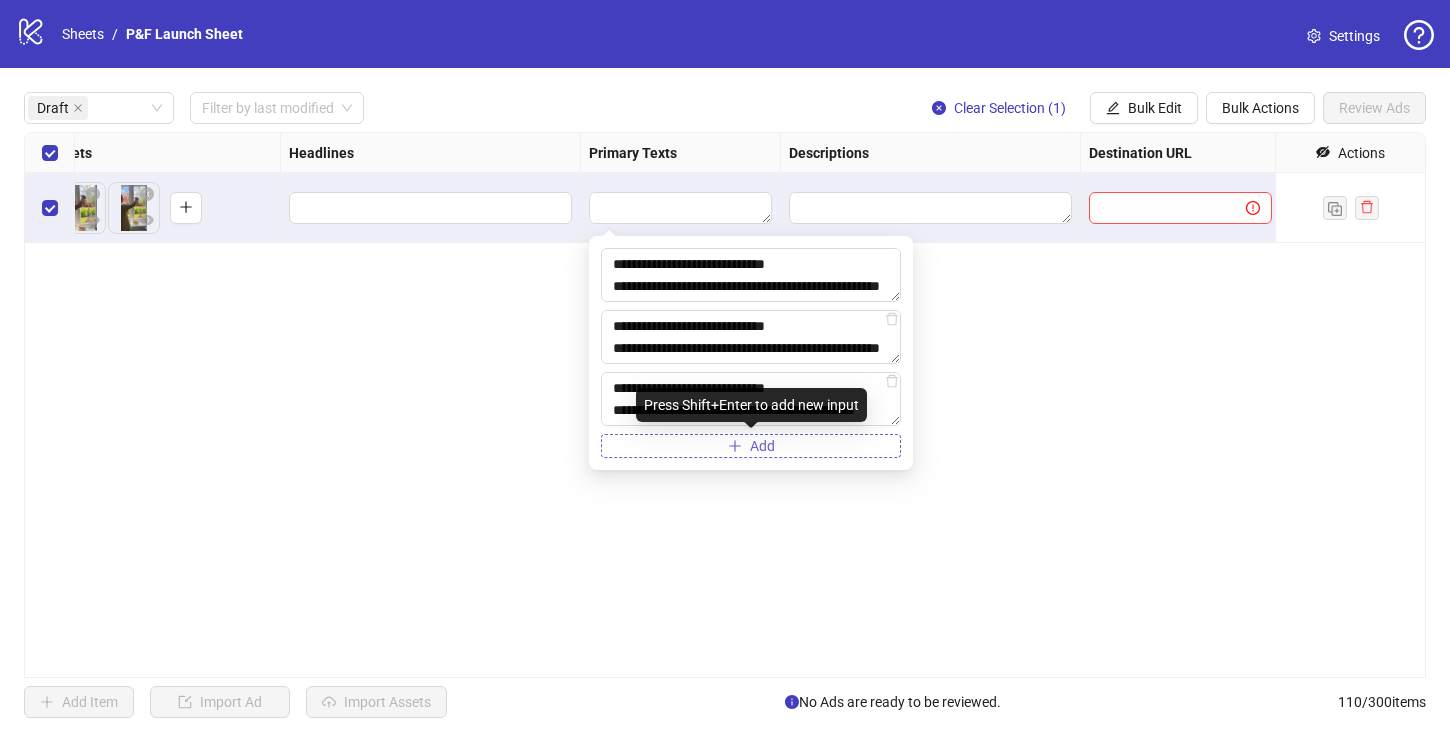 click on "Add" at bounding box center (751, 446) 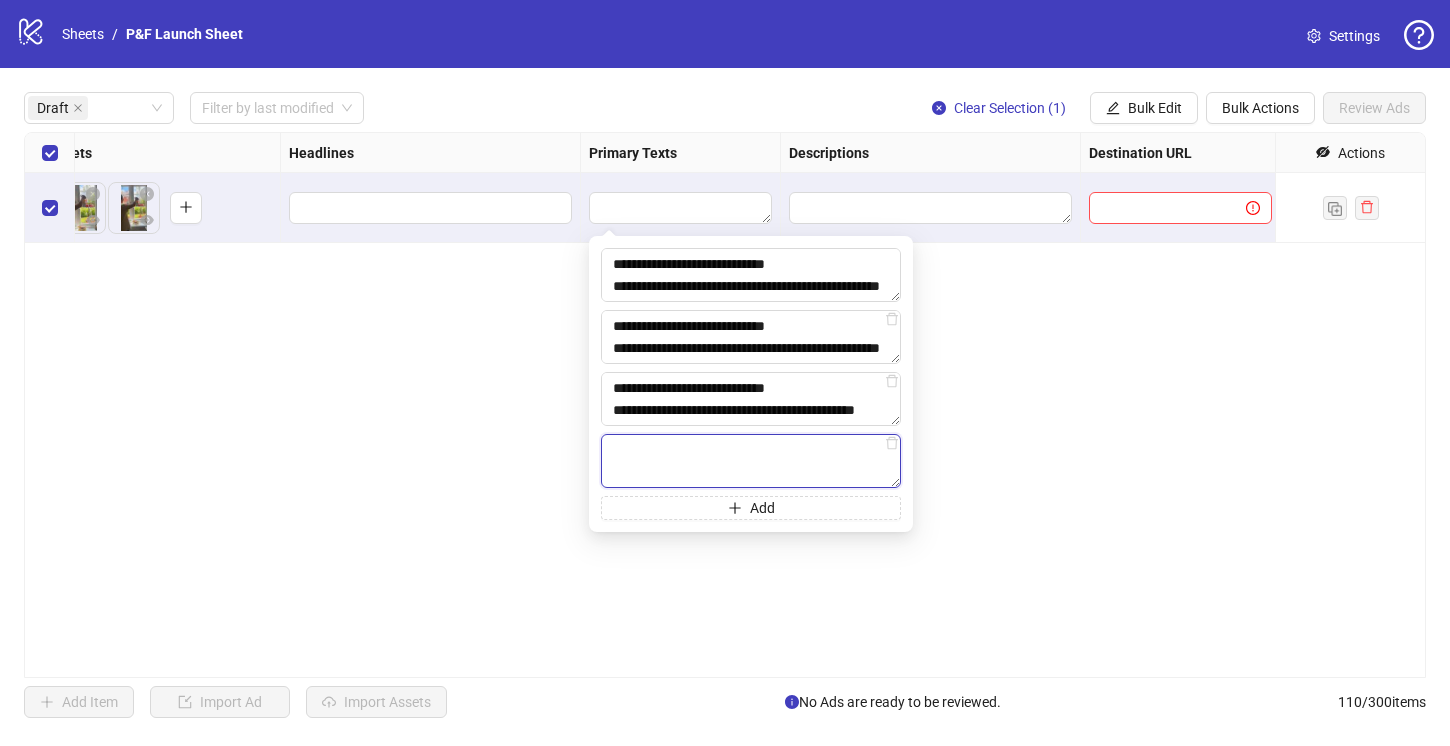 paste on "**********" 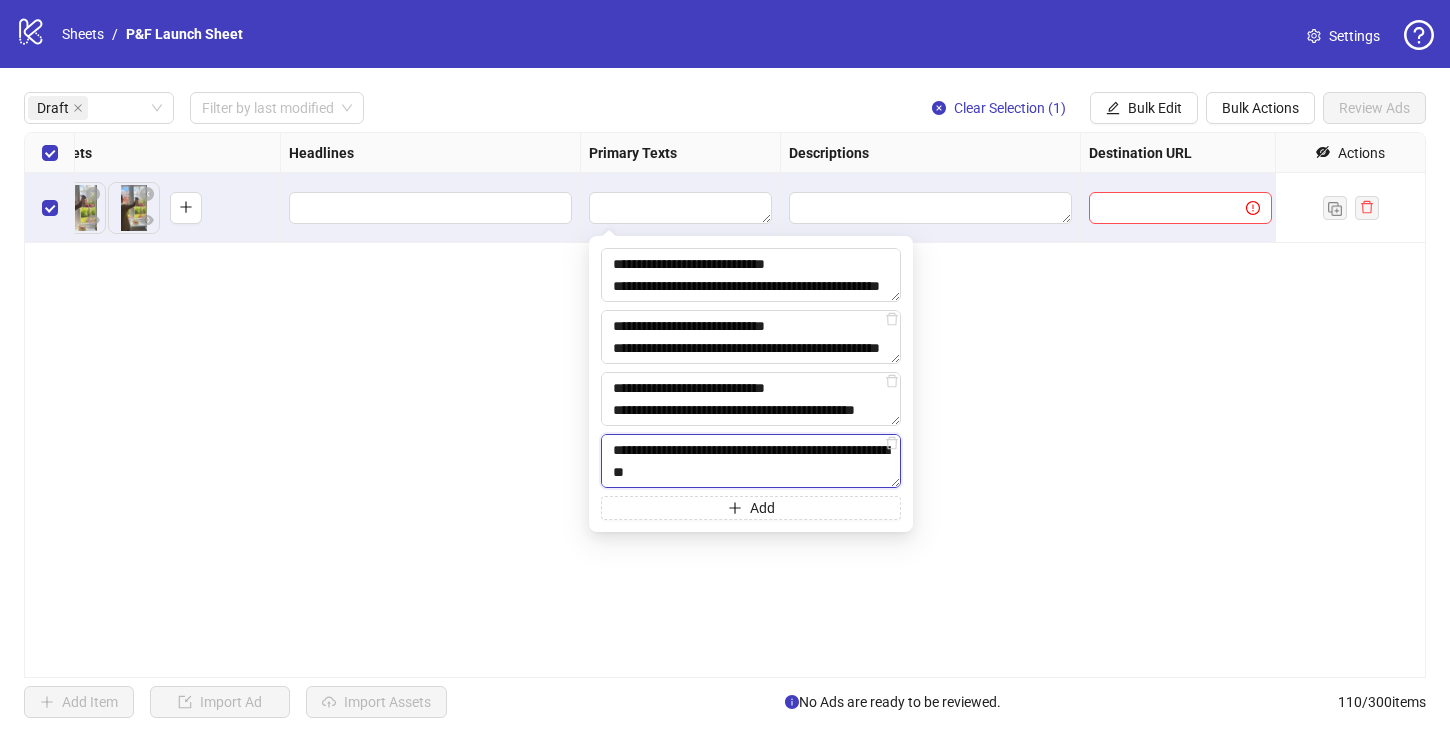 scroll, scrollTop: 147, scrollLeft: 0, axis: vertical 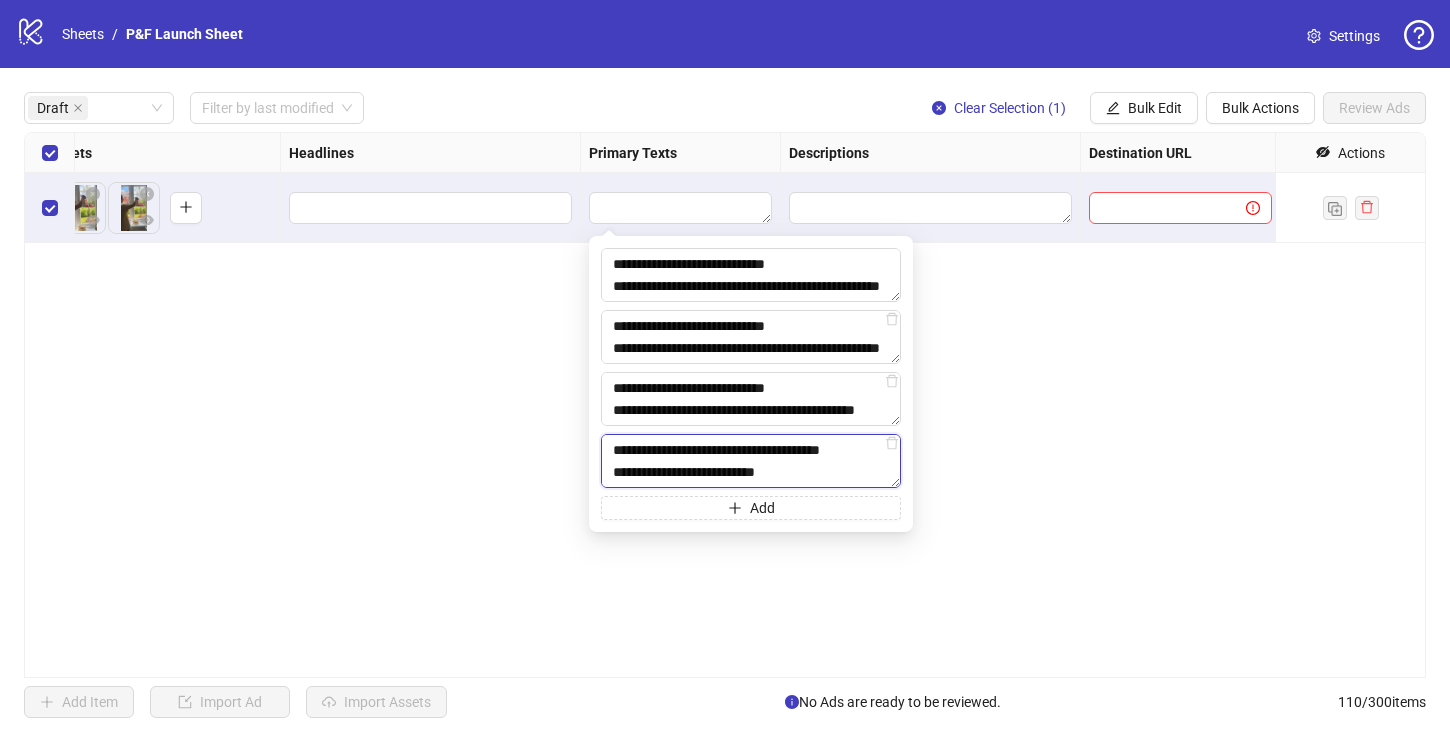 type on "**********" 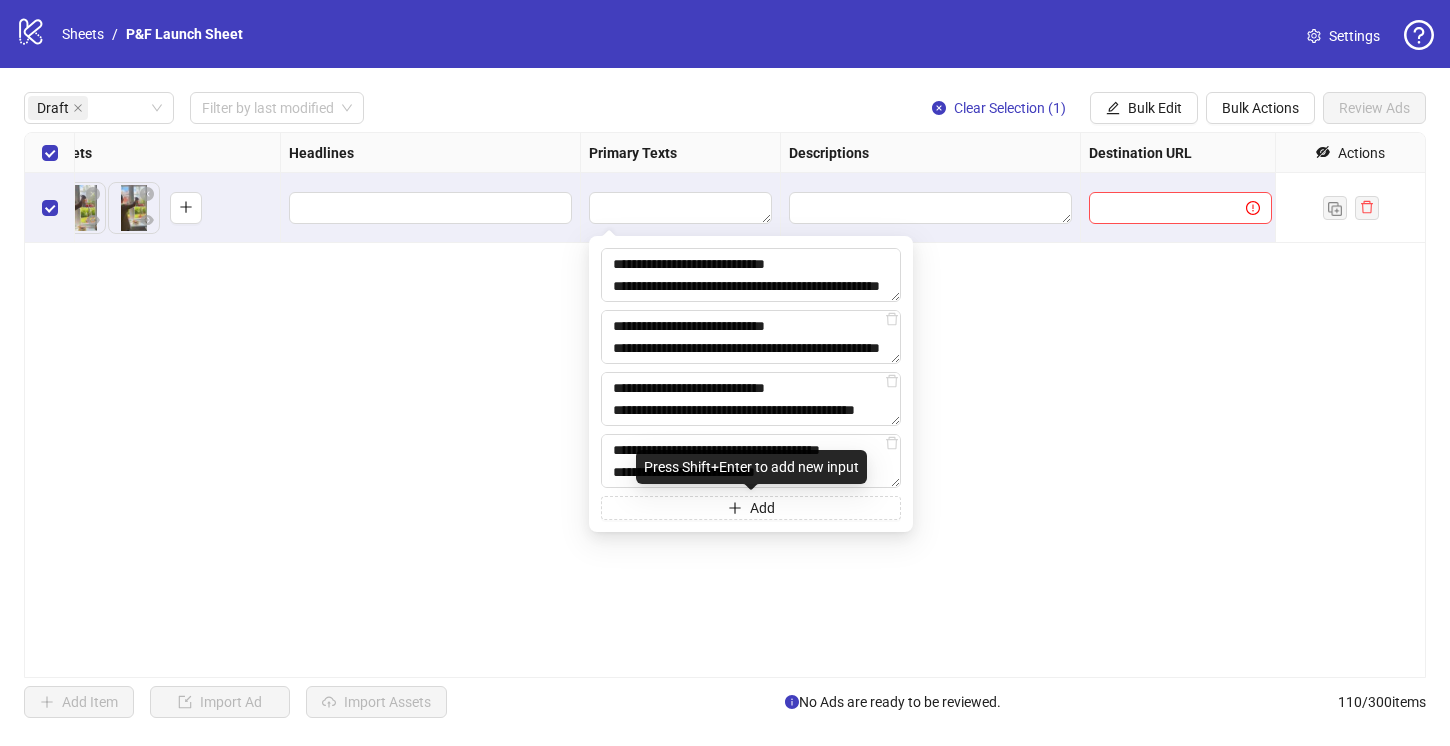 click on "**********" at bounding box center (725, 405) 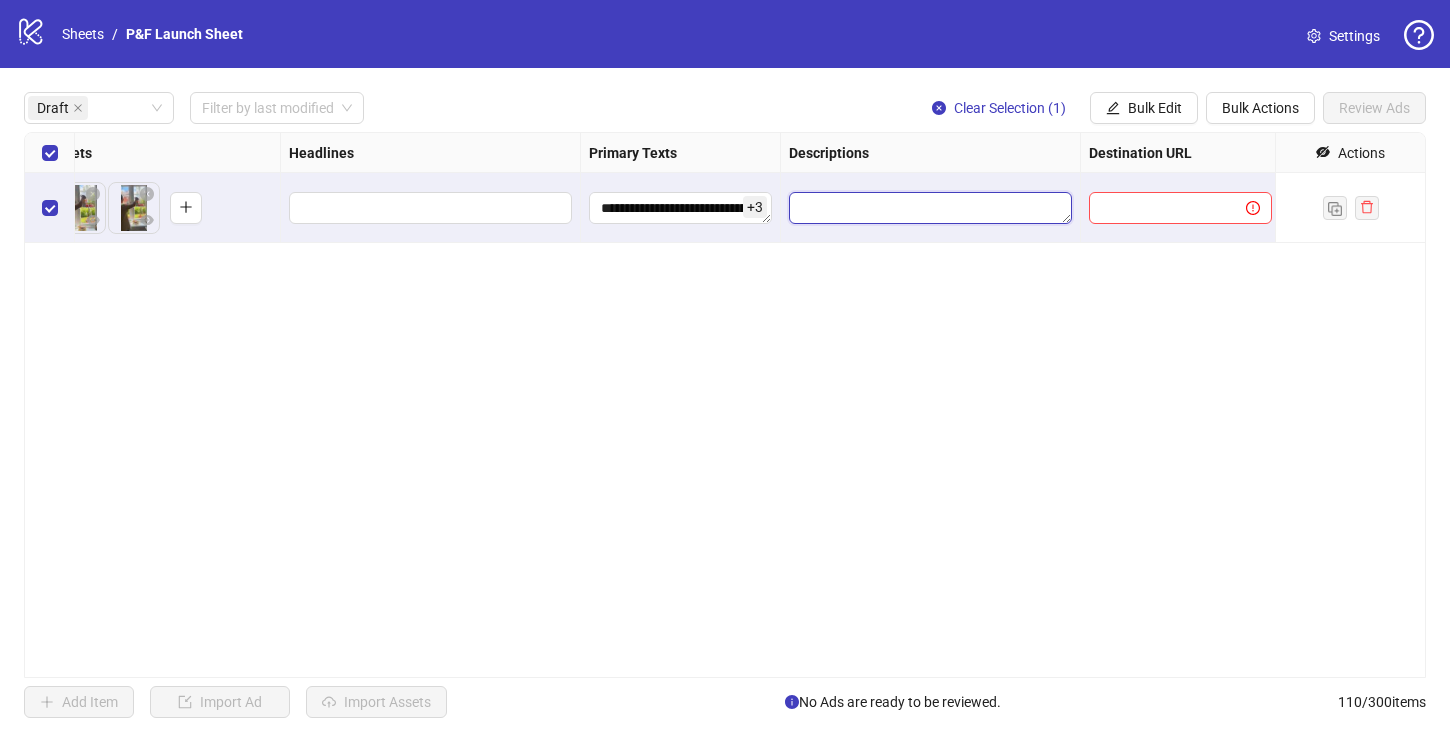 click at bounding box center (930, 208) 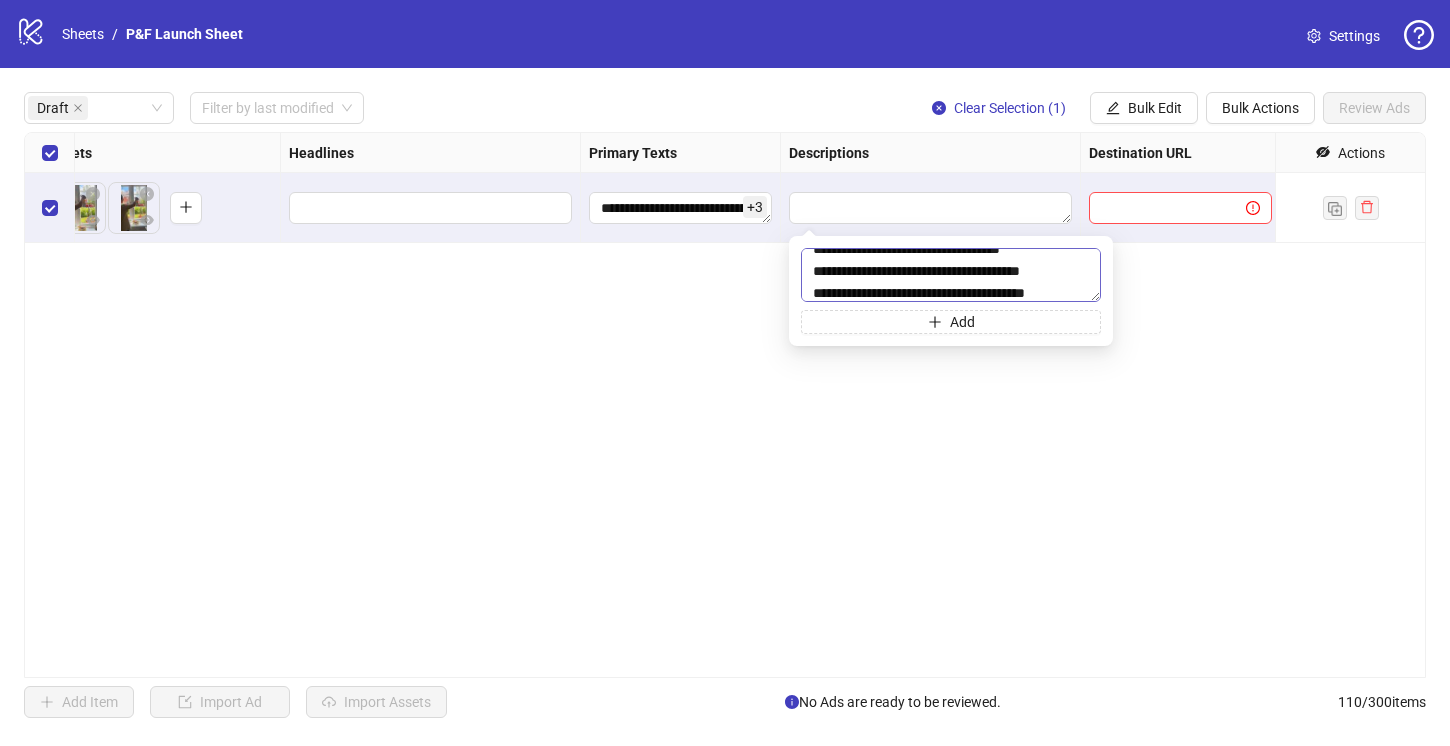 scroll, scrollTop: 0, scrollLeft: 0, axis: both 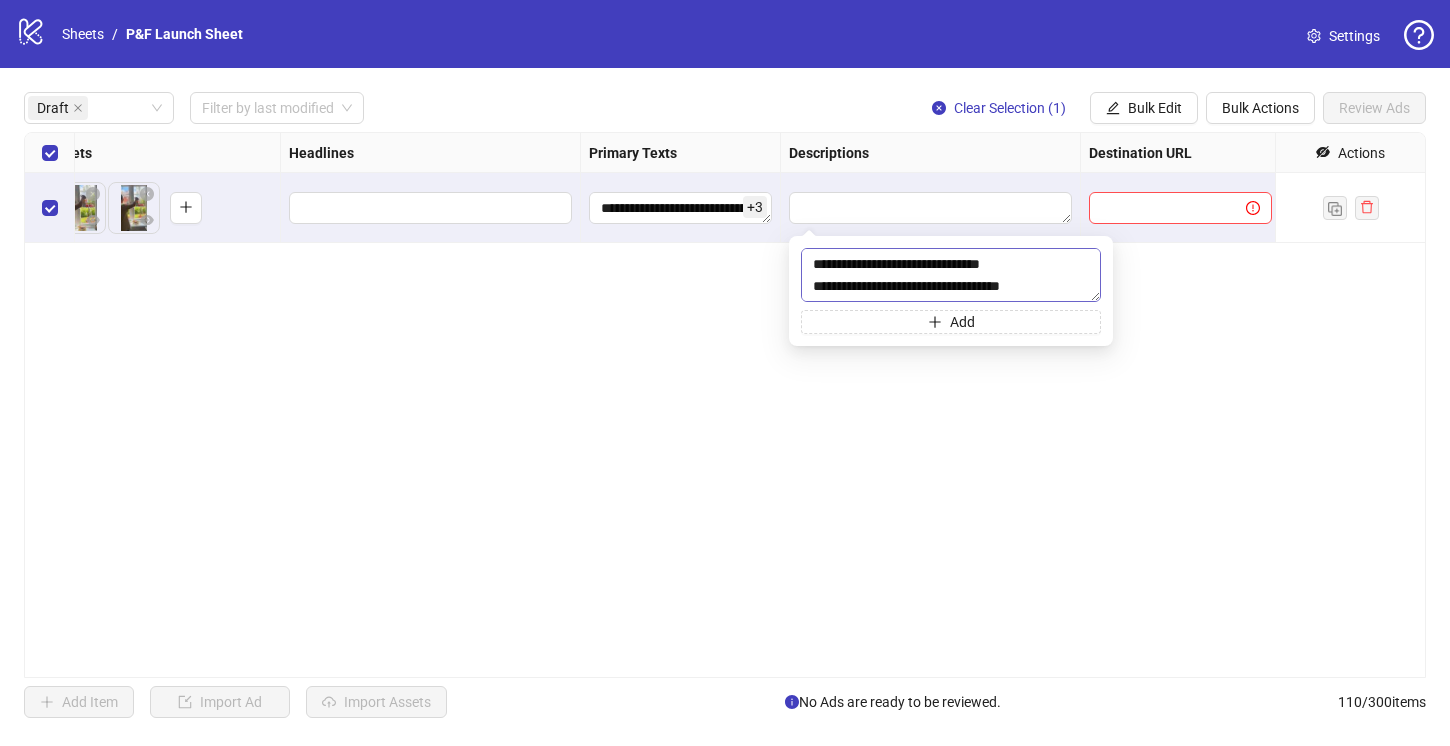 click on "**********" at bounding box center [951, 275] 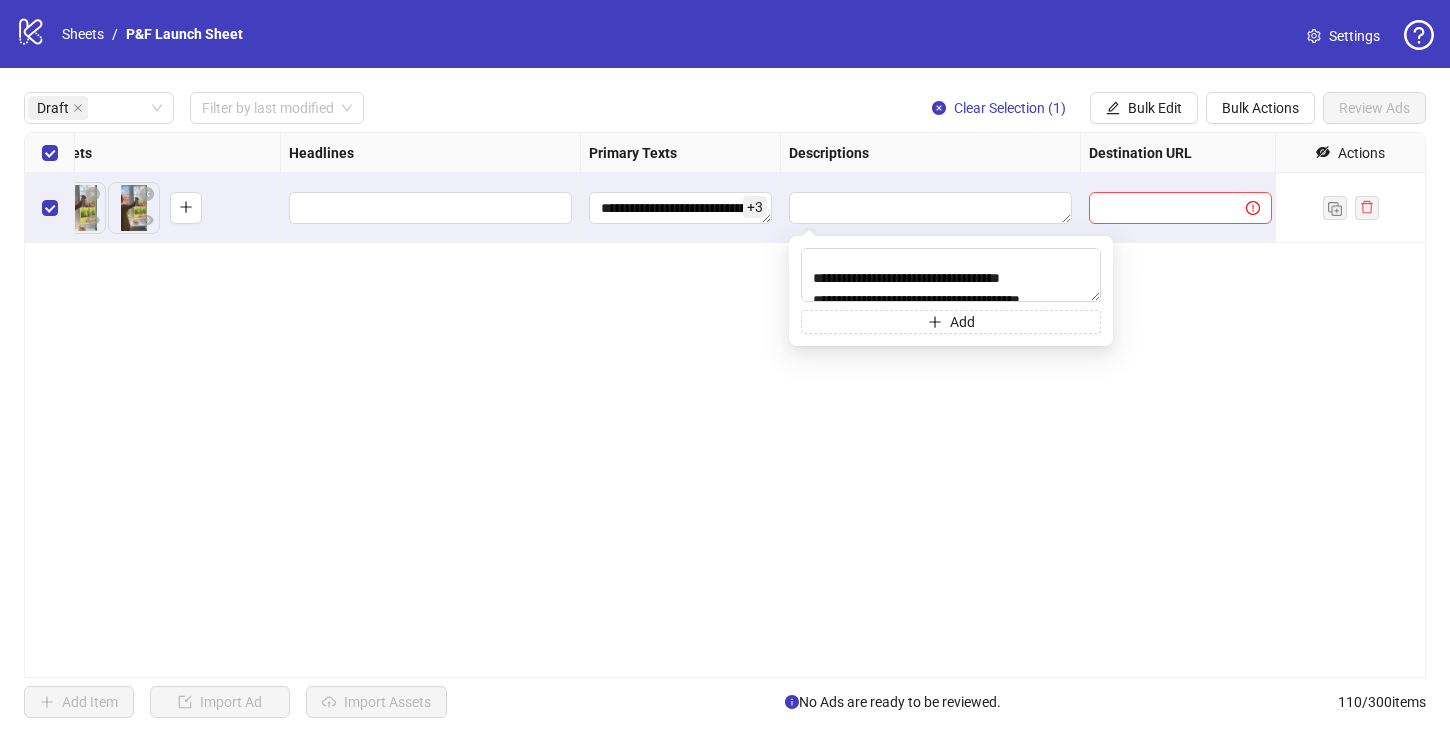 scroll, scrollTop: 66, scrollLeft: 0, axis: vertical 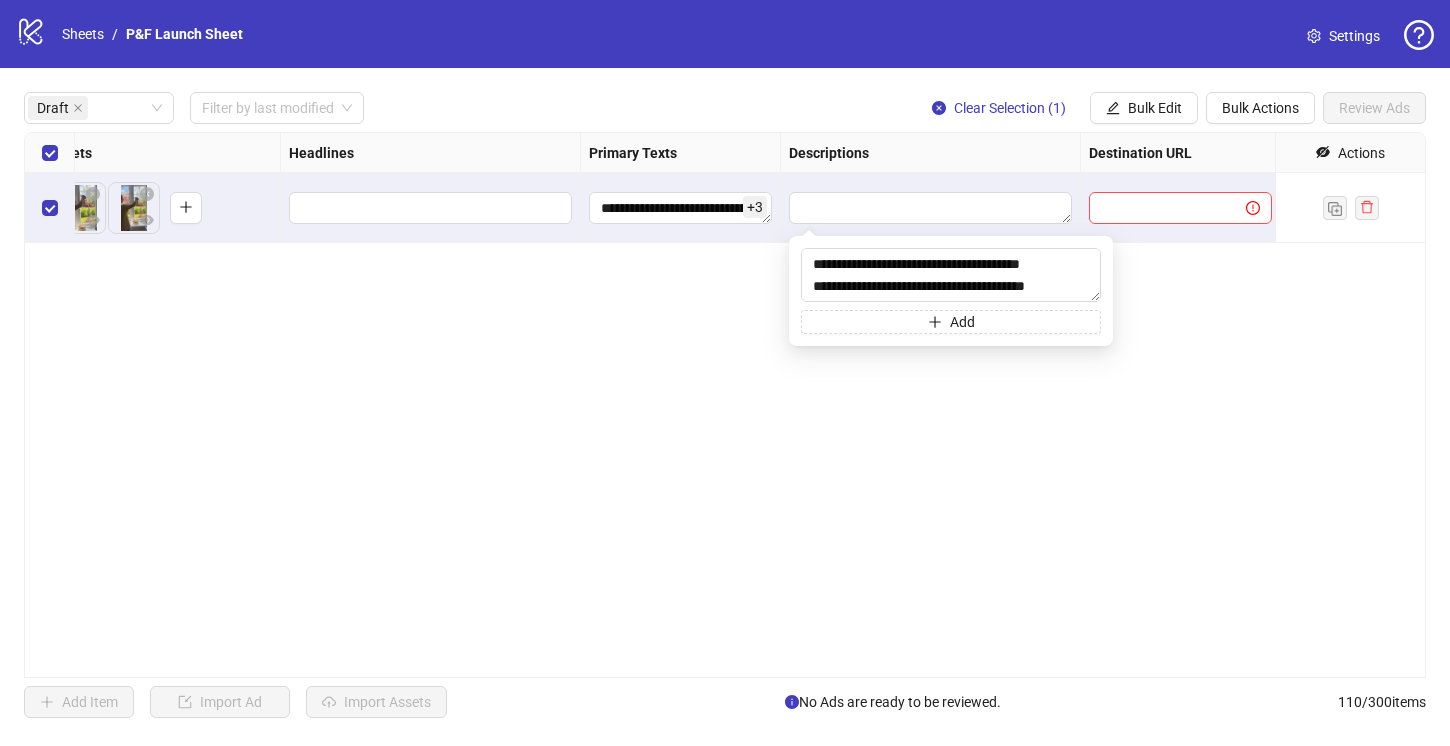 drag, startPoint x: 818, startPoint y: 253, endPoint x: 899, endPoint y: 344, distance: 121.82774 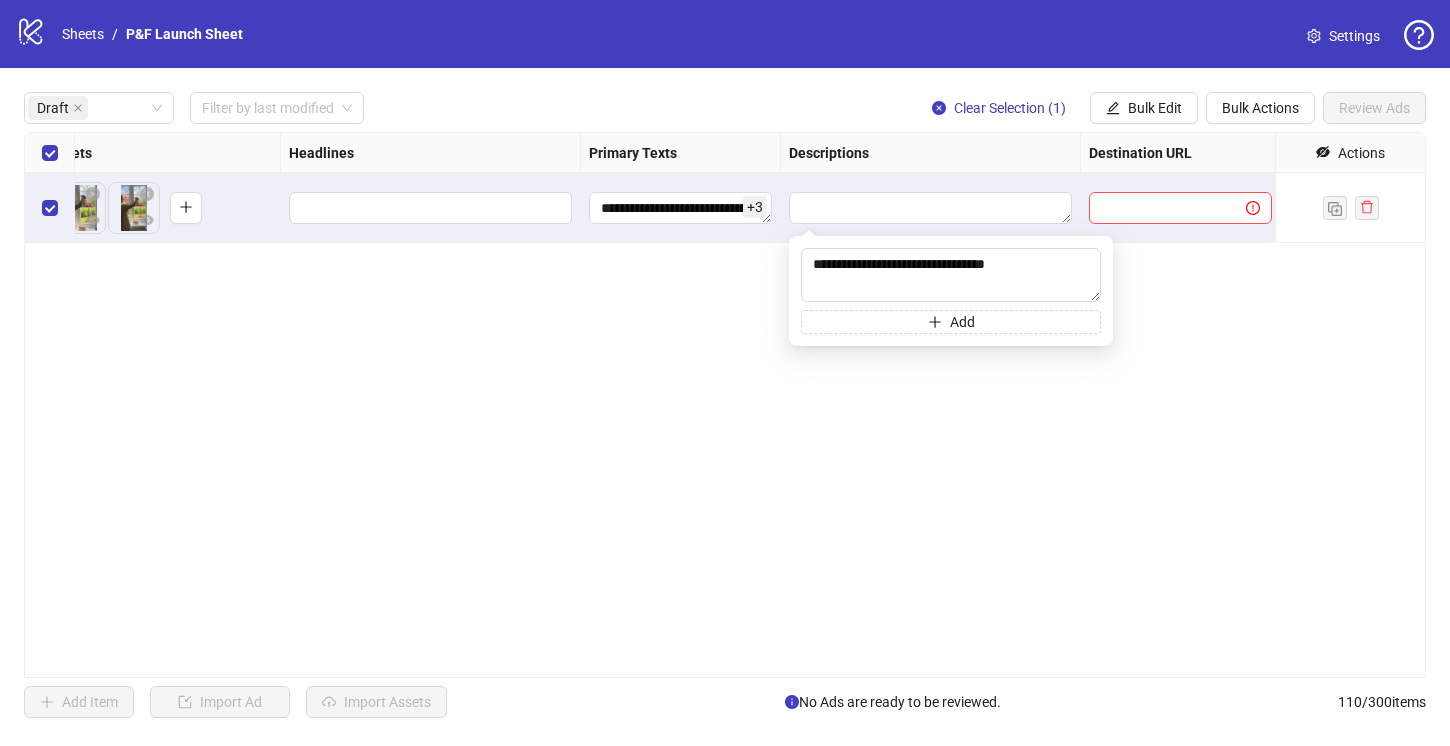 scroll, scrollTop: 0, scrollLeft: 0, axis: both 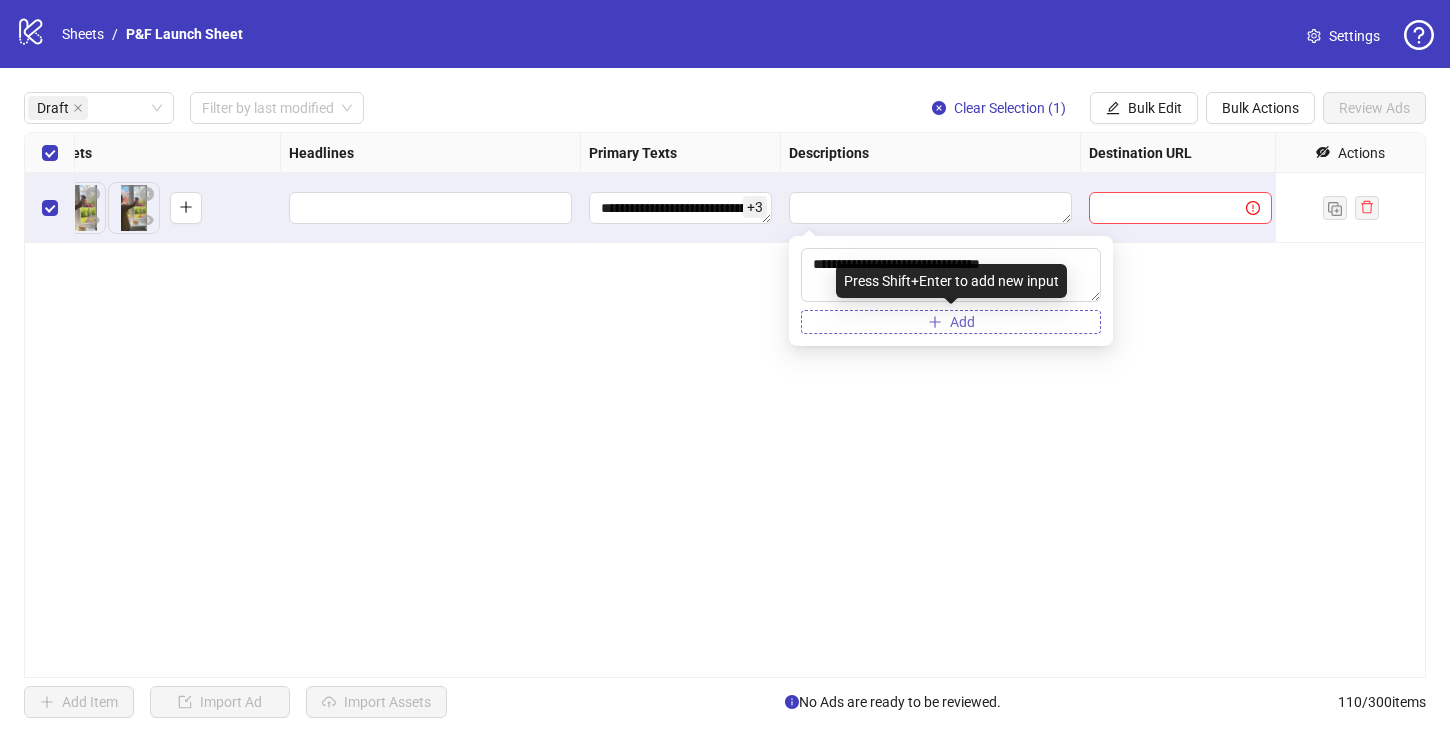 type on "**********" 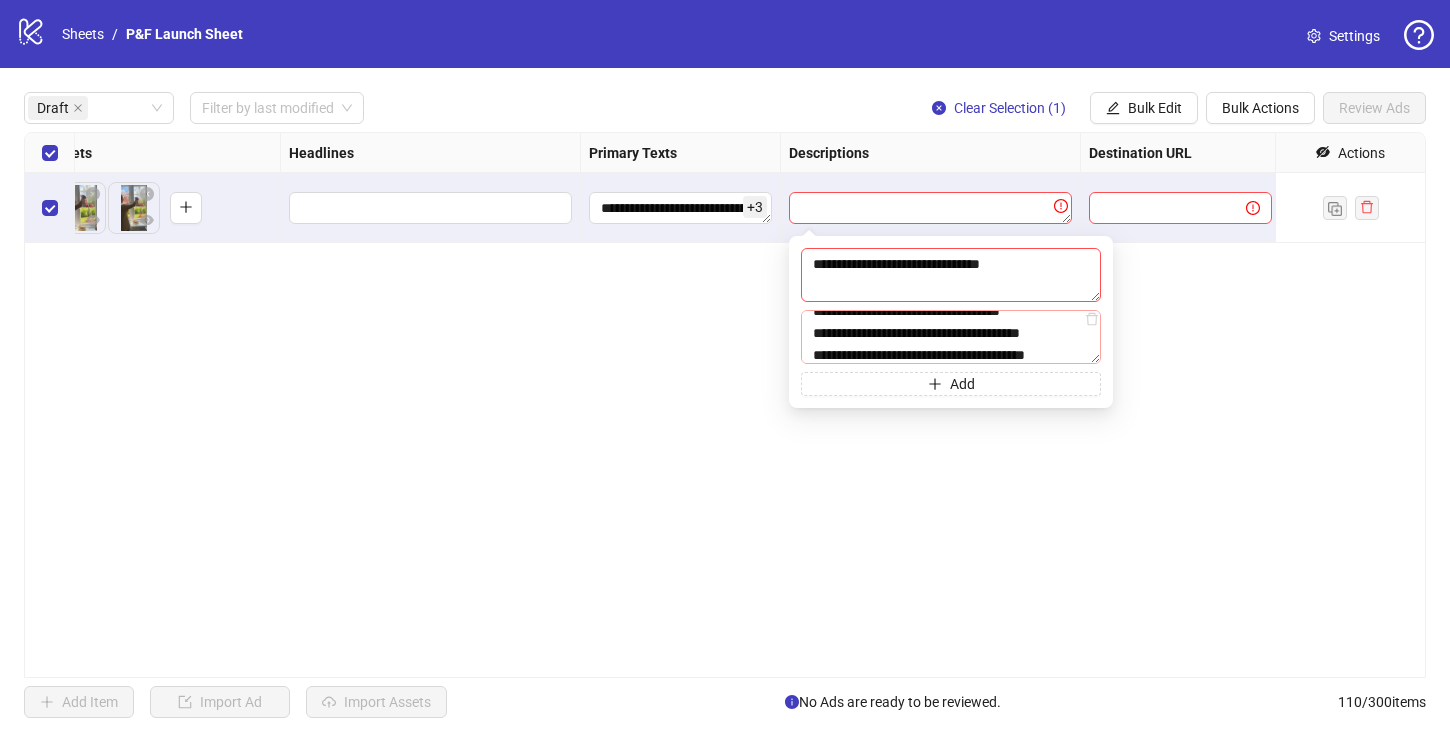 scroll, scrollTop: 0, scrollLeft: 0, axis: both 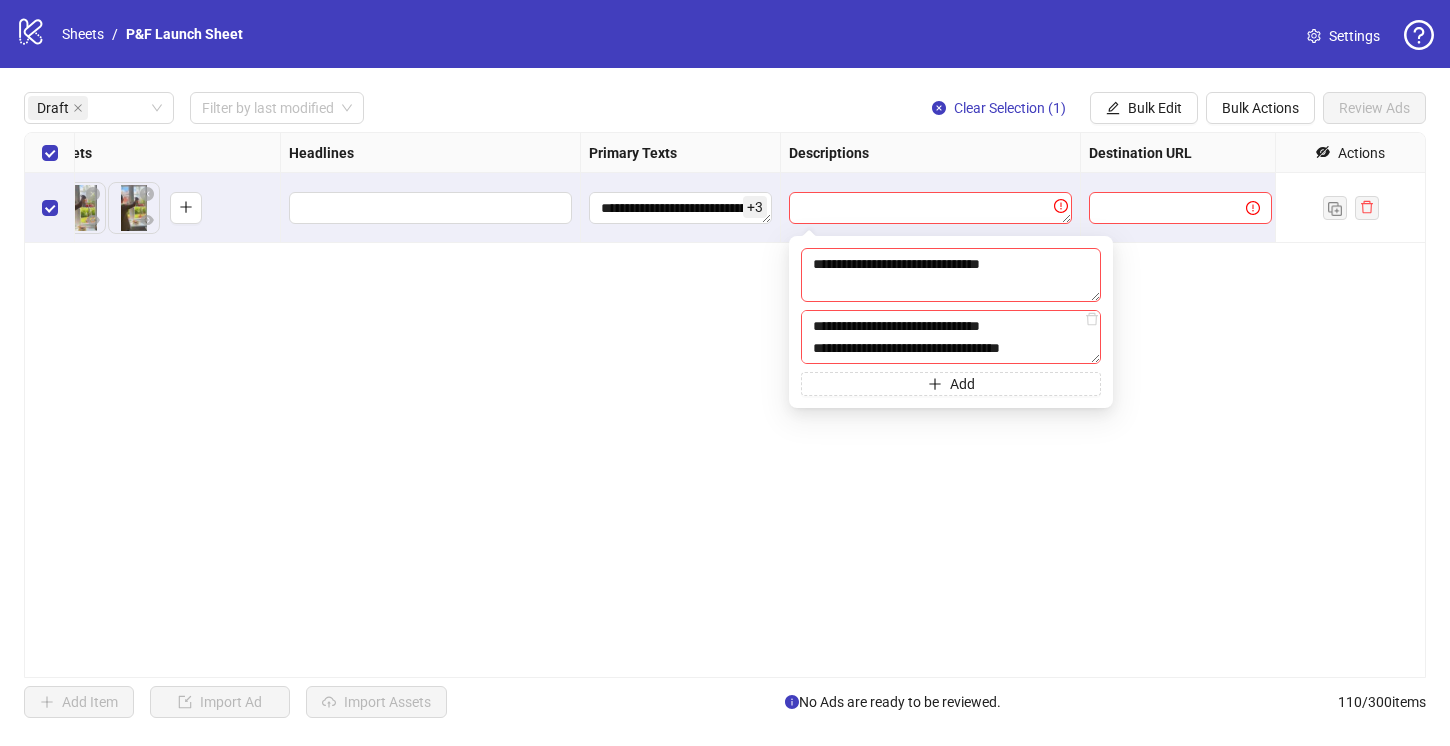 drag, startPoint x: 1032, startPoint y: 329, endPoint x: 797, endPoint y: 325, distance: 235.03404 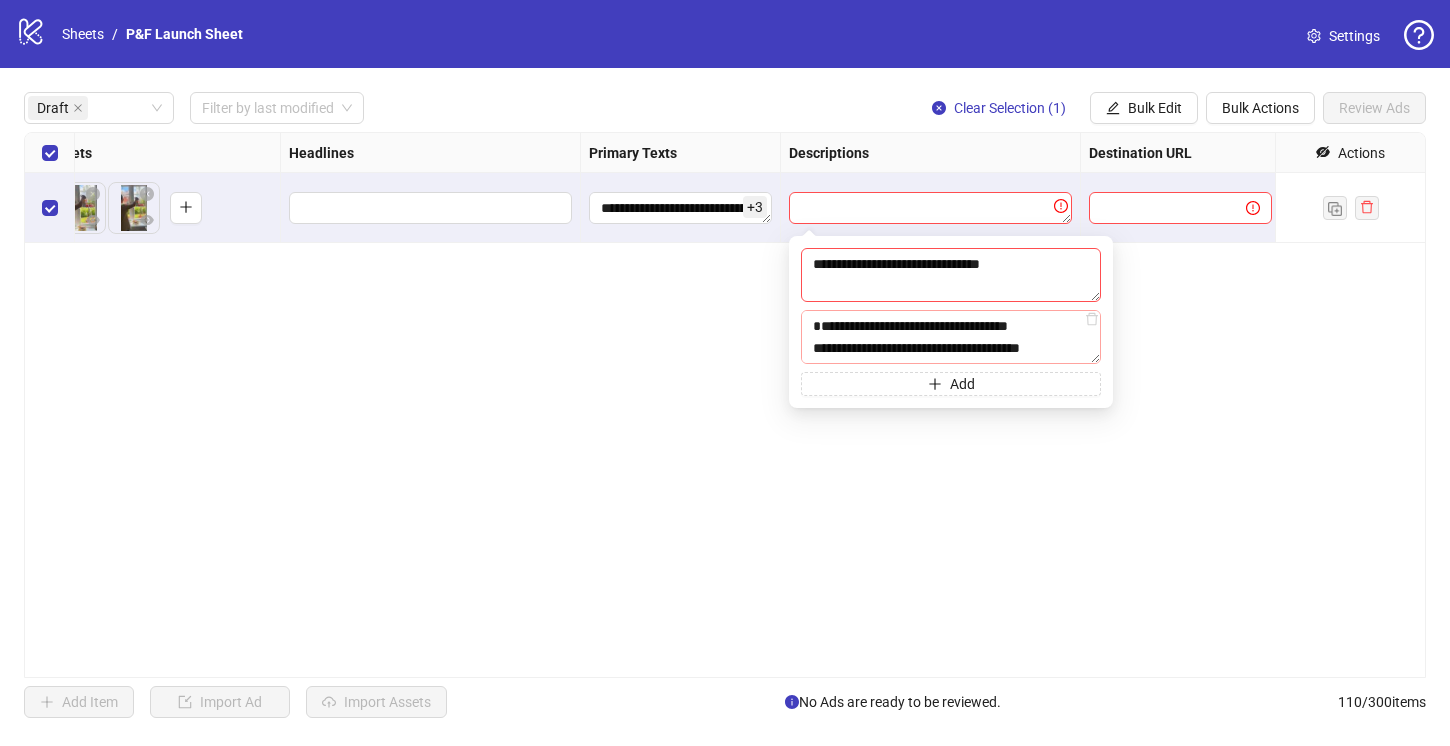 click on "**********" at bounding box center (951, 337) 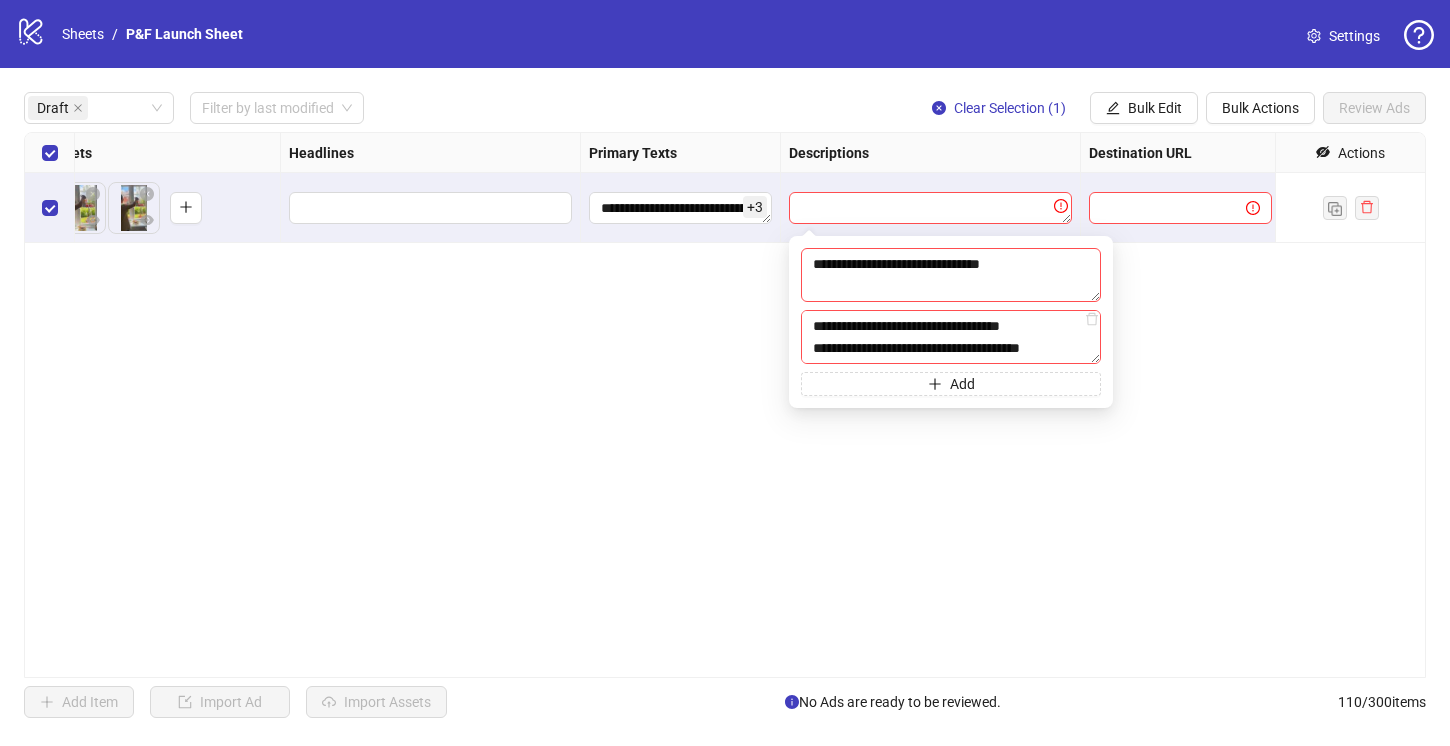 scroll, scrollTop: 22, scrollLeft: 0, axis: vertical 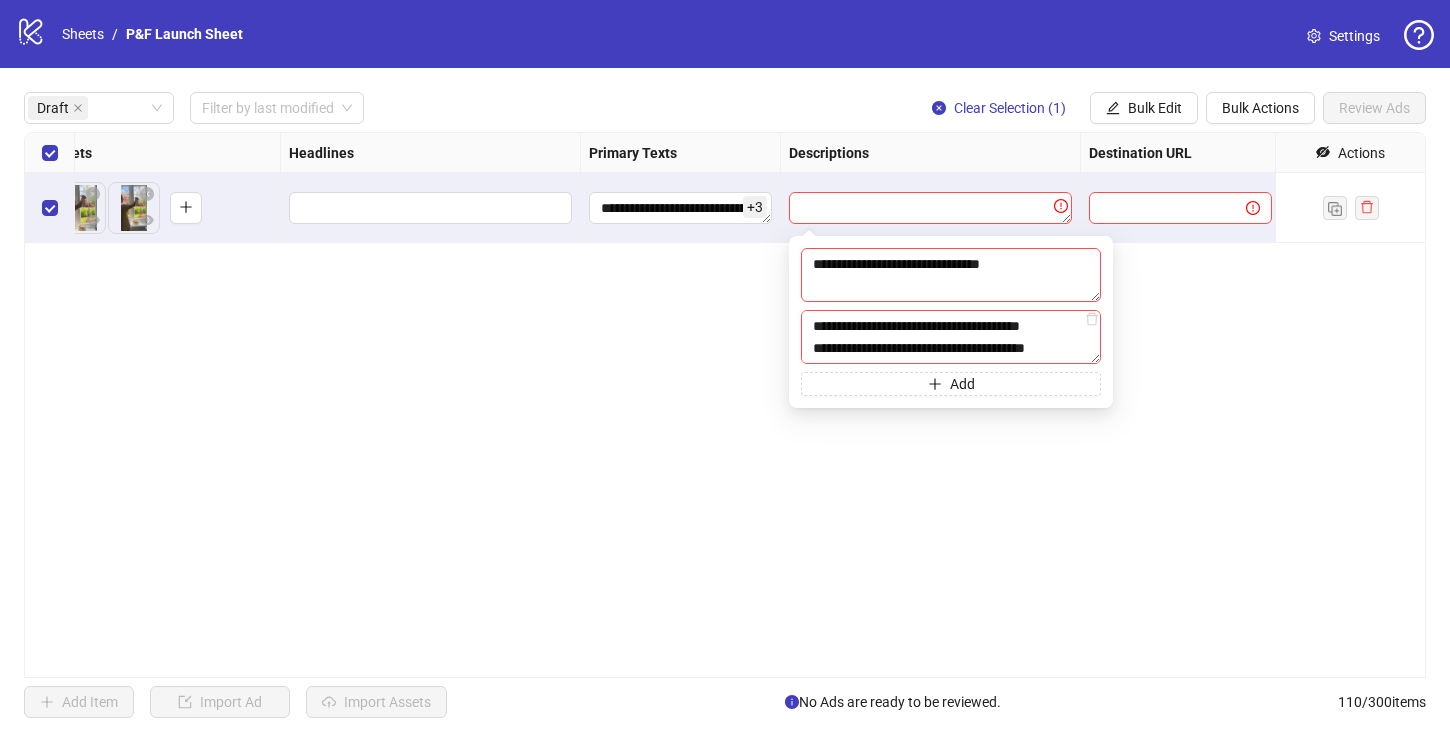 drag, startPoint x: 811, startPoint y: 348, endPoint x: 1044, endPoint y: 419, distance: 243.5775 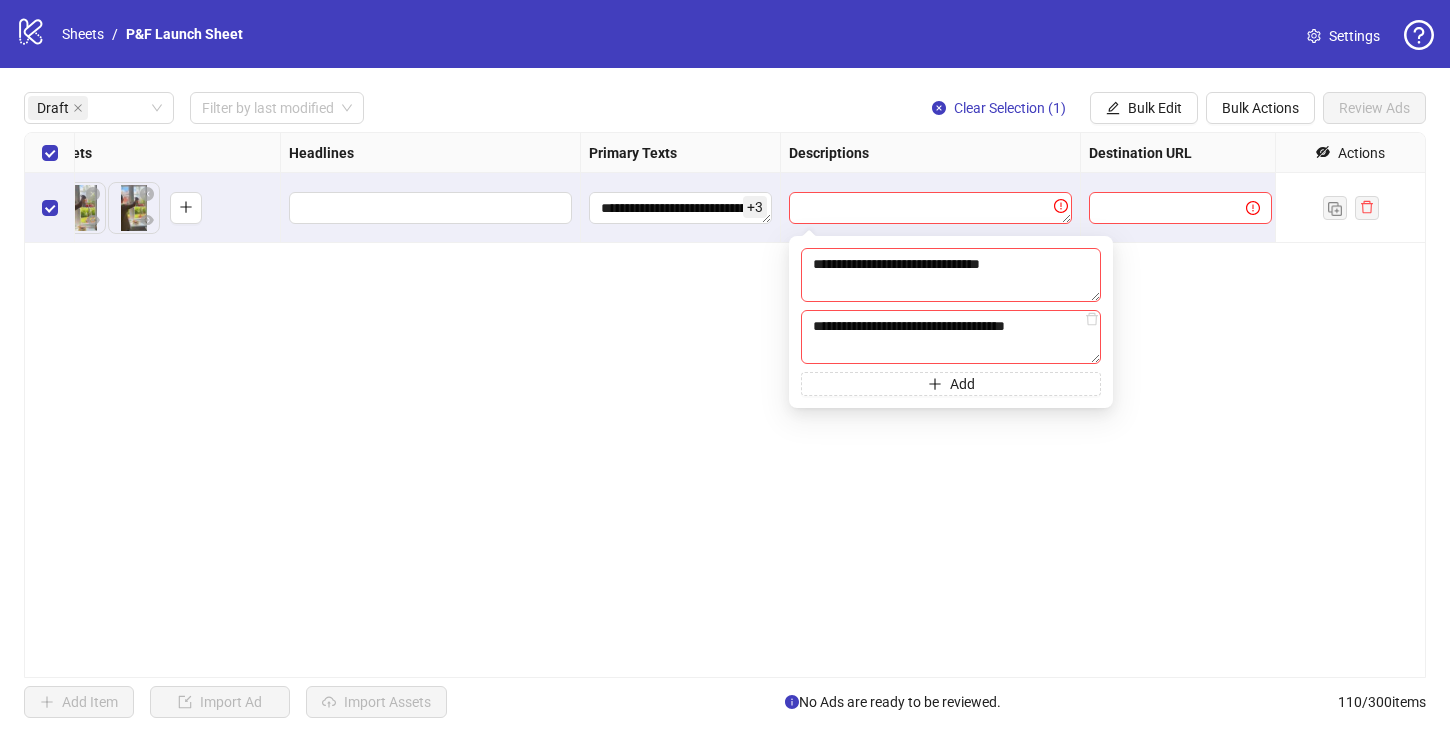 scroll, scrollTop: 0, scrollLeft: 0, axis: both 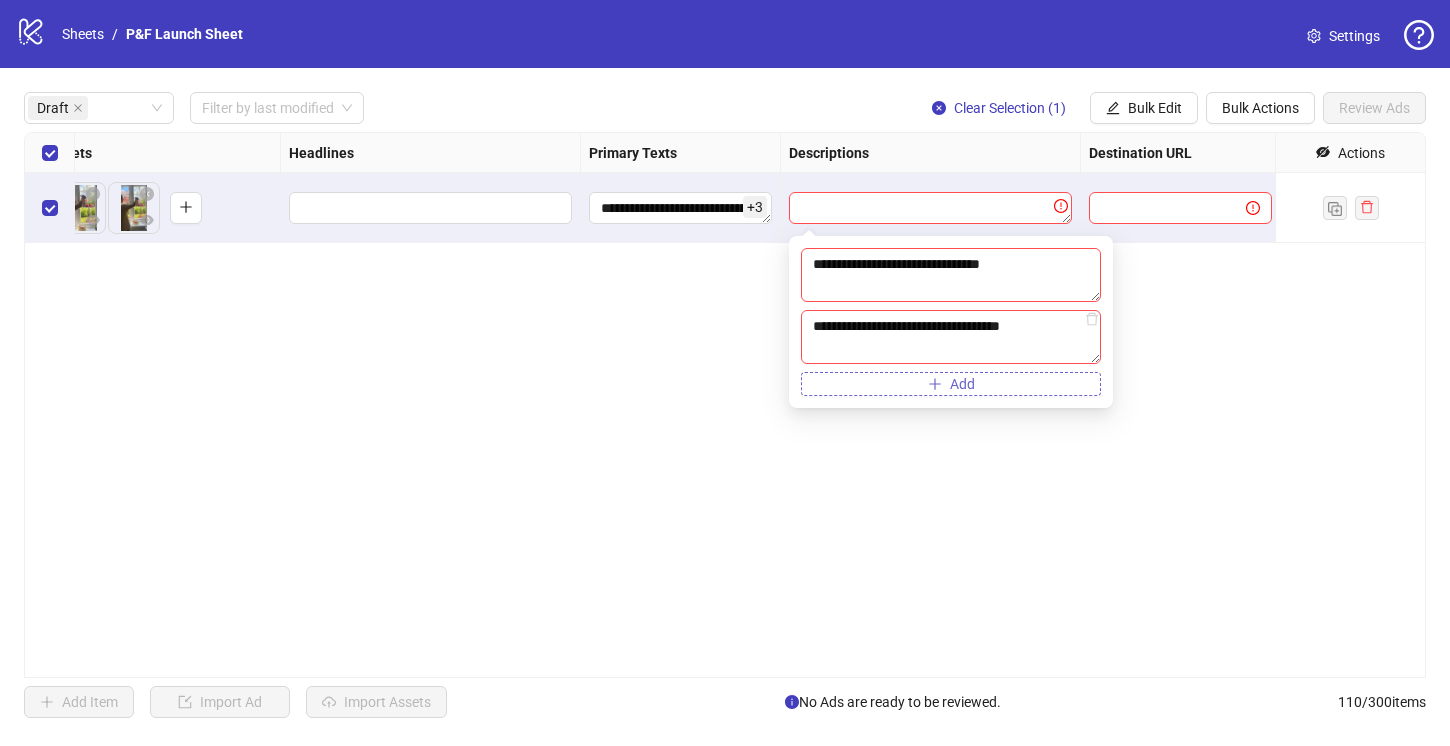 type on "**********" 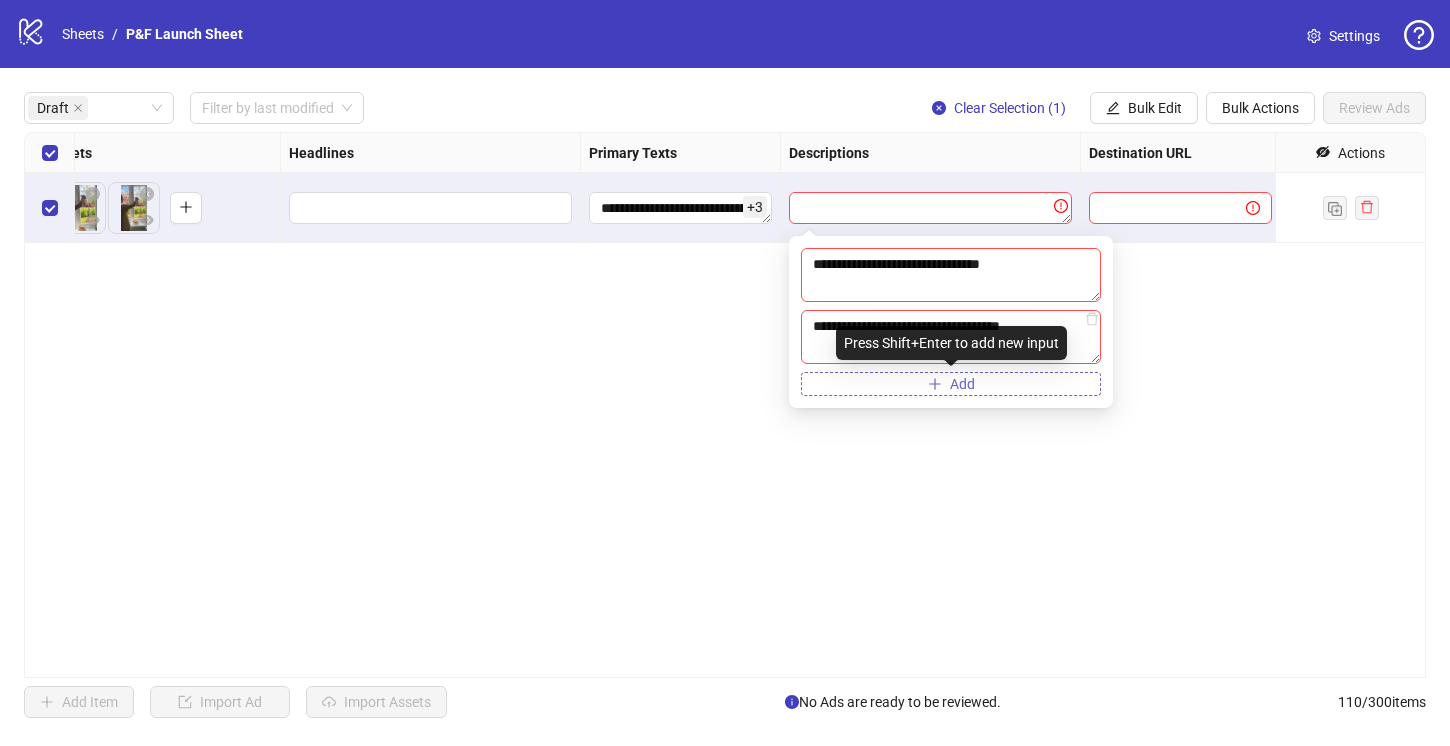 click on "Add" at bounding box center (962, 384) 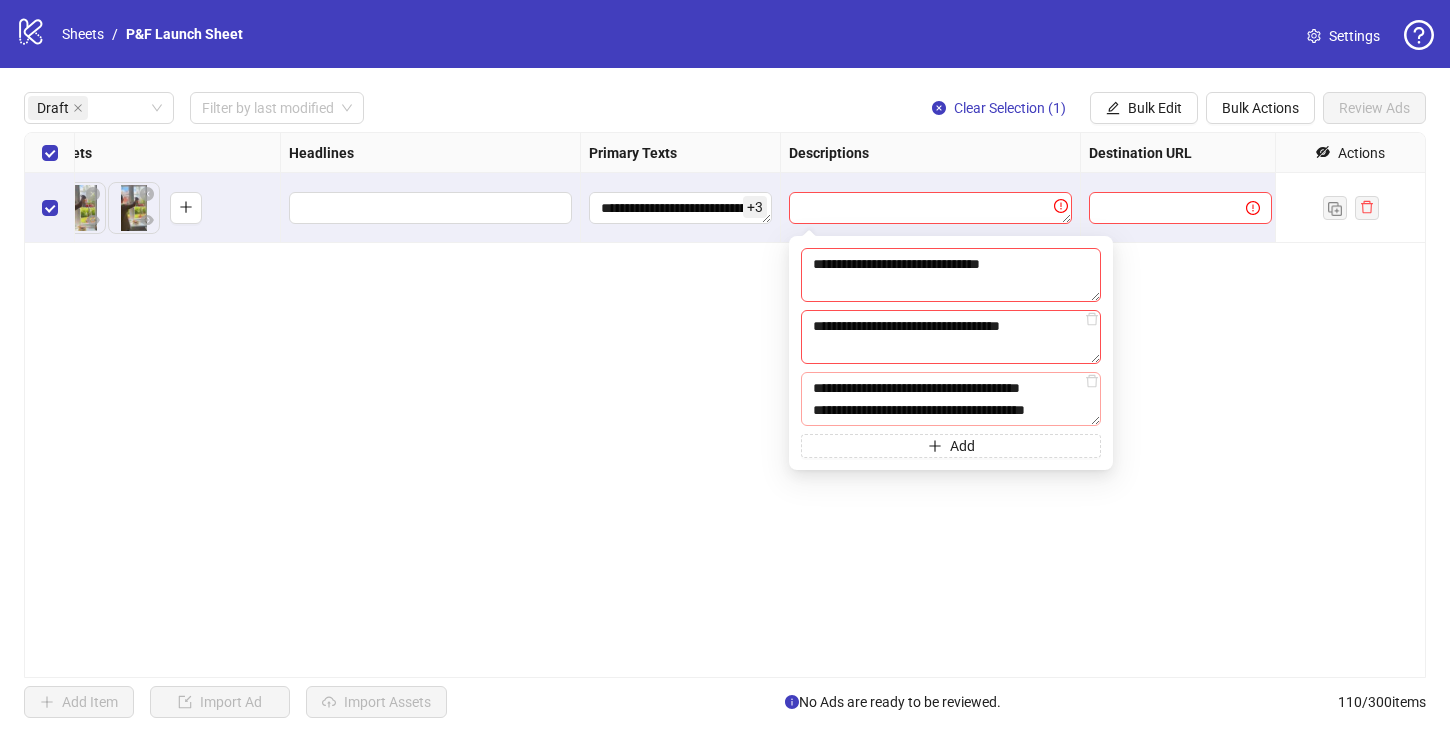 drag, startPoint x: 813, startPoint y: 411, endPoint x: 1087, endPoint y: 419, distance: 274.11676 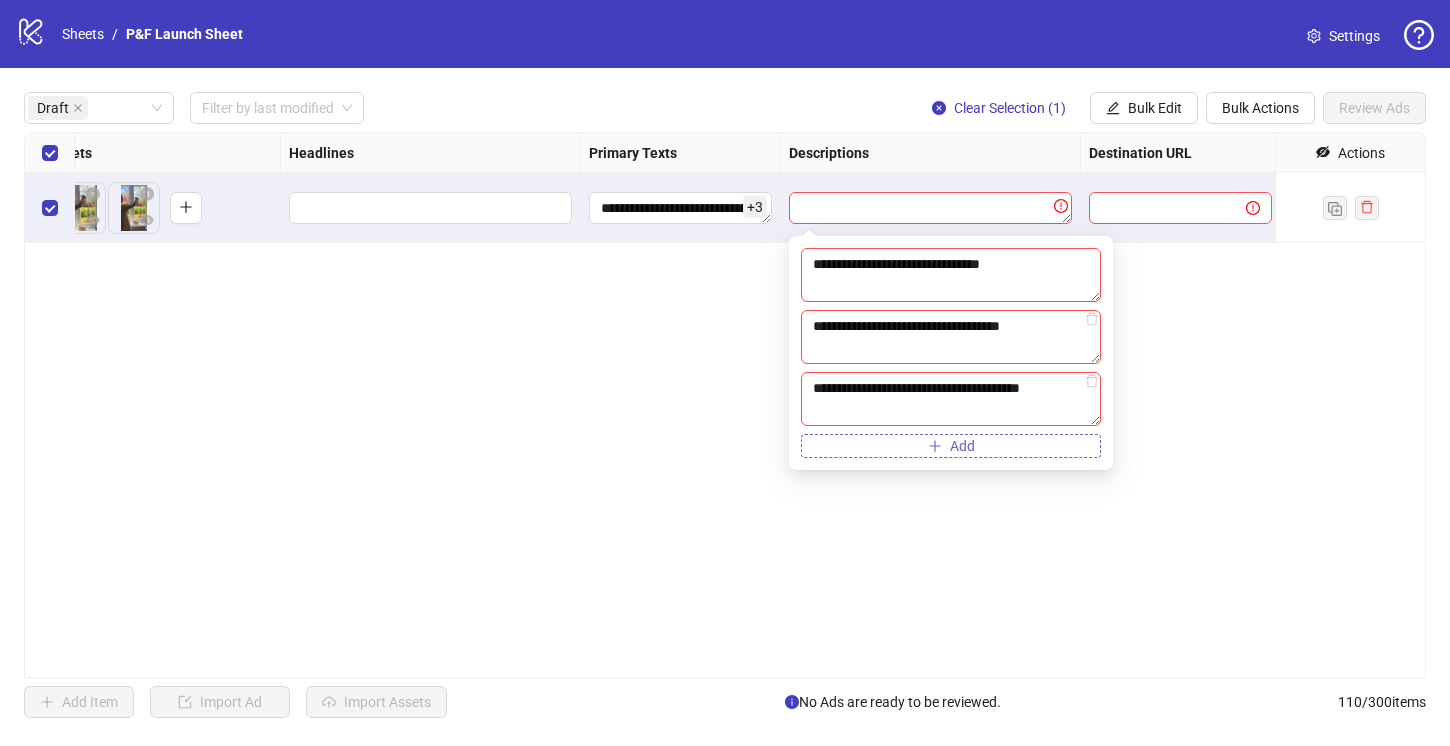 type on "**********" 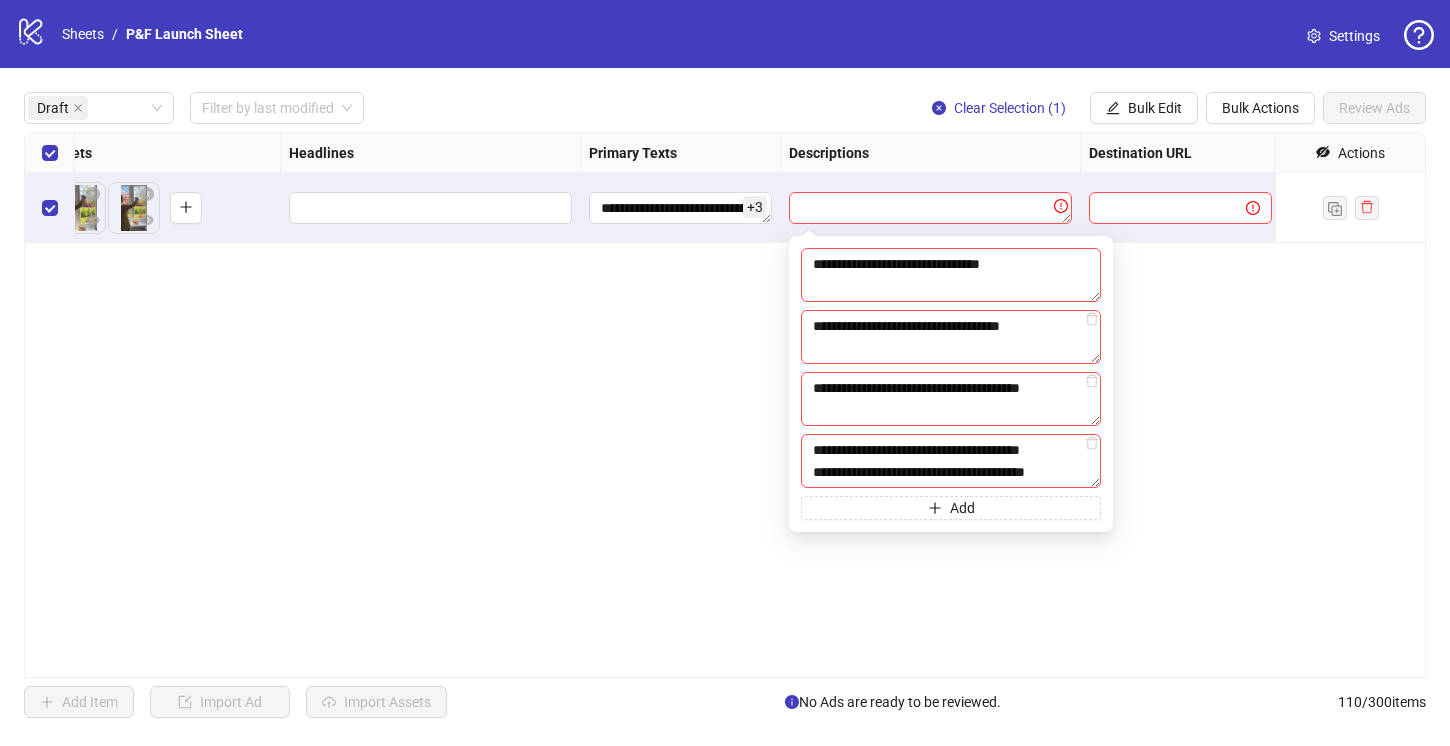 drag, startPoint x: 1077, startPoint y: 446, endPoint x: 767, endPoint y: 450, distance: 310.02582 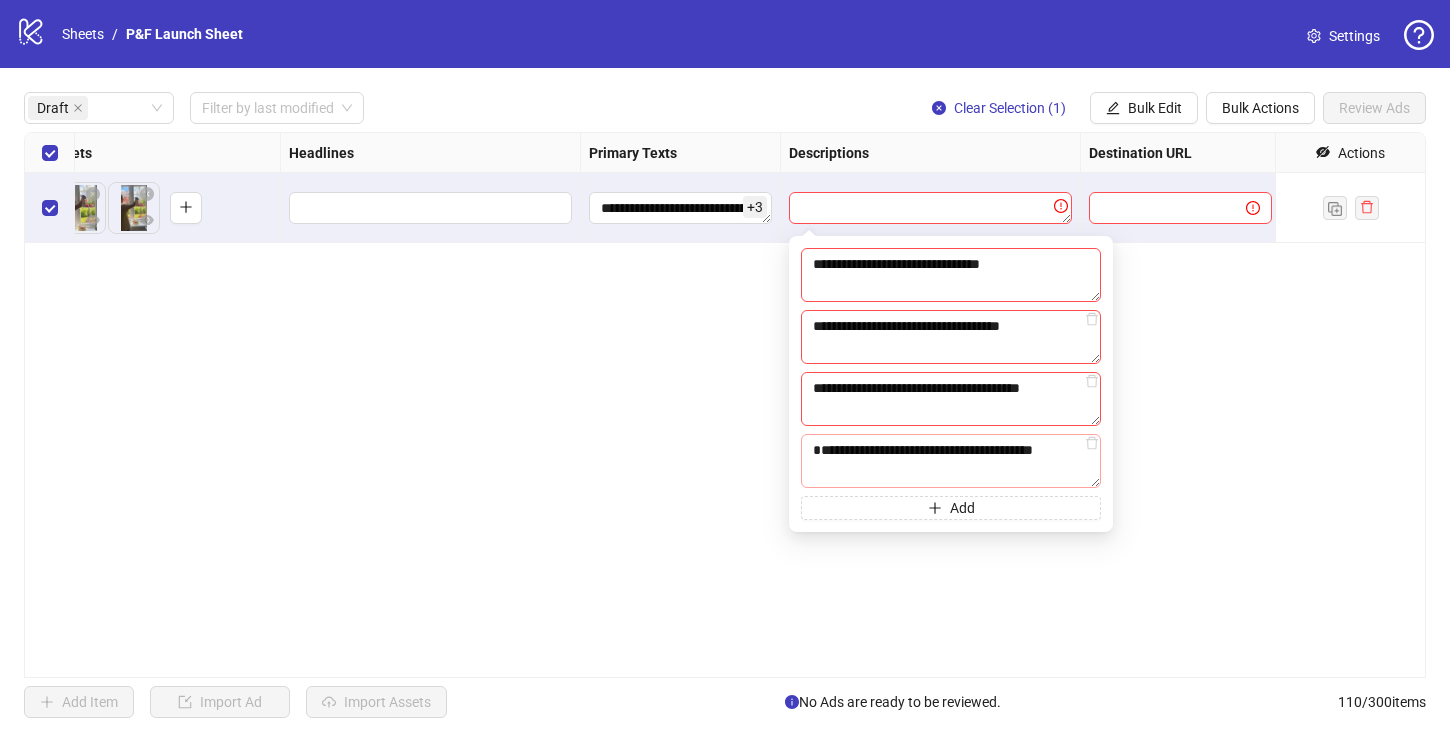 click on "**********" at bounding box center [951, 461] 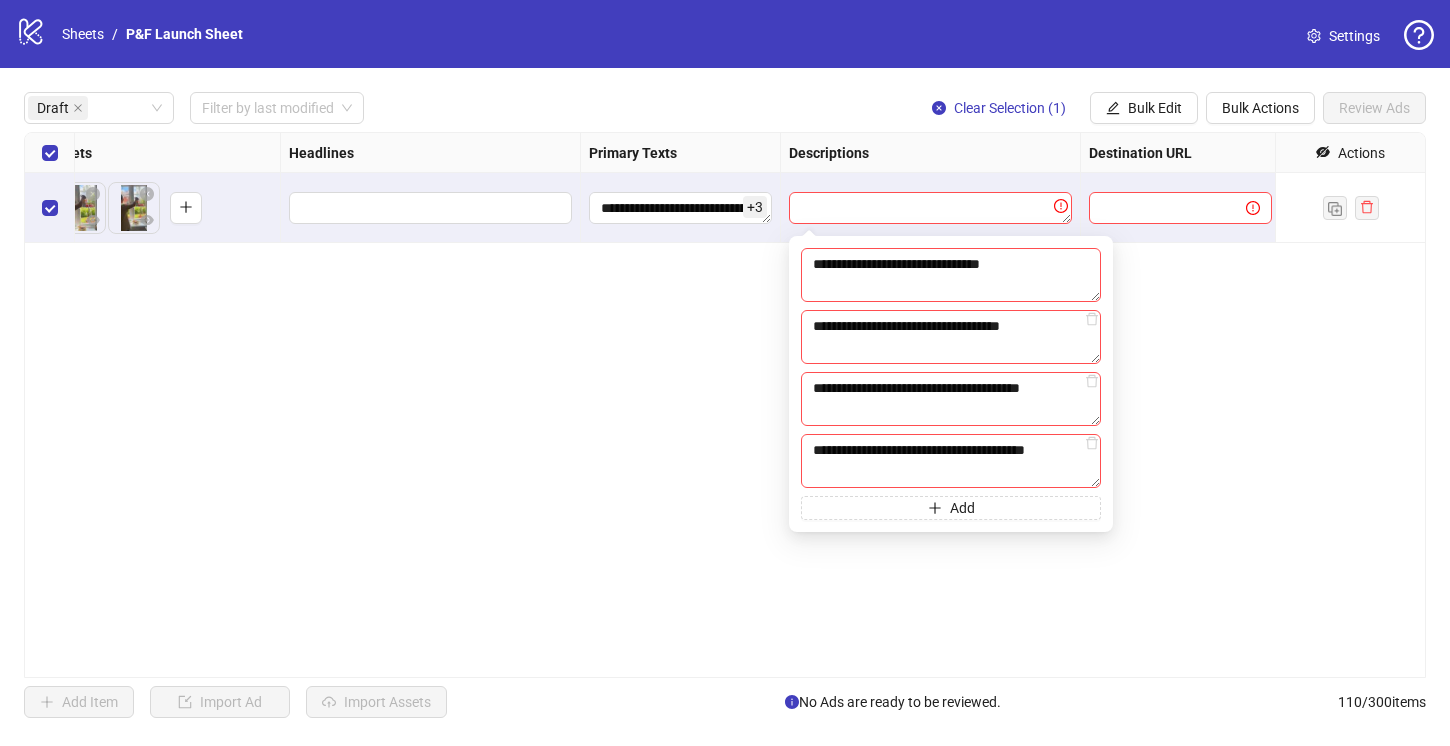 click on "**********" at bounding box center (725, 405) 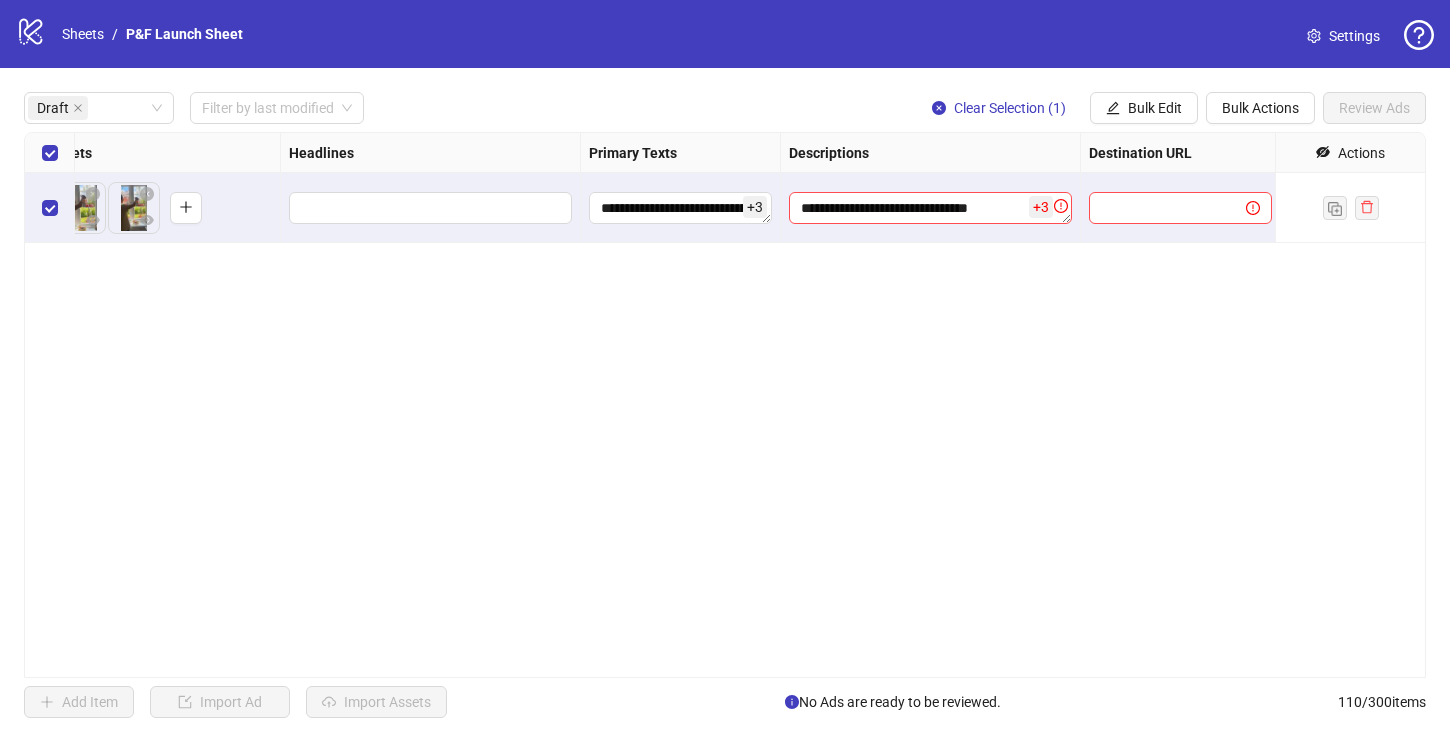 click 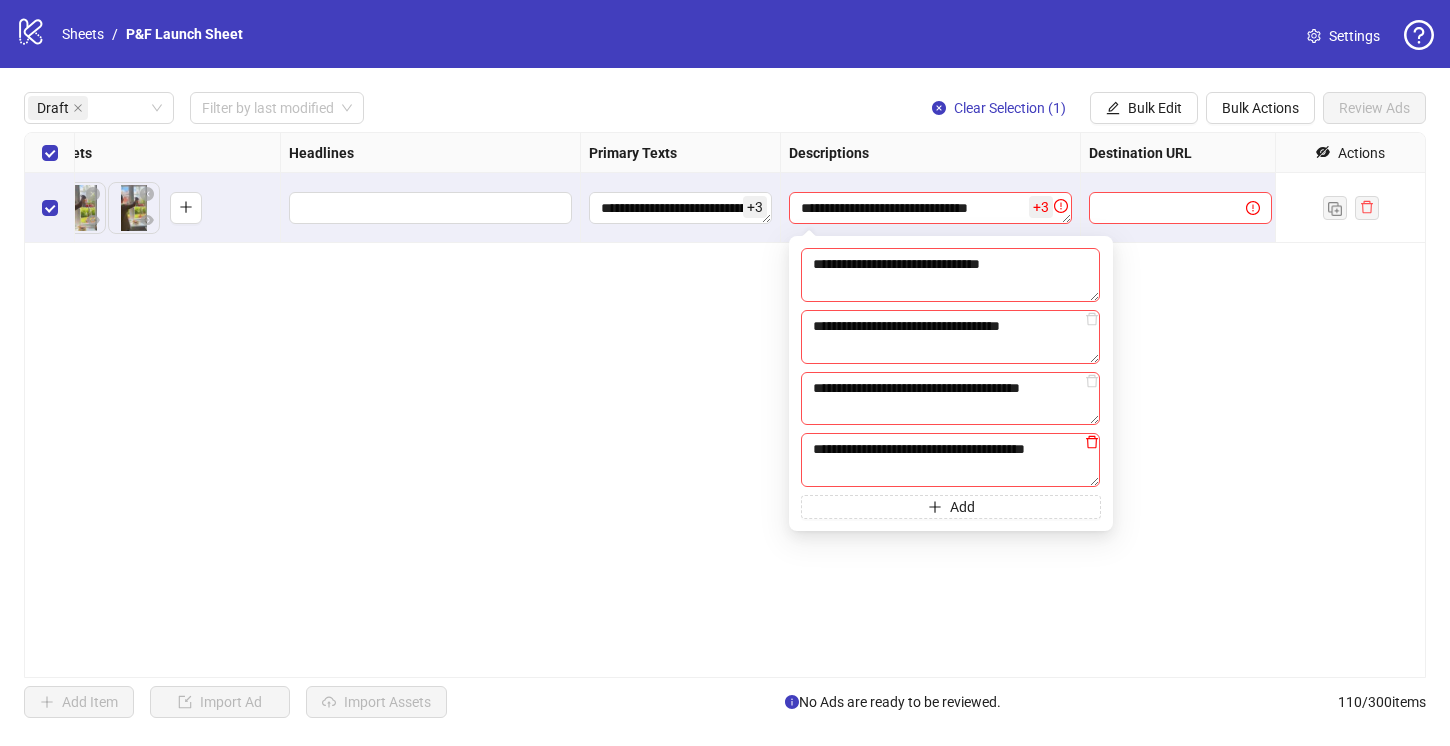 click 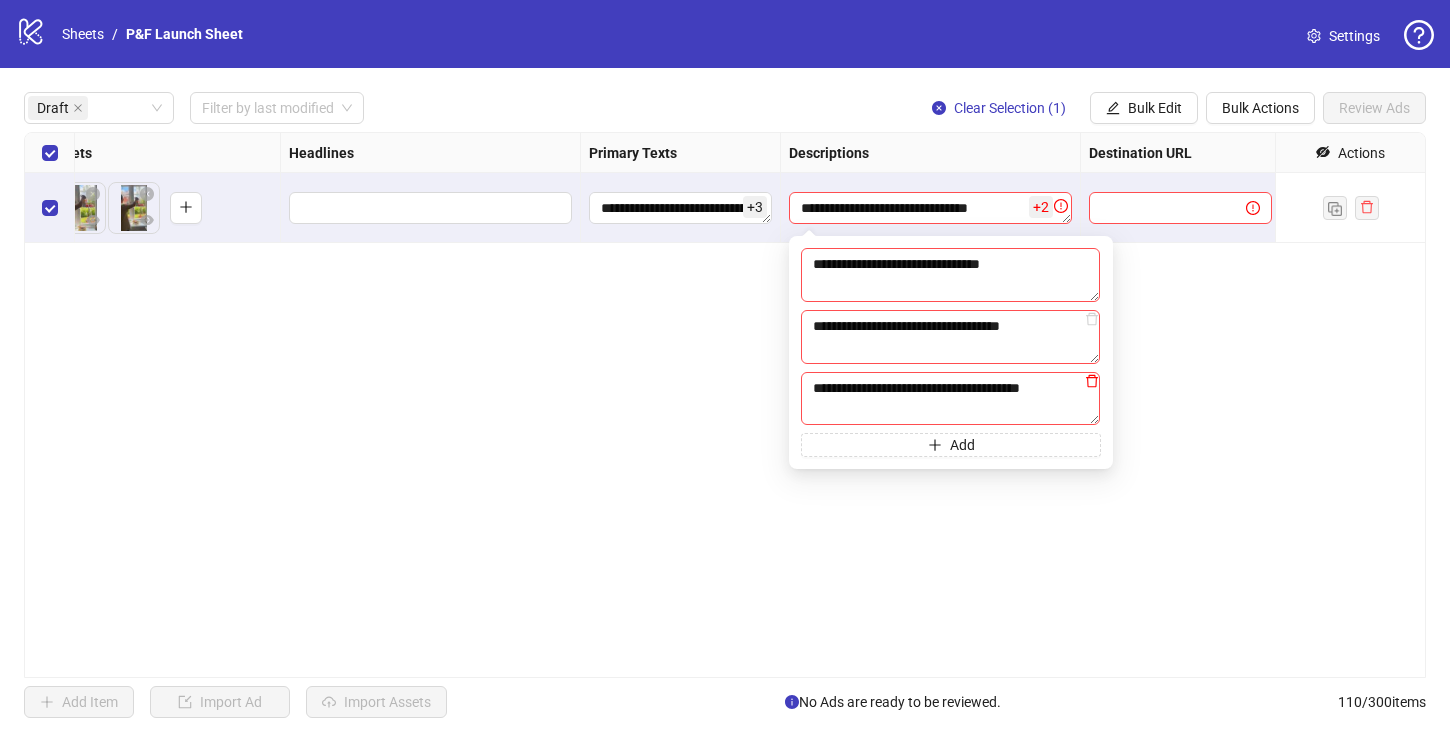 click 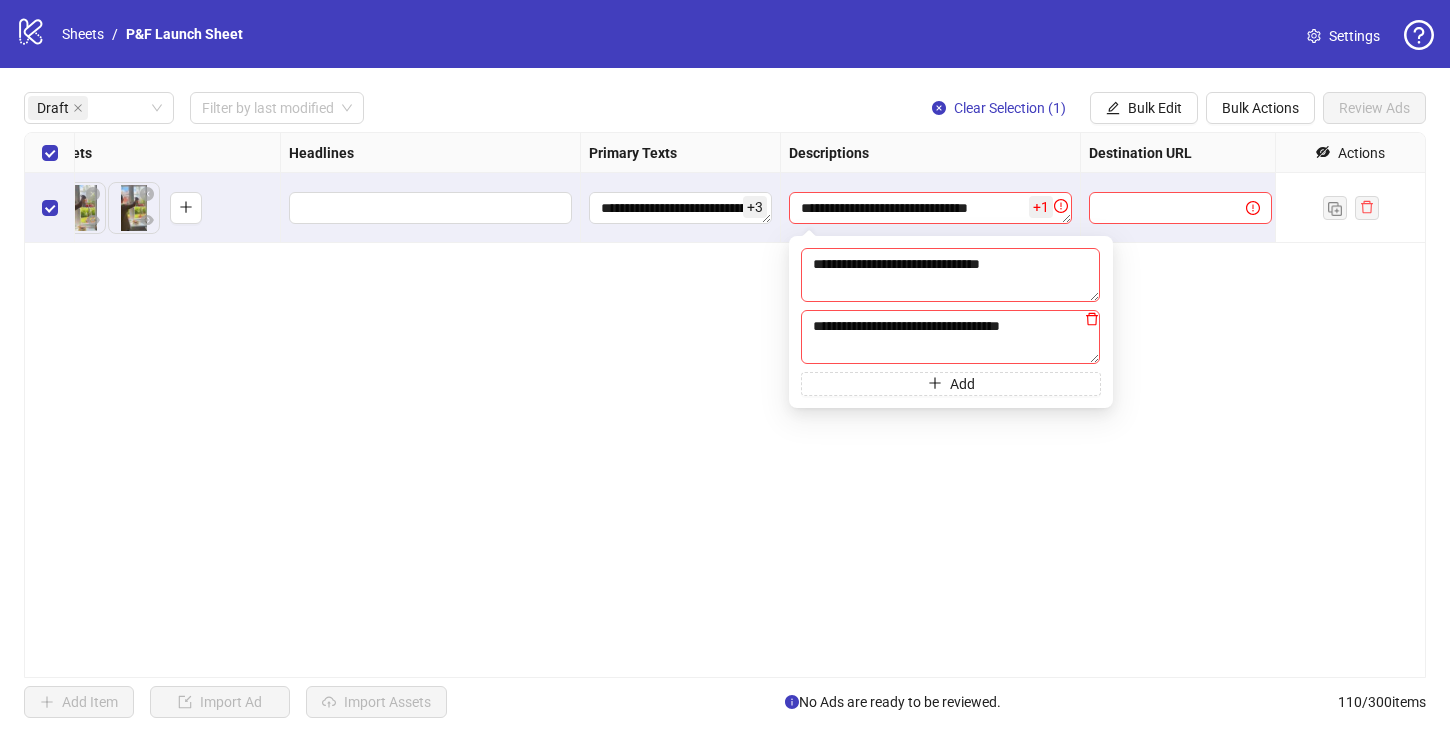 click 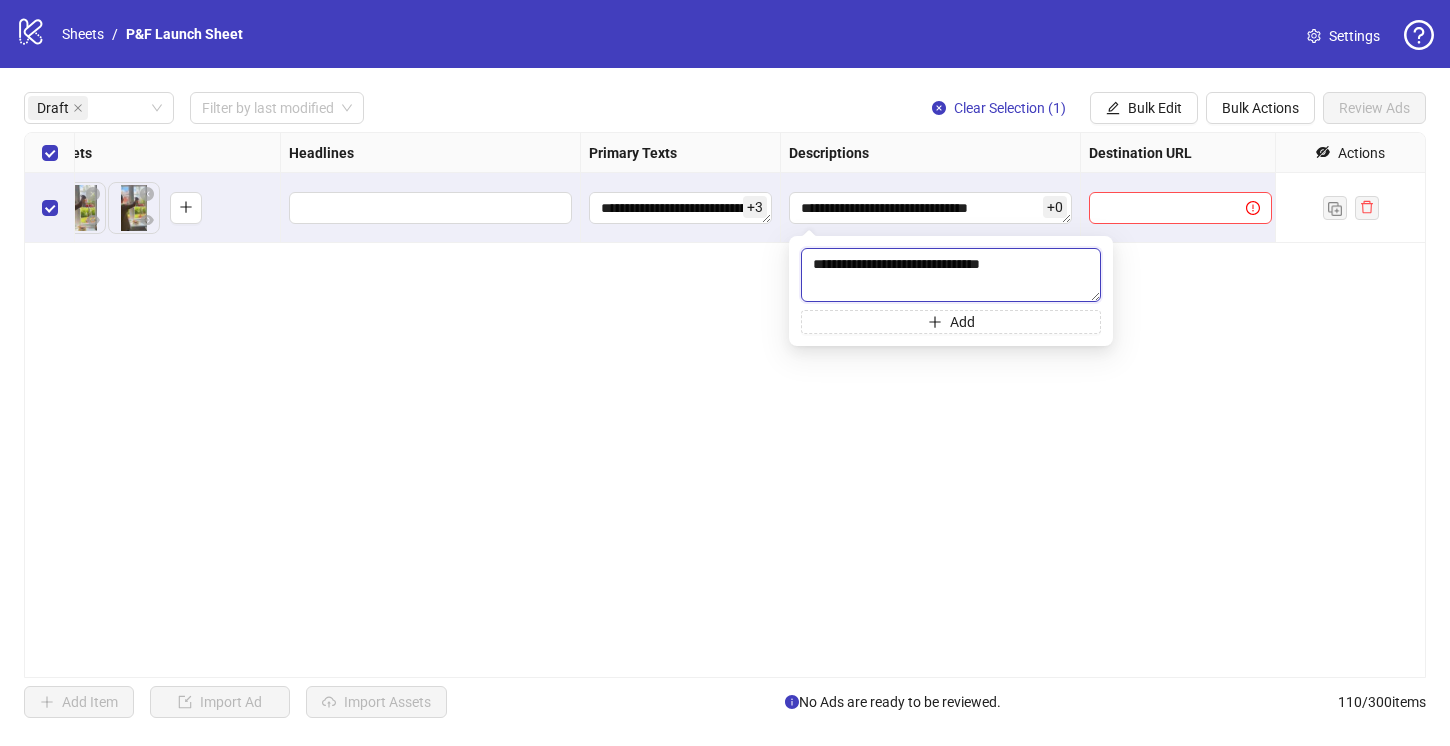 click on "**********" at bounding box center [951, 275] 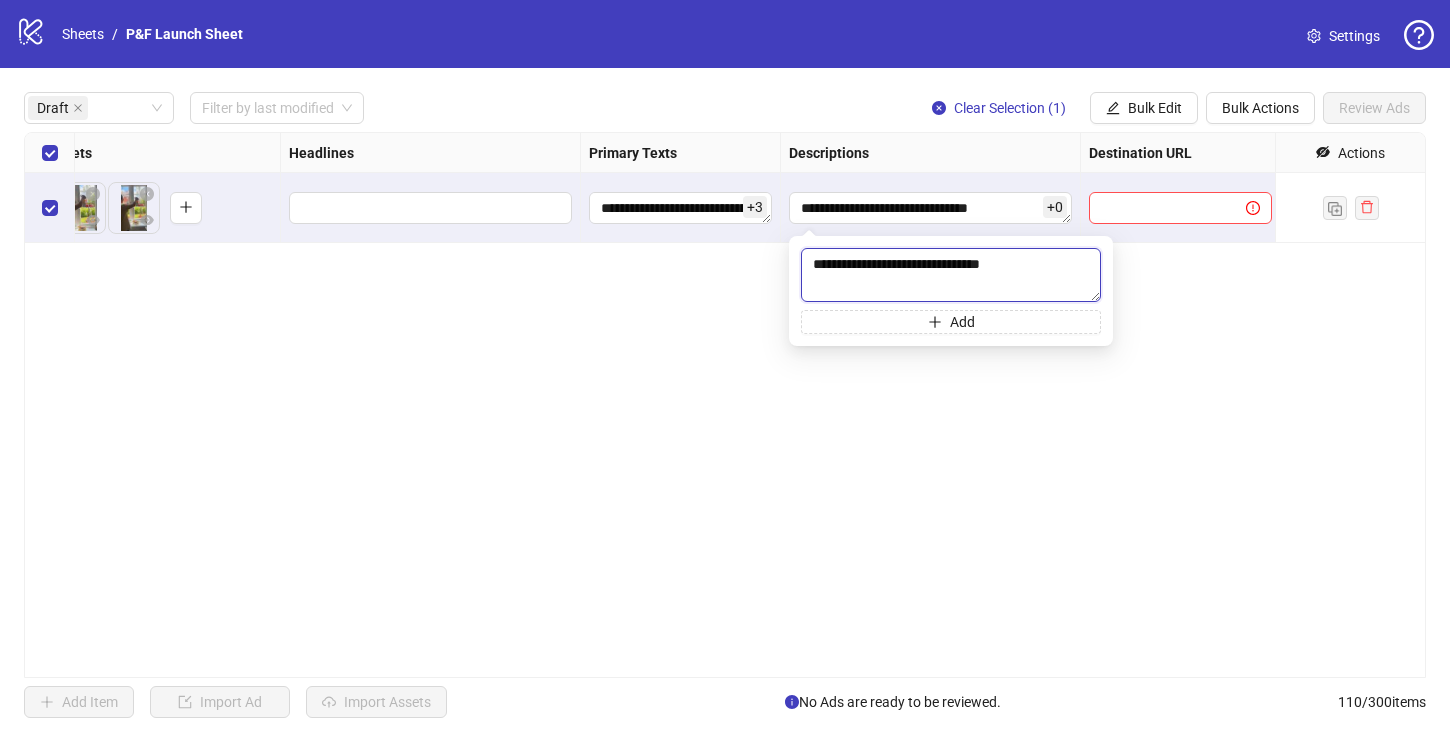 paste 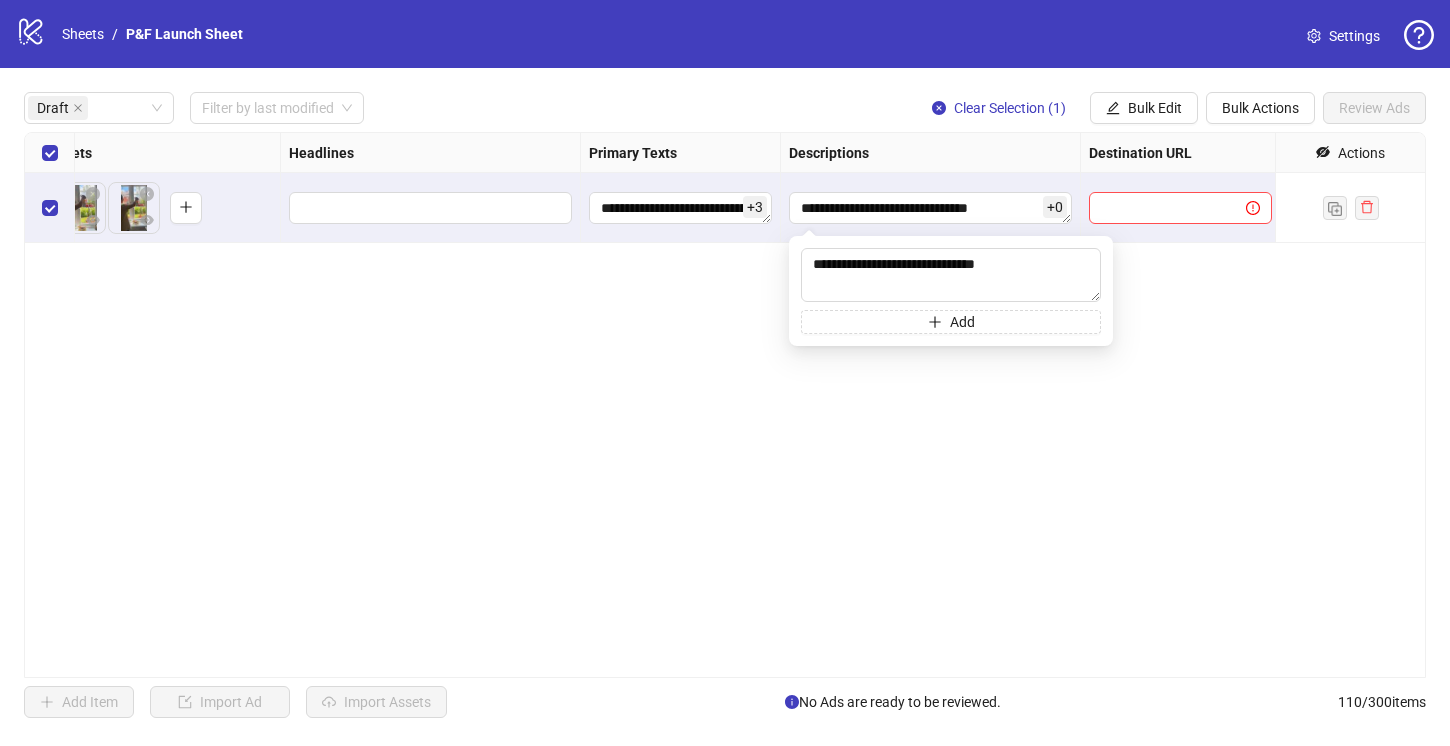click on "**********" at bounding box center [725, 405] 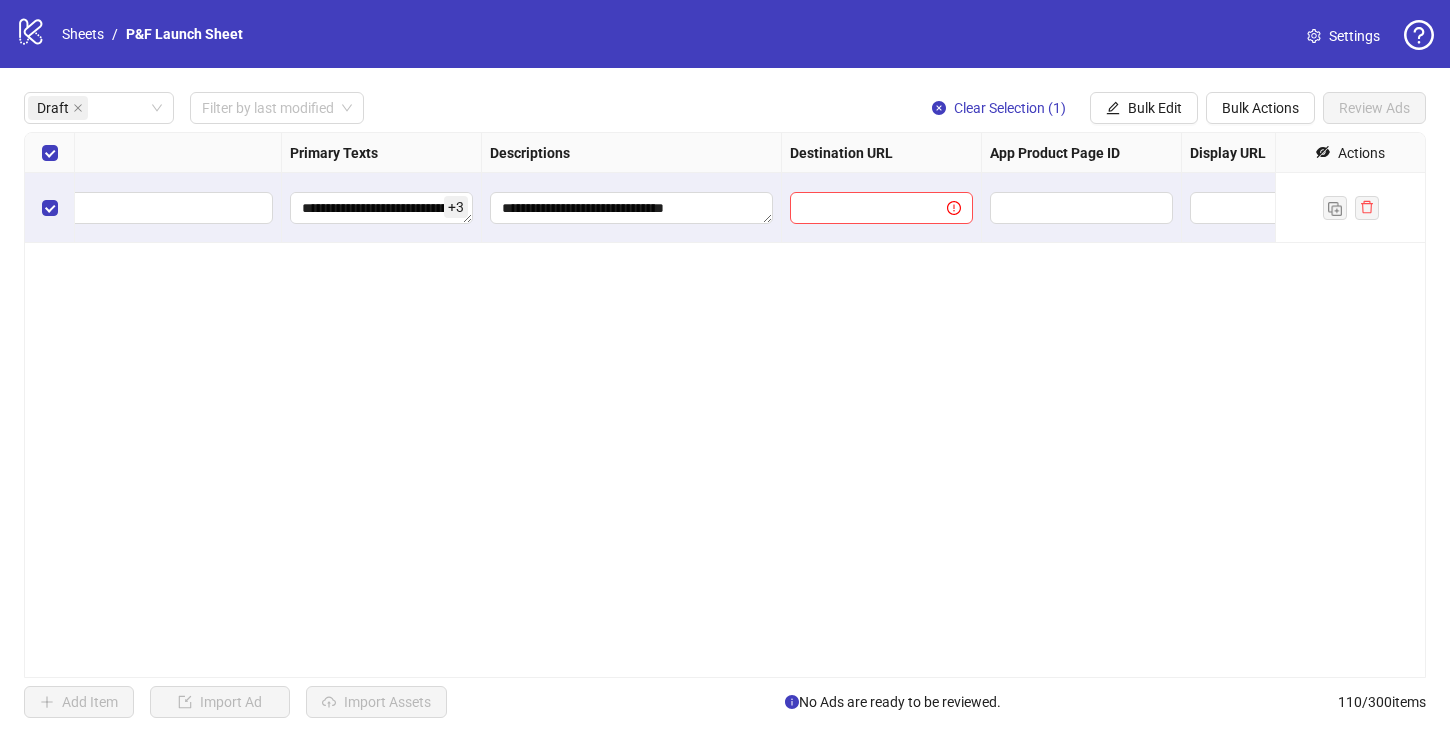 scroll, scrollTop: 0, scrollLeft: 1214, axis: horizontal 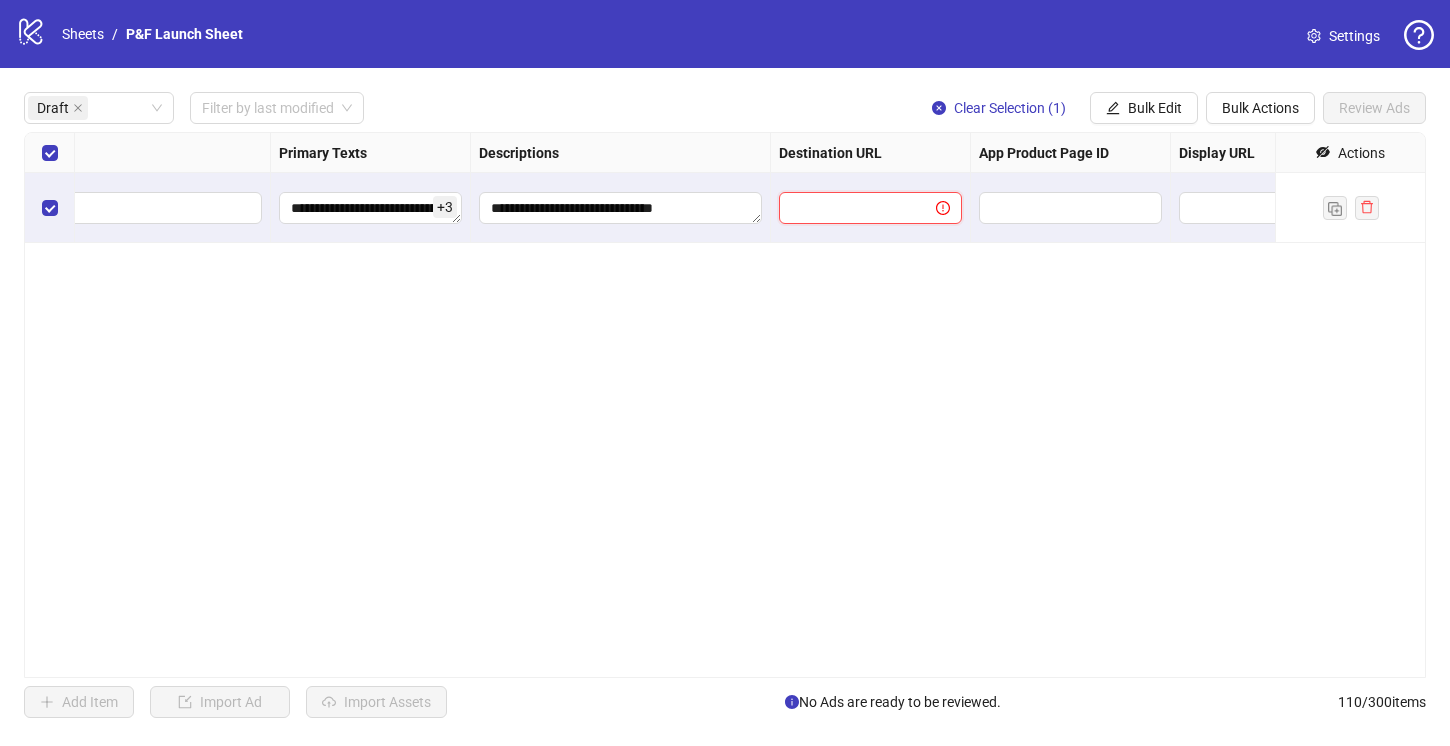 click at bounding box center [849, 208] 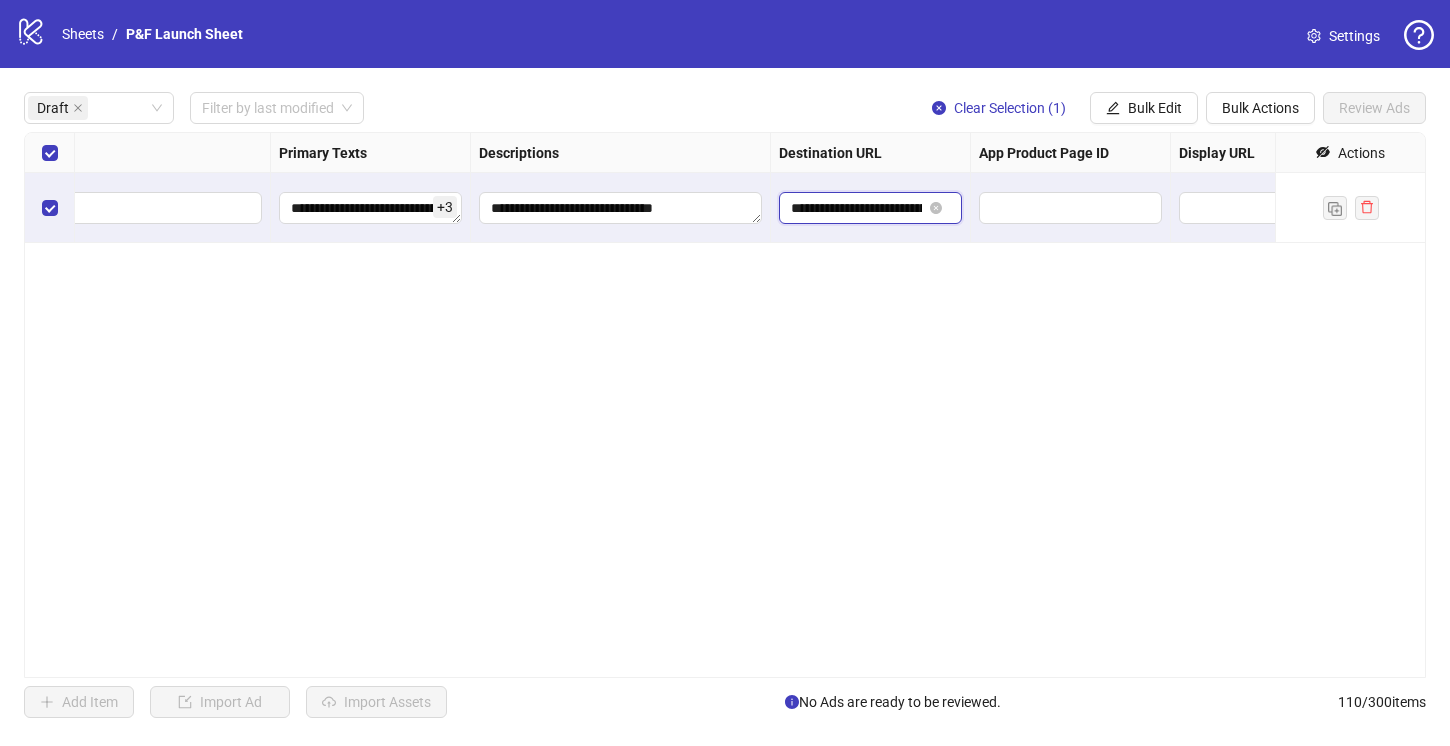 scroll, scrollTop: 0, scrollLeft: 191, axis: horizontal 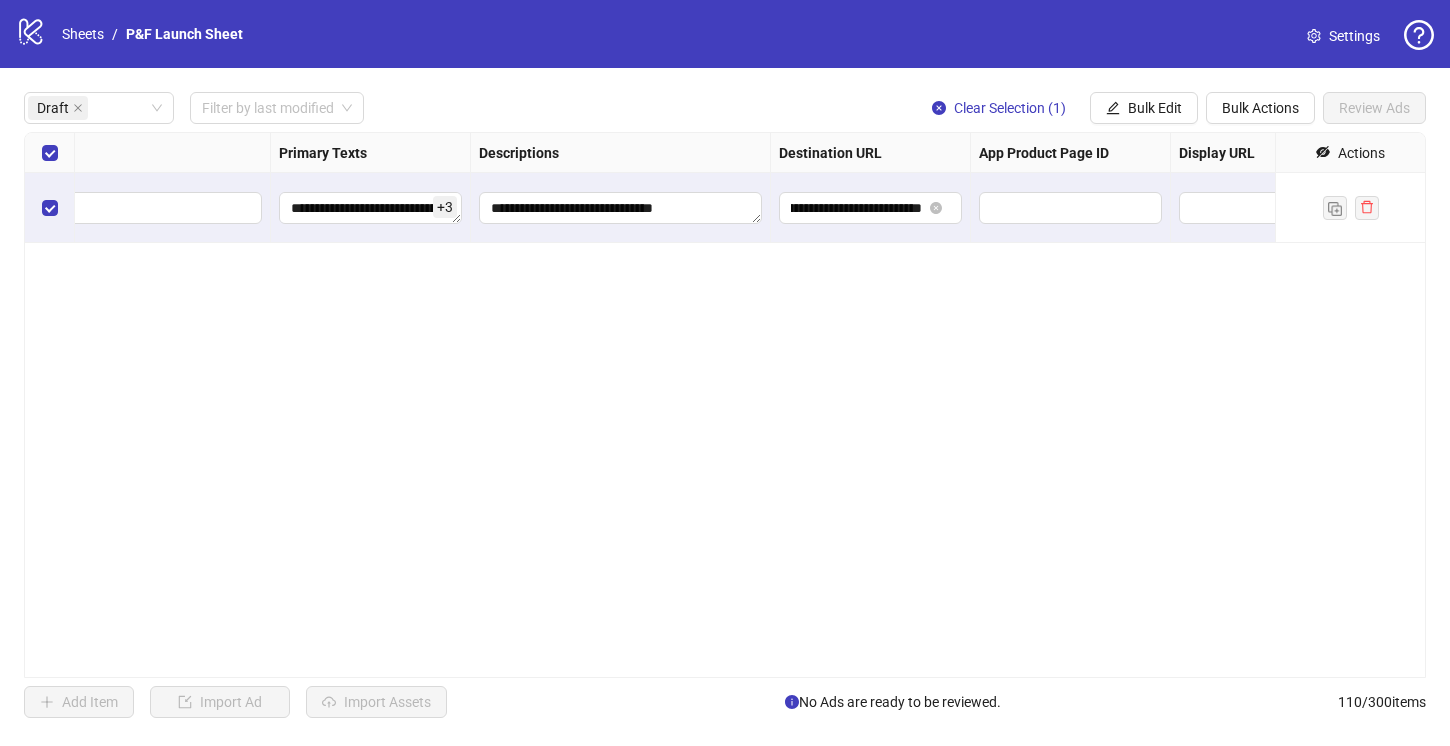 click on "**********" at bounding box center (725, 405) 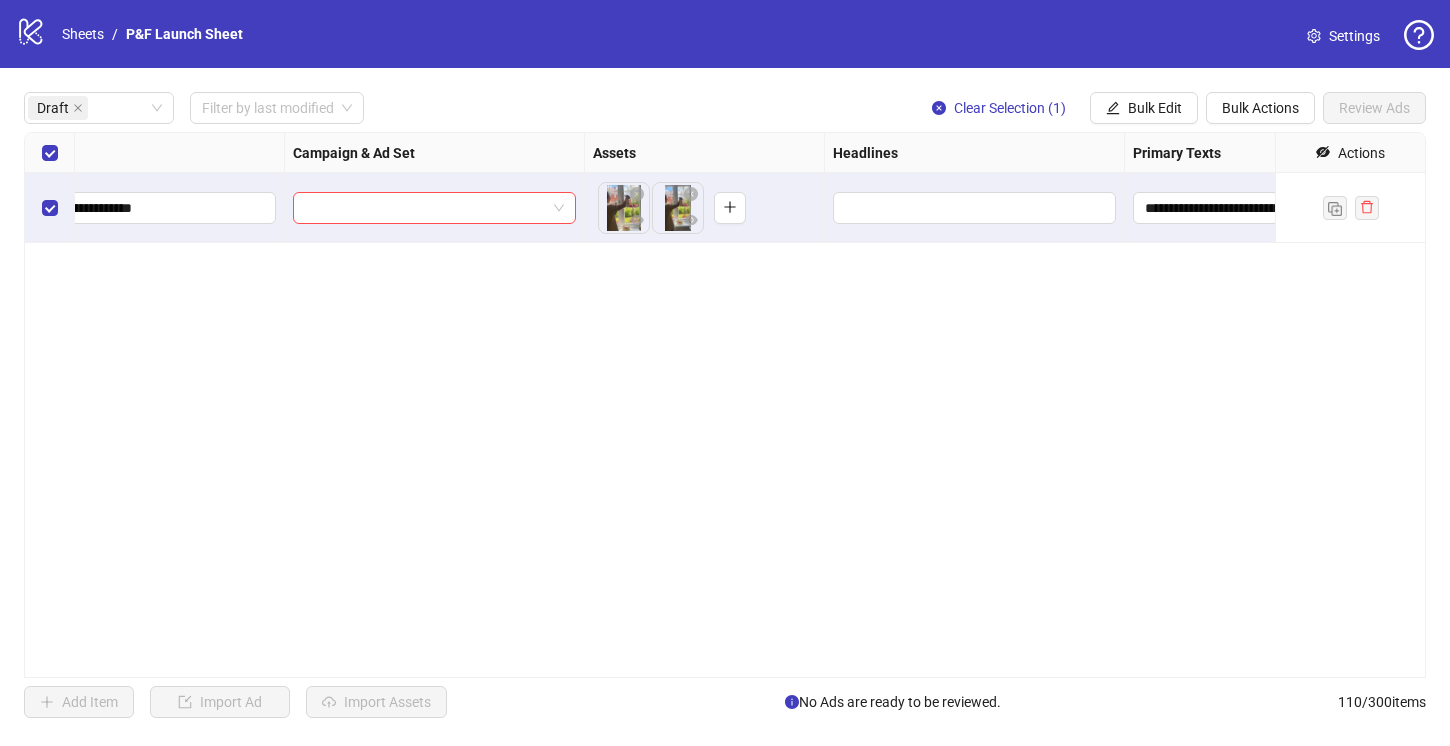 scroll, scrollTop: 0, scrollLeft: 0, axis: both 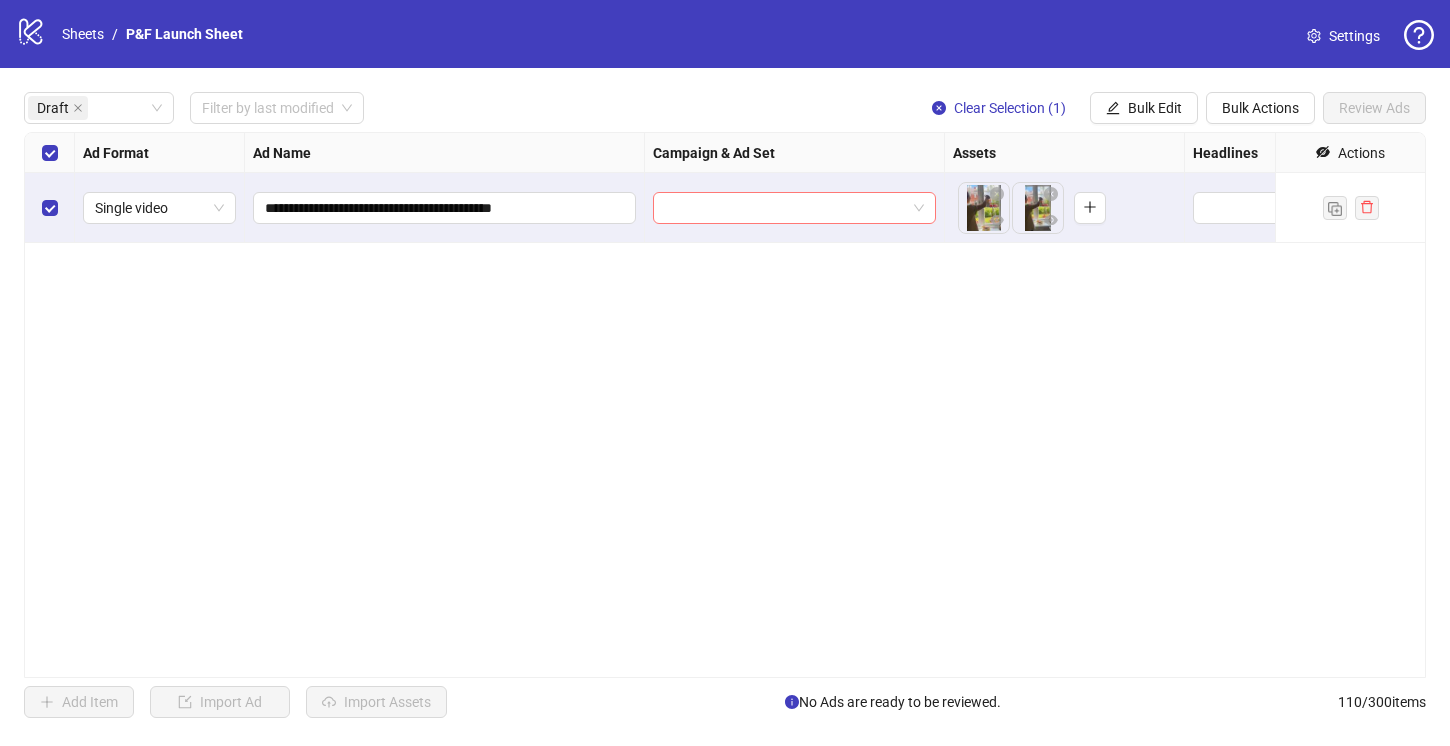 click at bounding box center (794, 208) 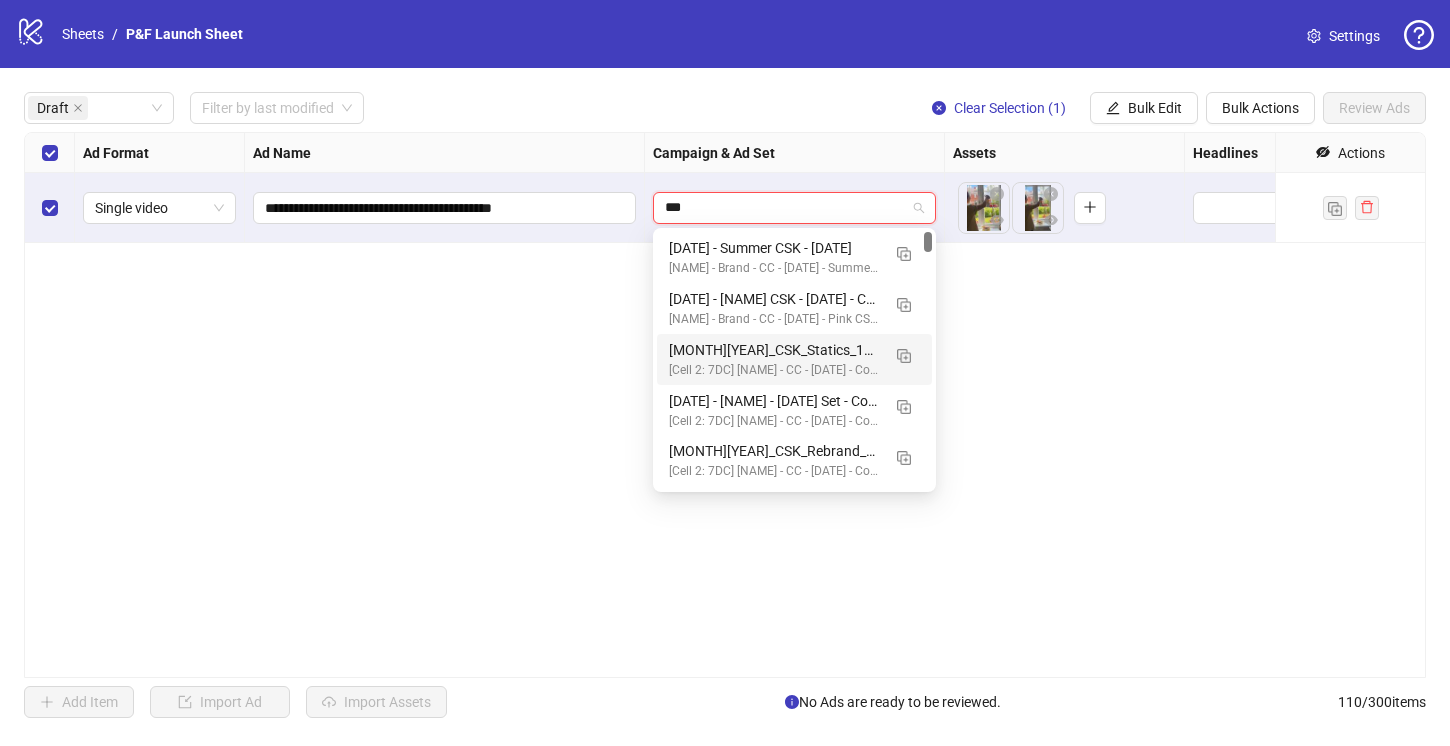 type on "***" 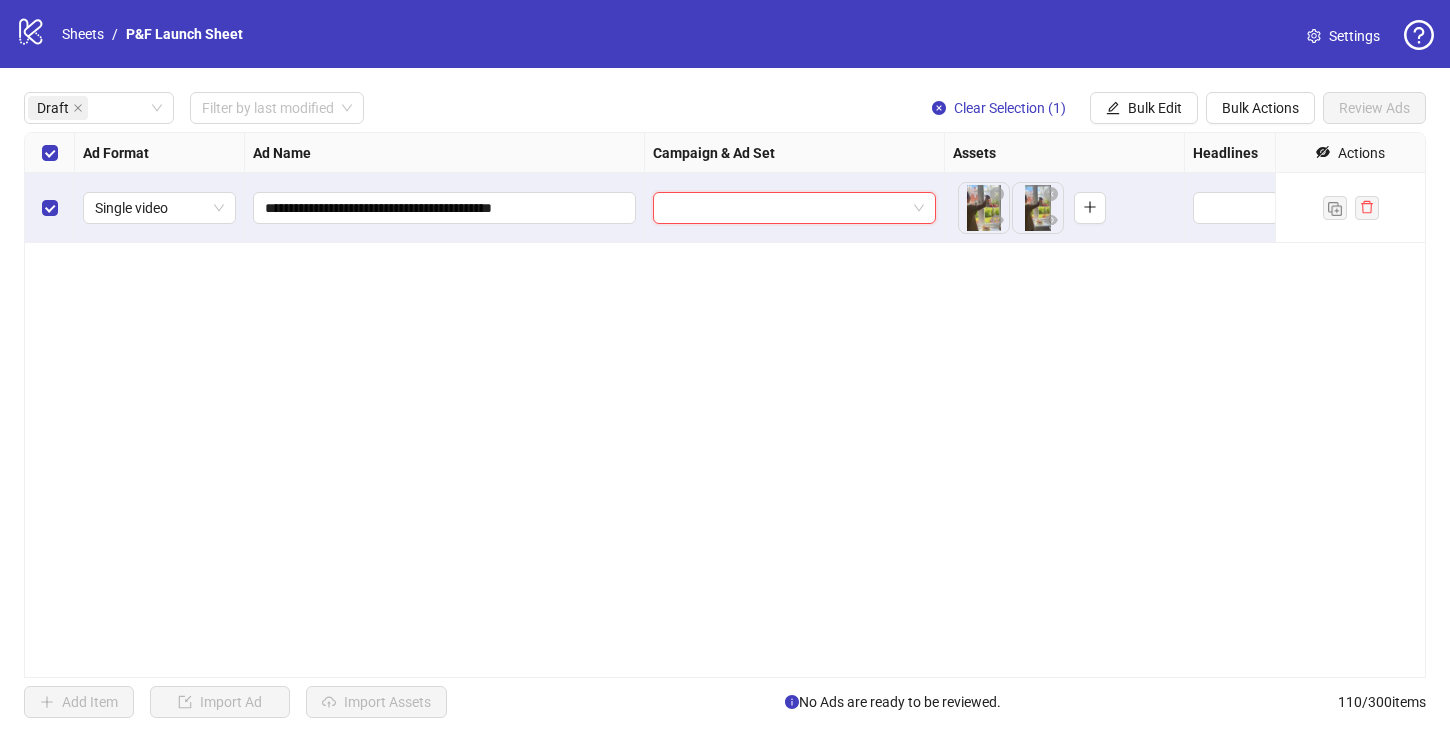 click on "**********" at bounding box center [725, 405] 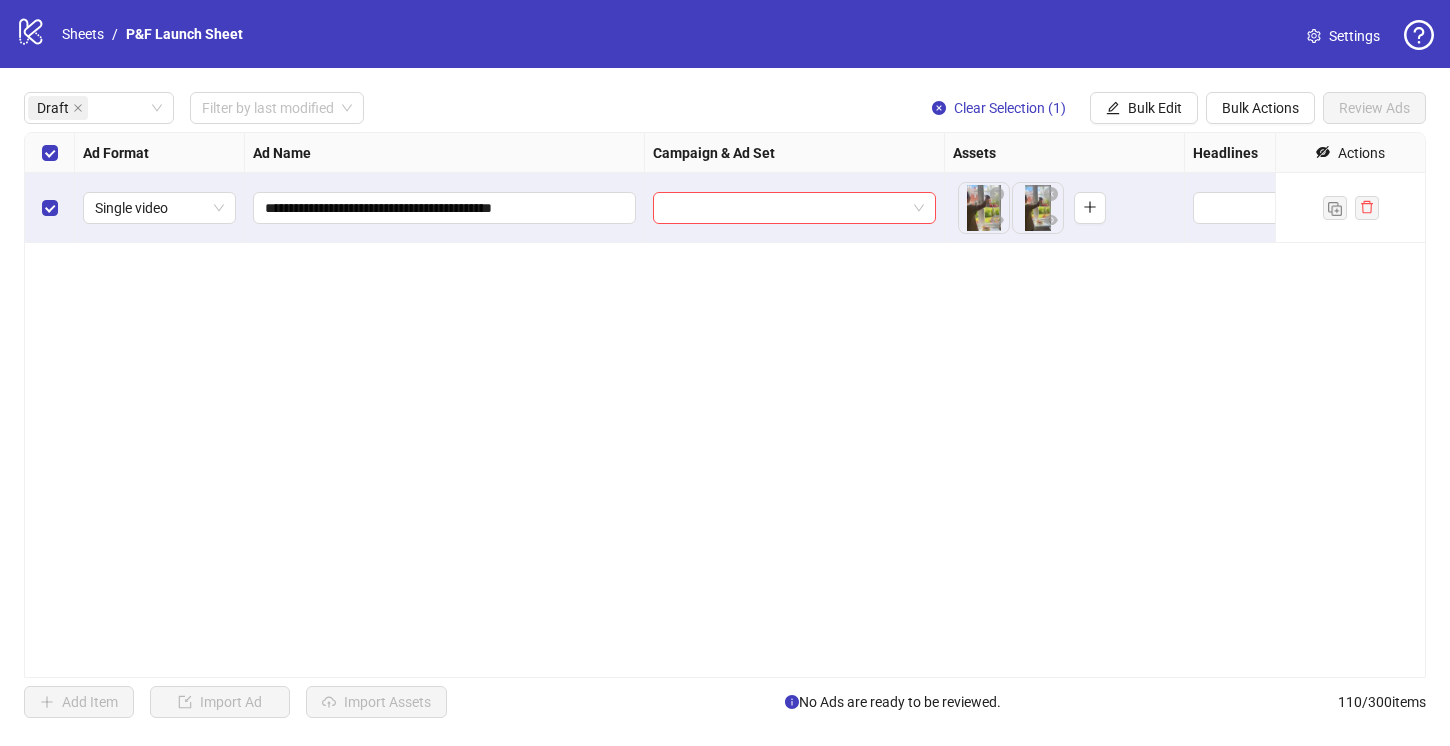 click on "**********" at bounding box center (725, 405) 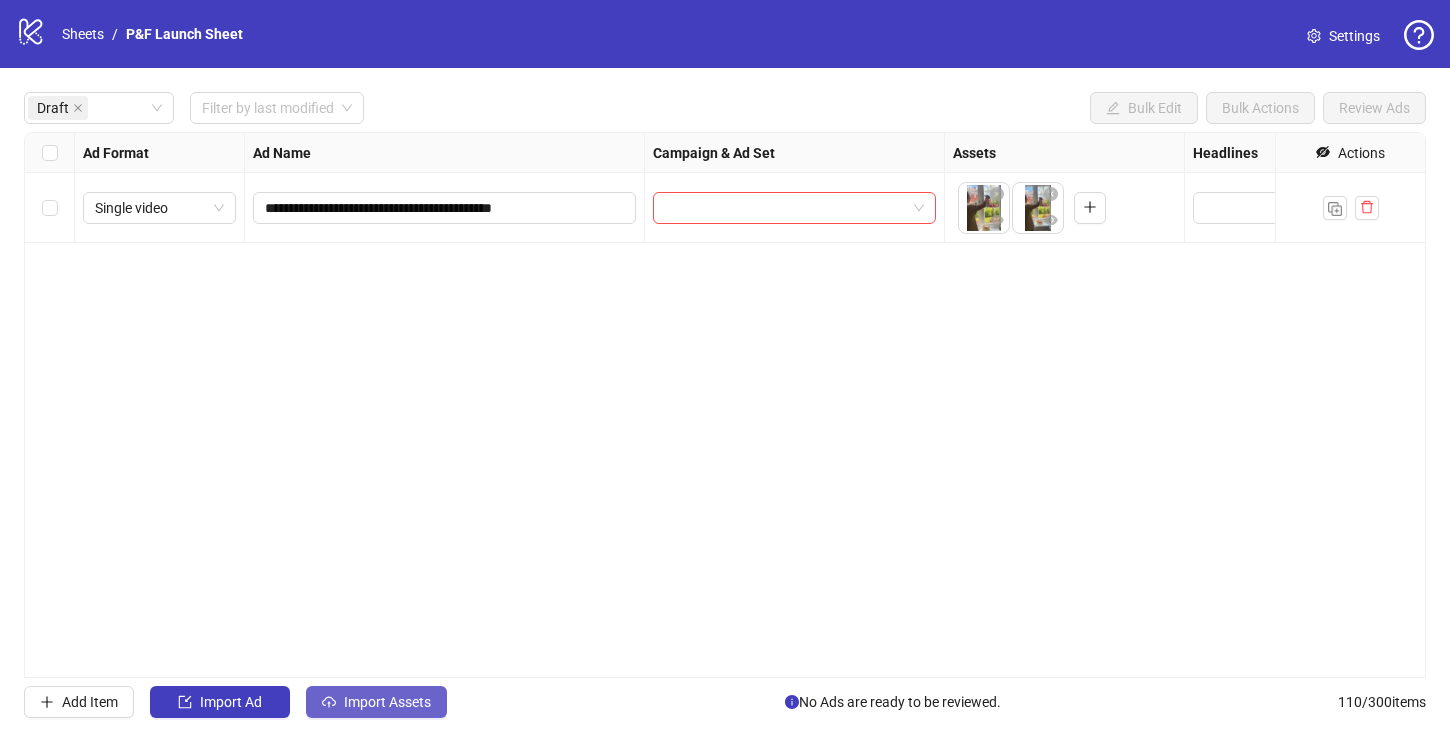 click on "Import Assets" at bounding box center [387, 702] 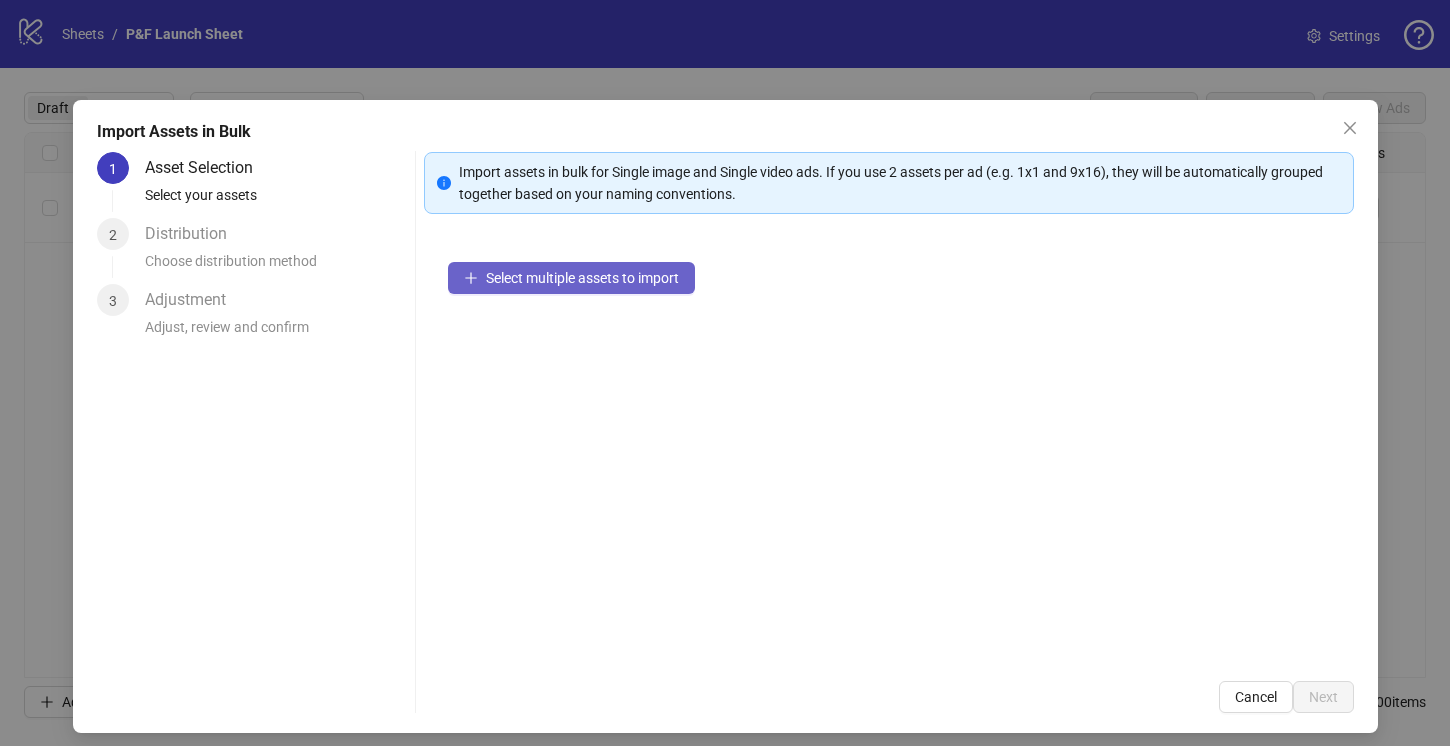 click on "Select multiple assets to import" at bounding box center [582, 278] 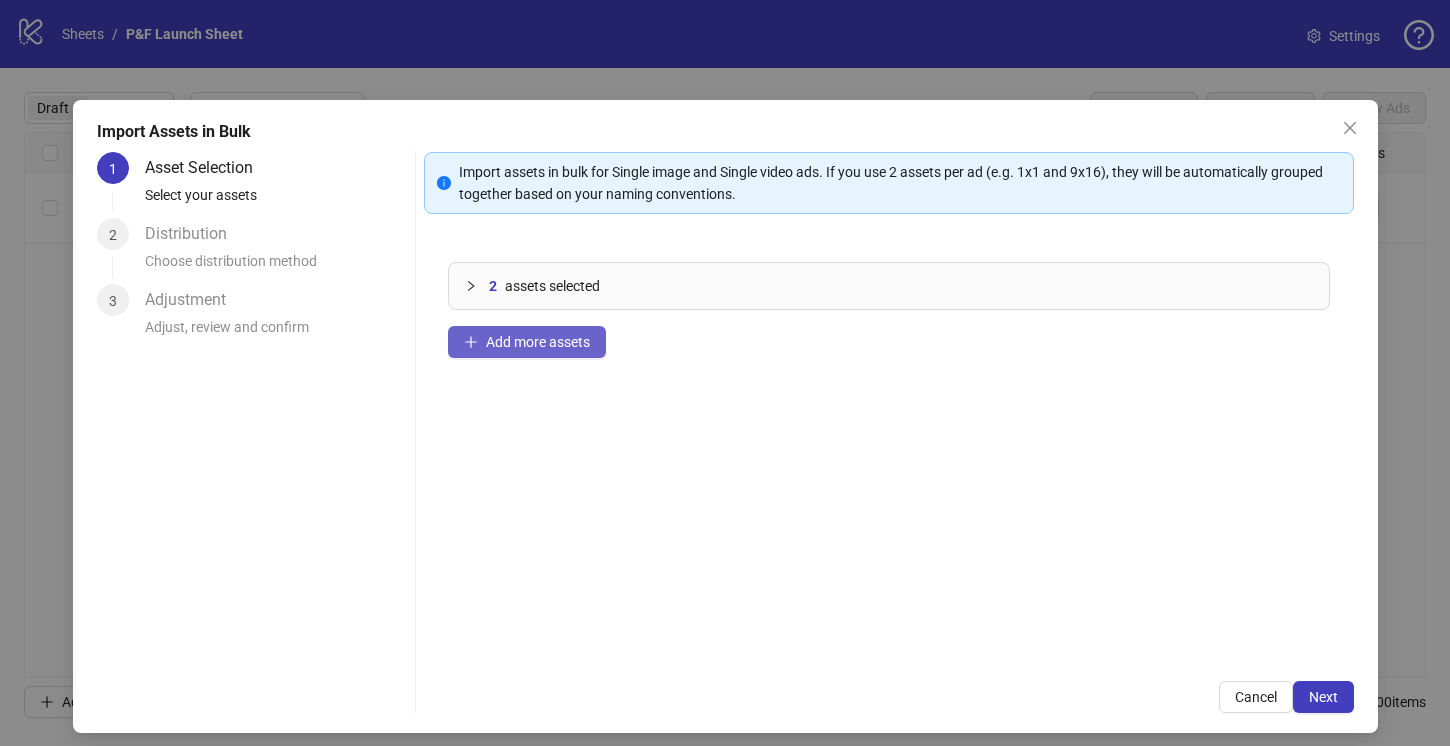 click on "Add more assets" at bounding box center (538, 342) 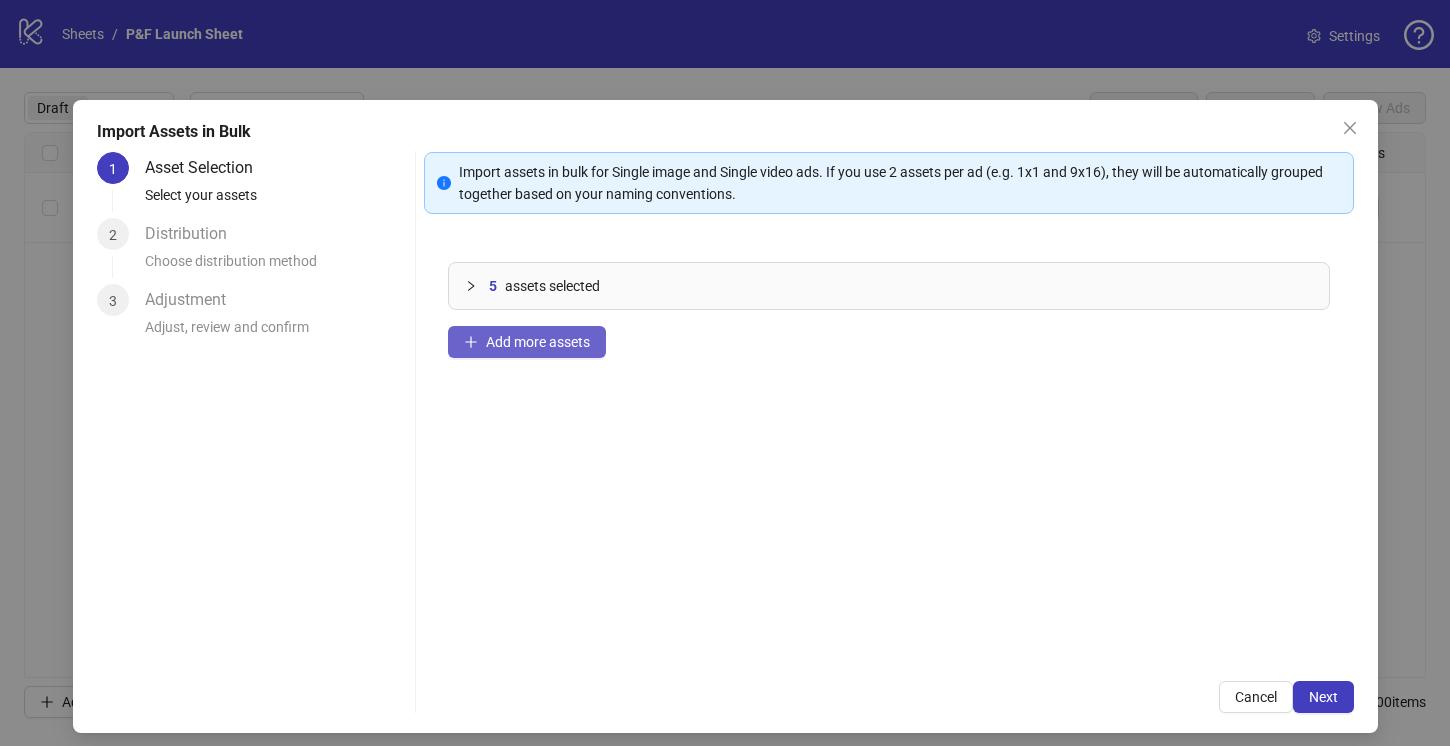 click on "Add more assets" at bounding box center (538, 342) 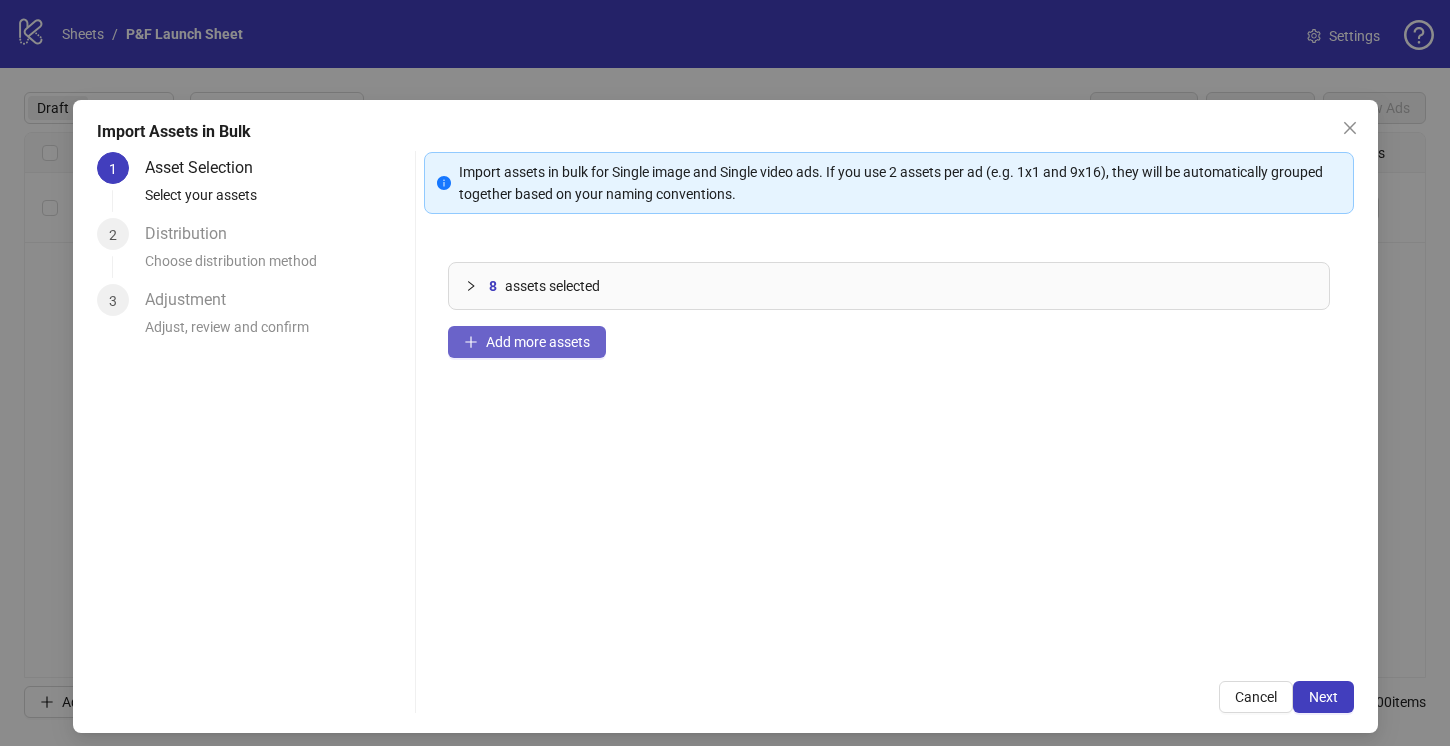 click on "Add more assets" at bounding box center [538, 342] 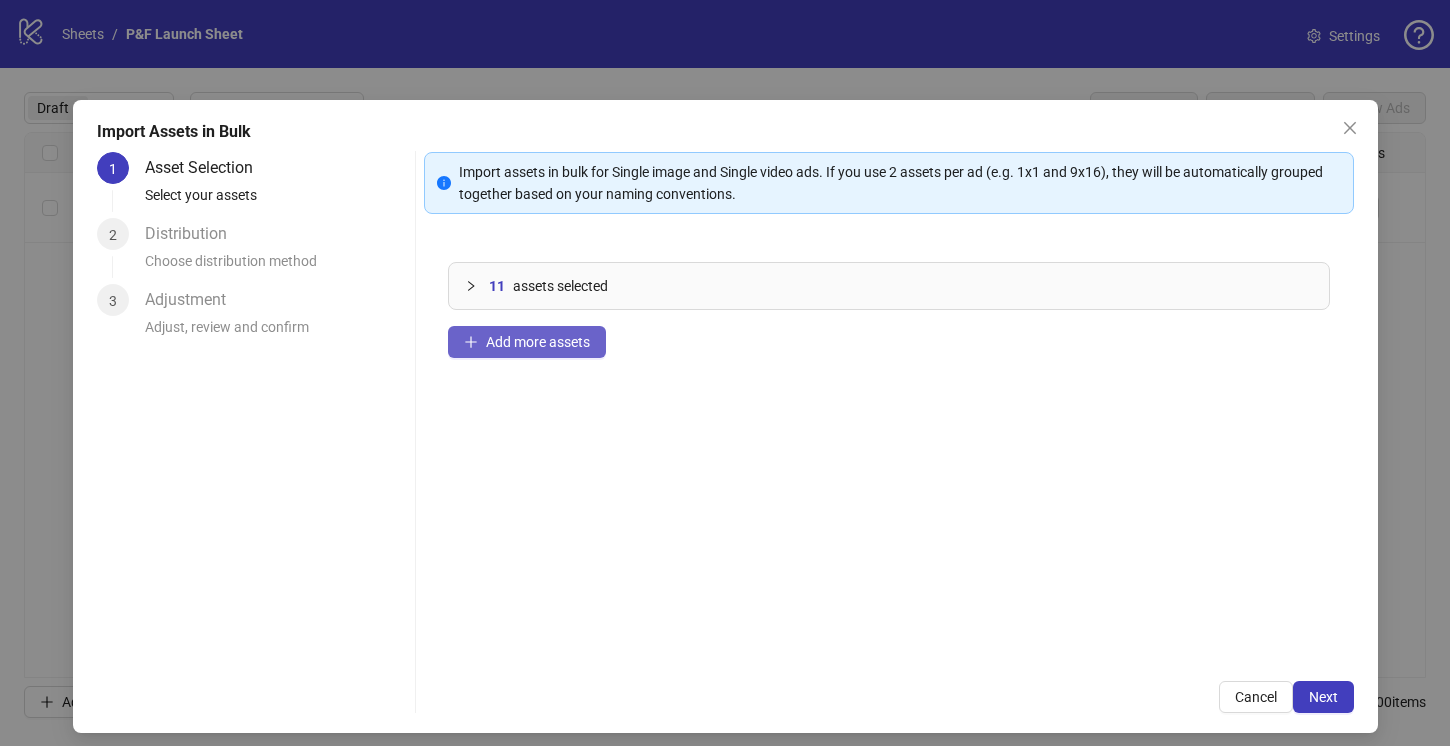 click on "Add more assets" at bounding box center [538, 342] 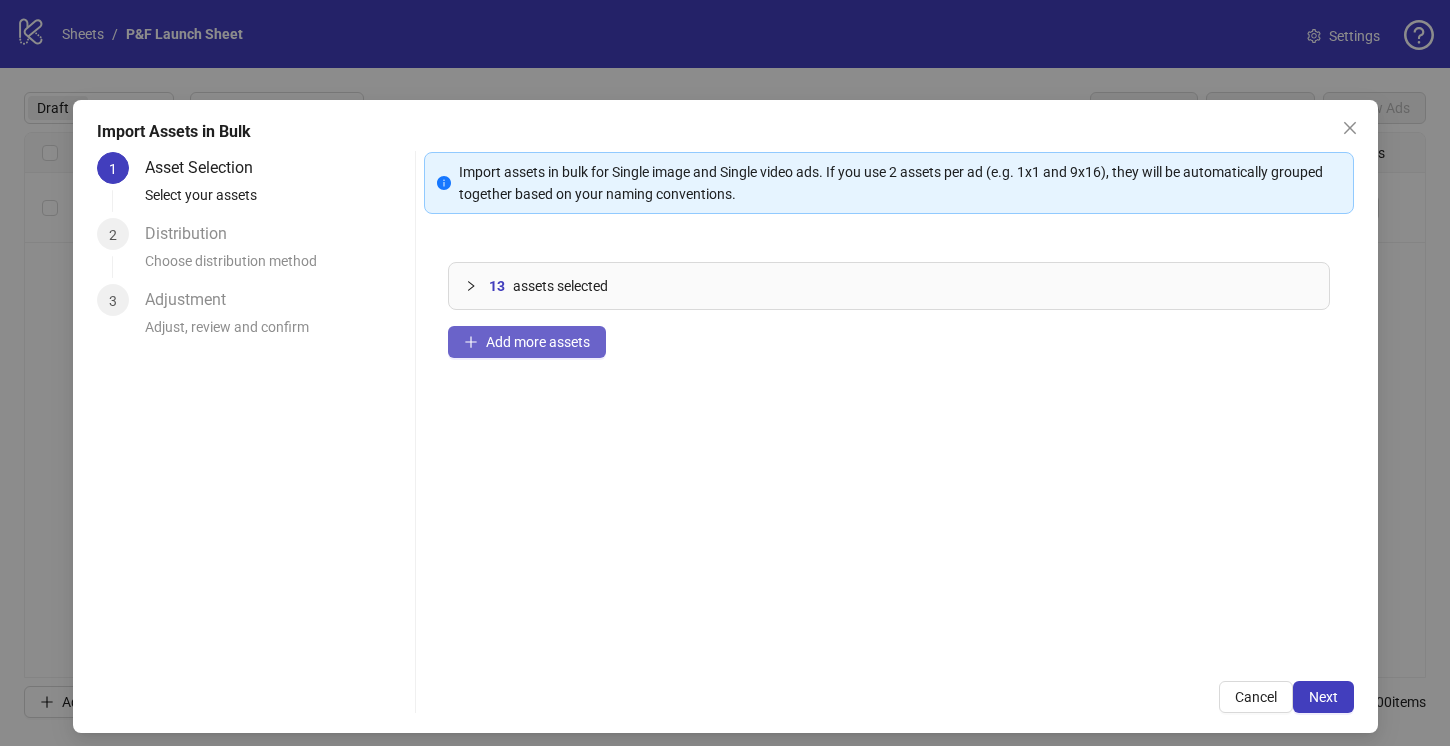 click on "Add more assets" at bounding box center (538, 342) 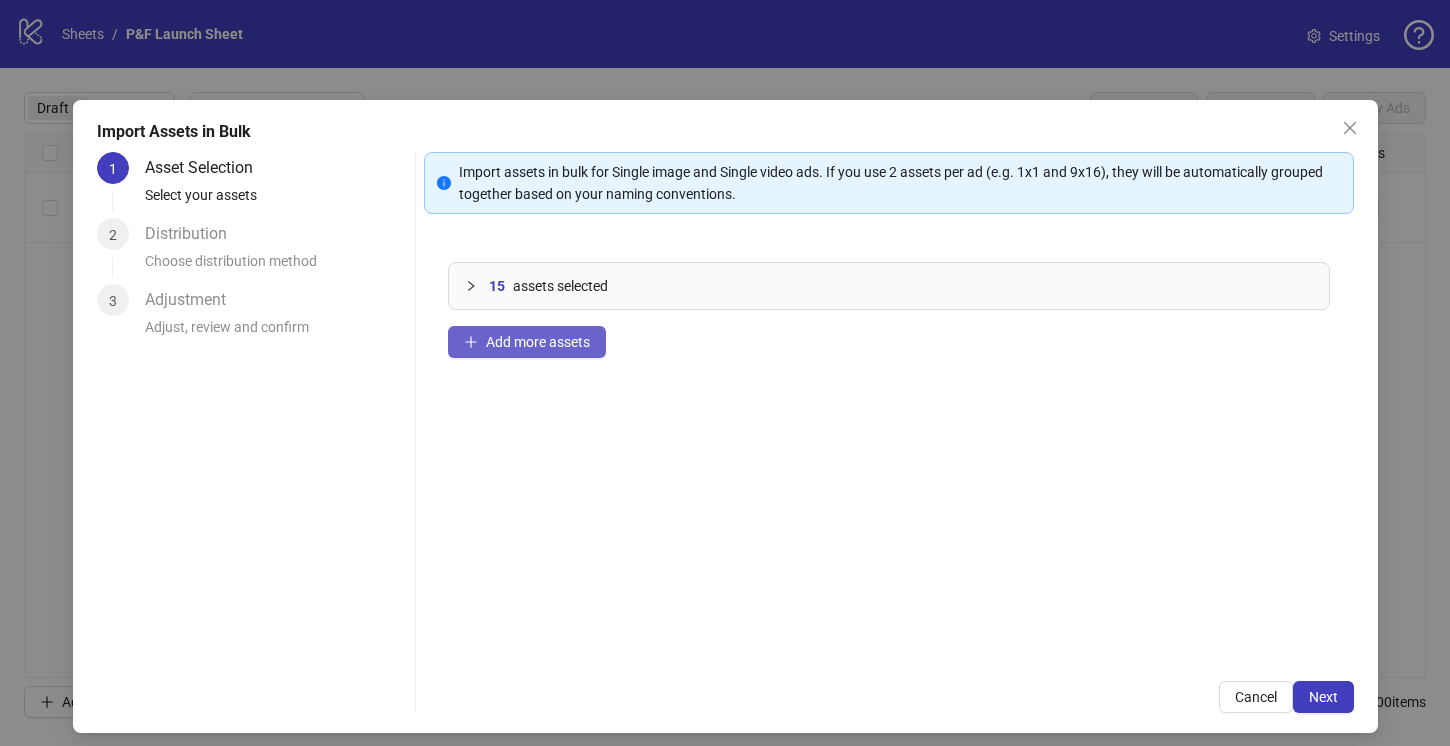 click on "Add more assets" at bounding box center [538, 342] 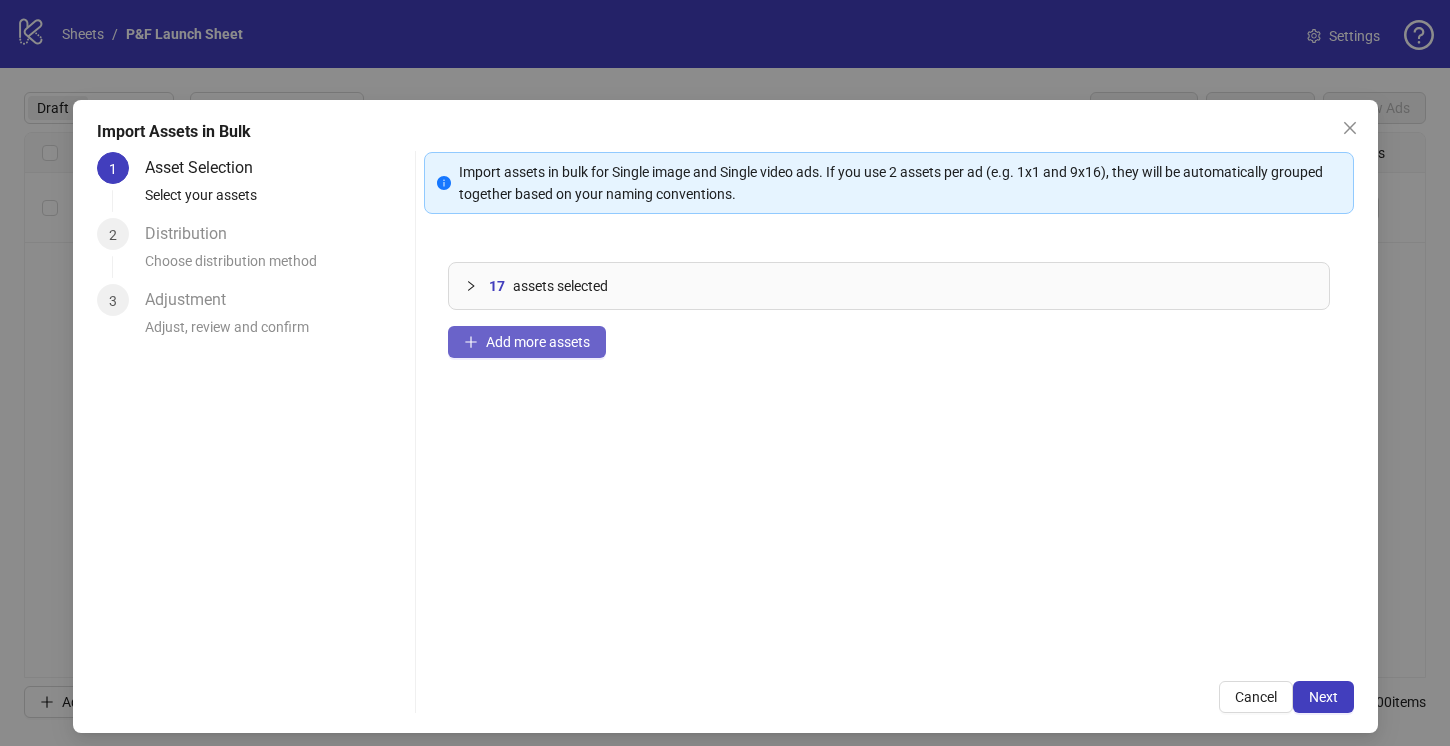 click on "Add more assets" at bounding box center (538, 342) 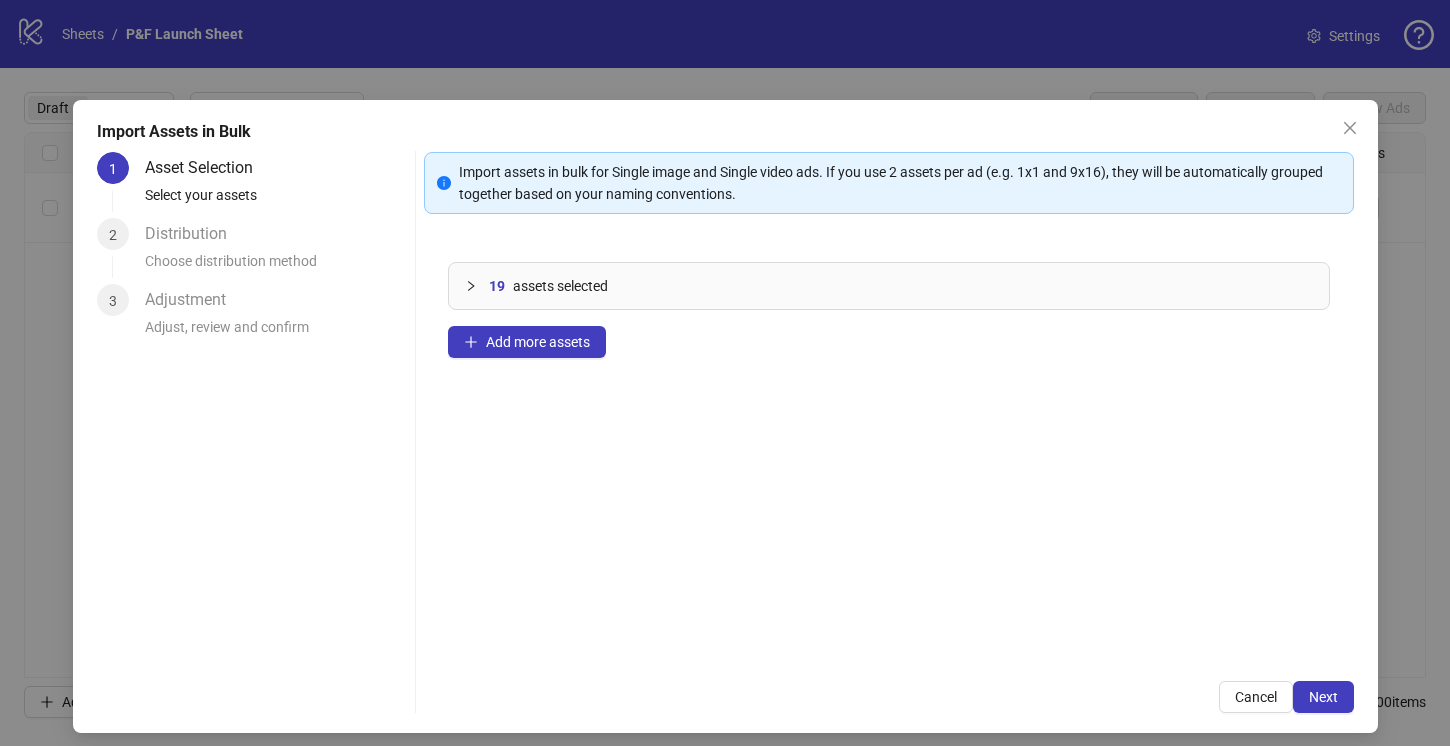 click on "[NUMBER] assets selected Add more assets" at bounding box center [889, 447] 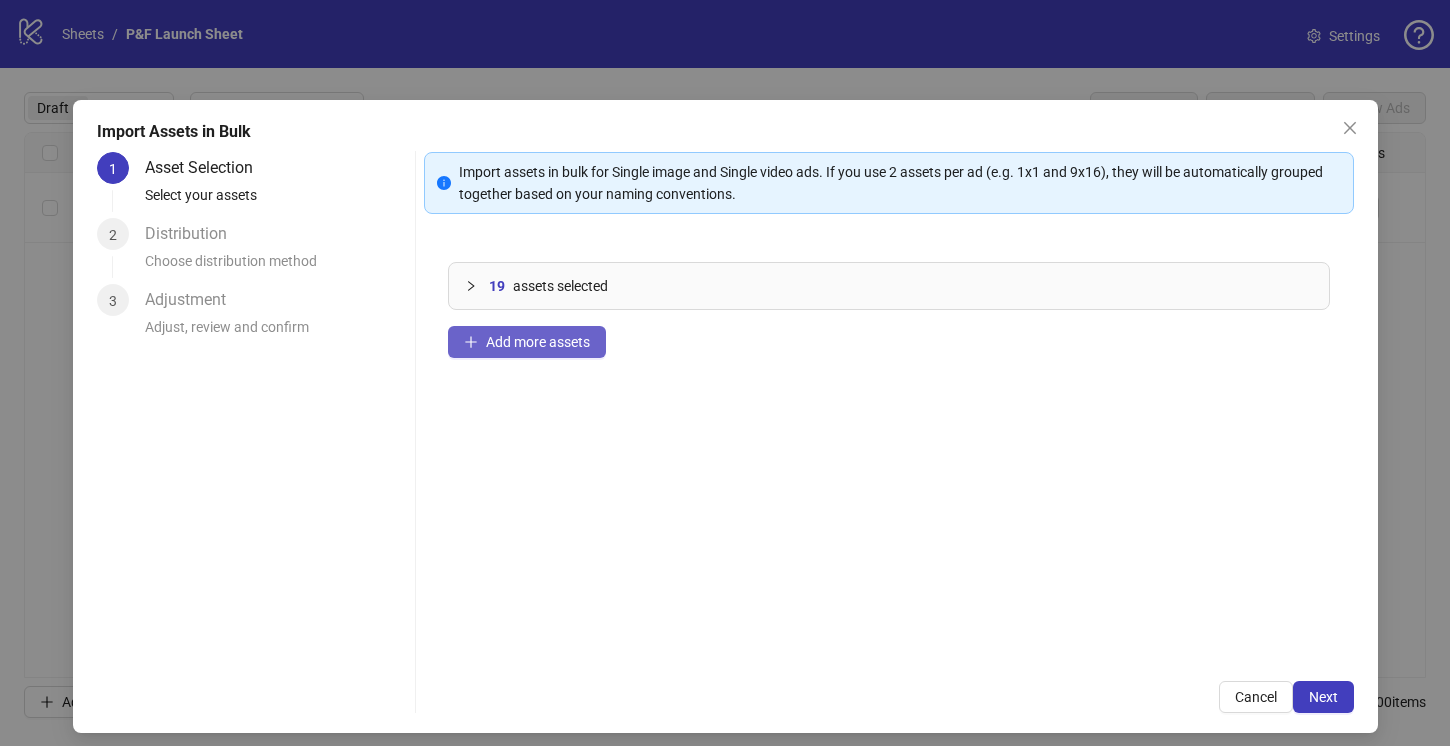click on "Add more assets" at bounding box center (538, 342) 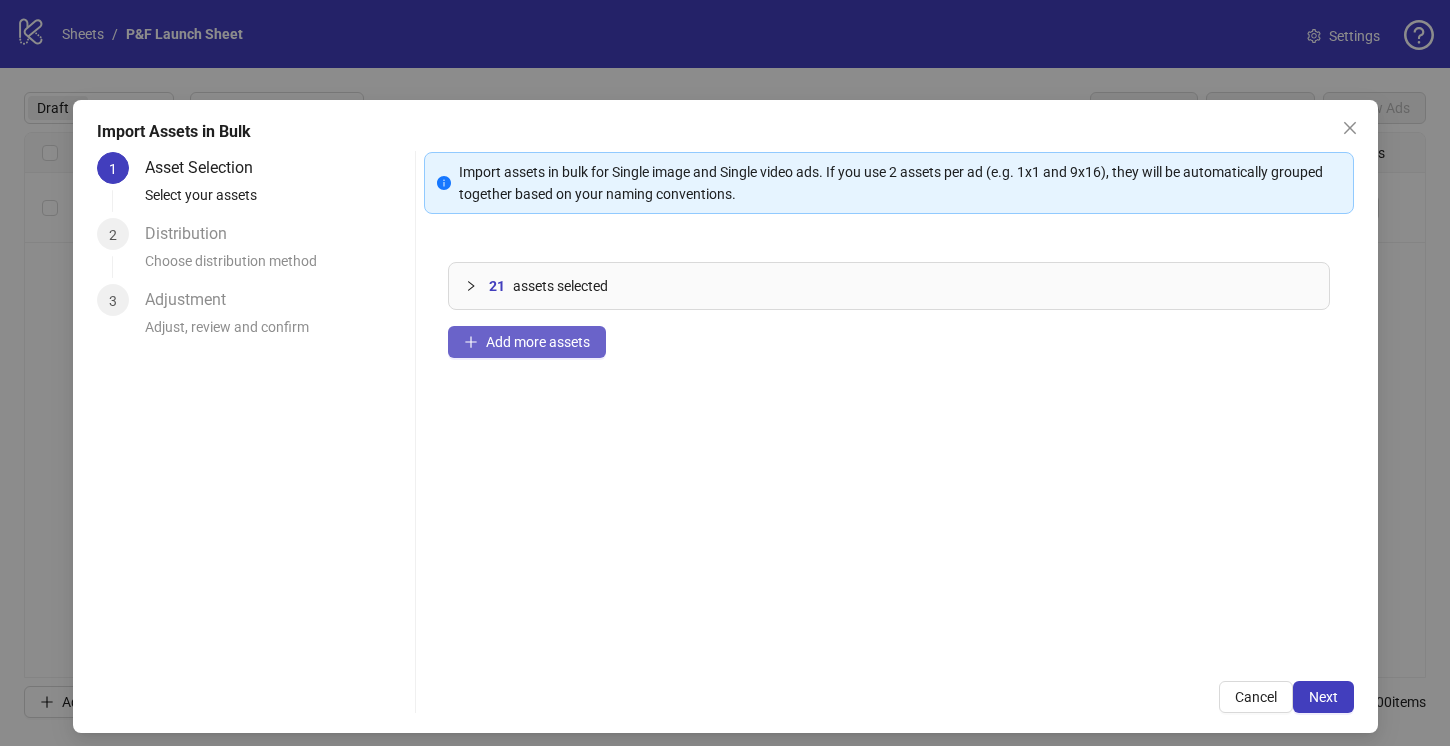 click on "Add more assets" at bounding box center [527, 342] 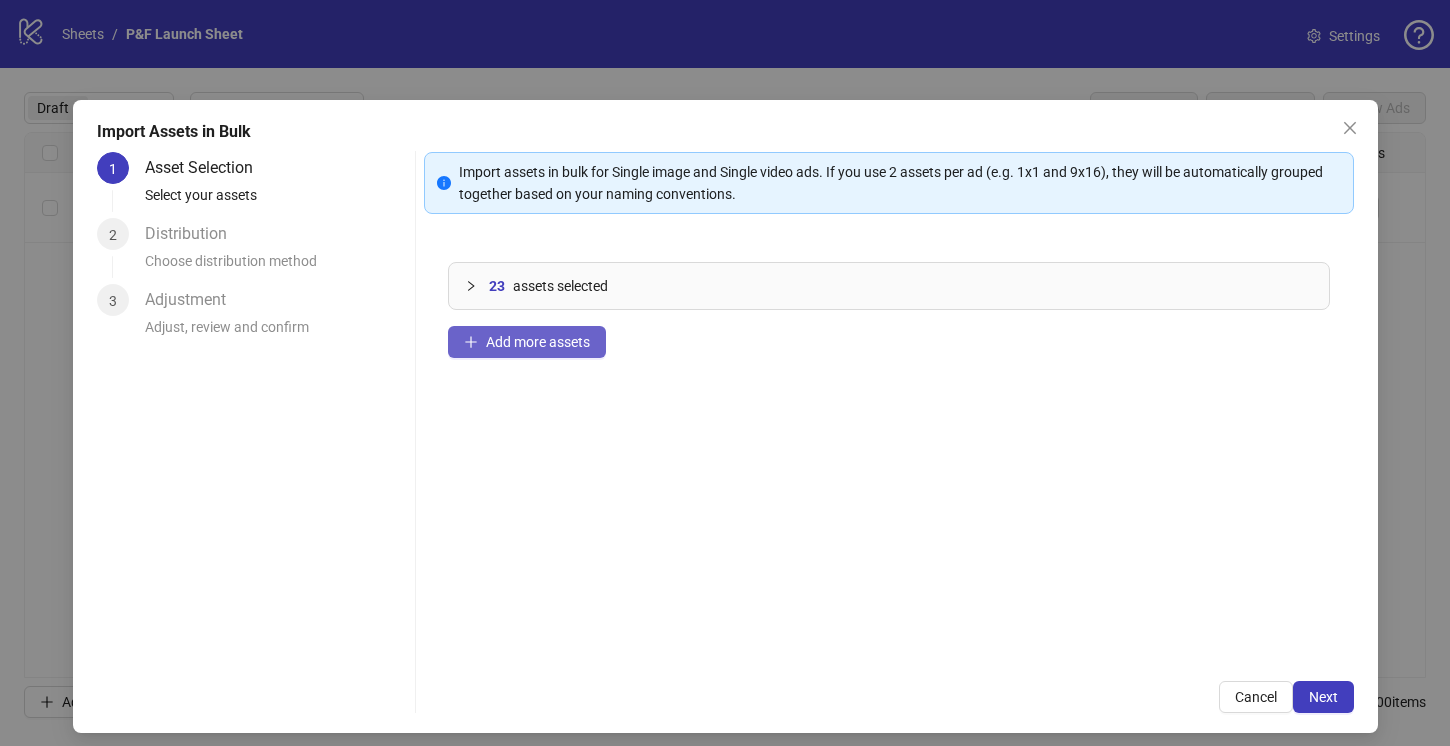 click on "Add more assets" at bounding box center [538, 342] 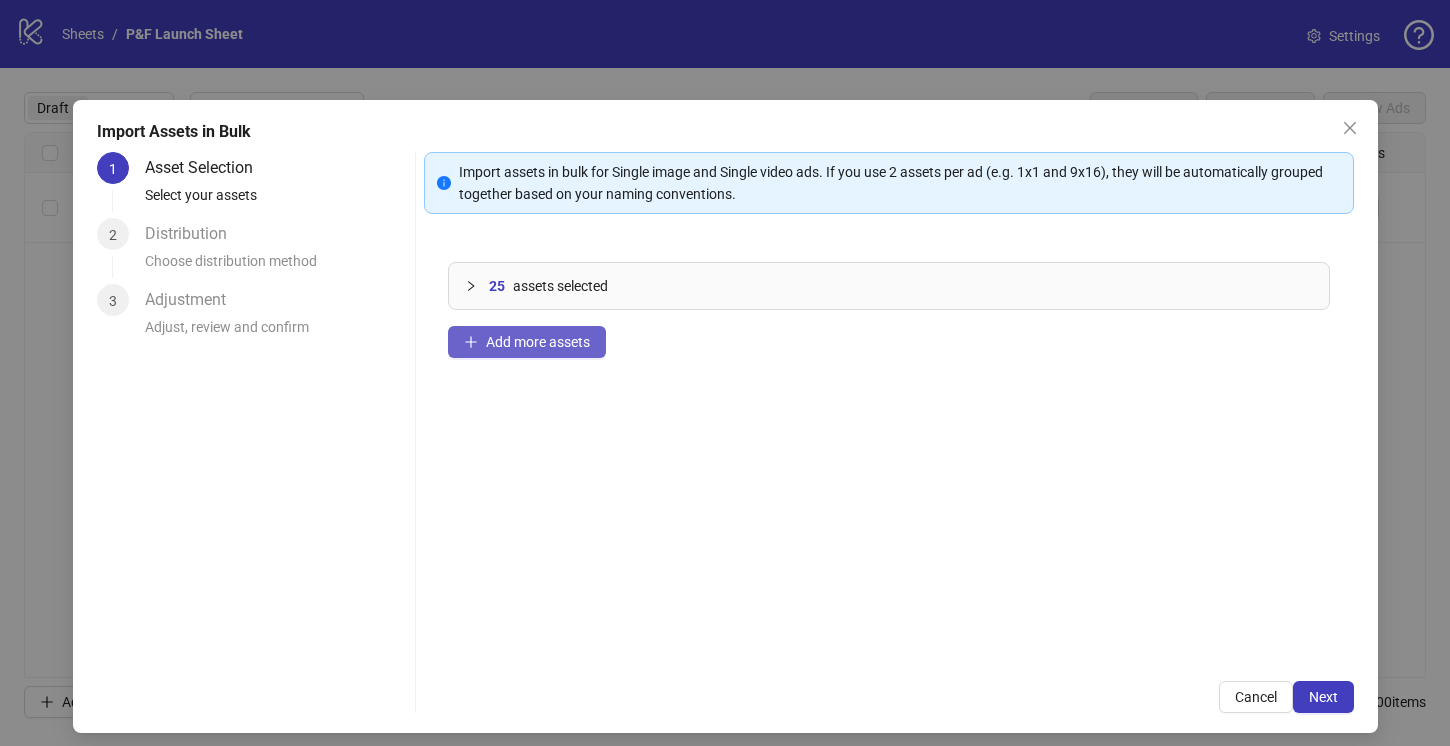 click on "Add more assets" at bounding box center [538, 342] 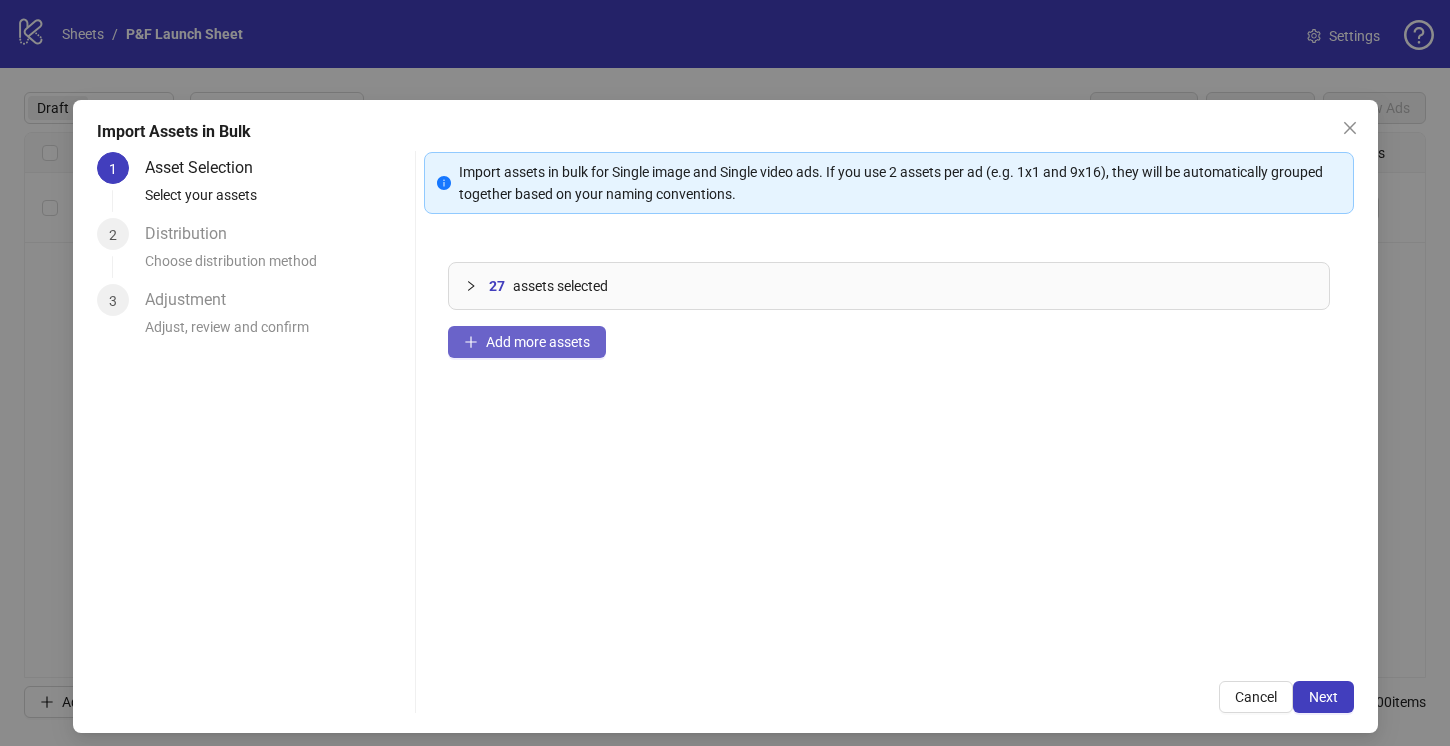 click on "Add more assets" at bounding box center (538, 342) 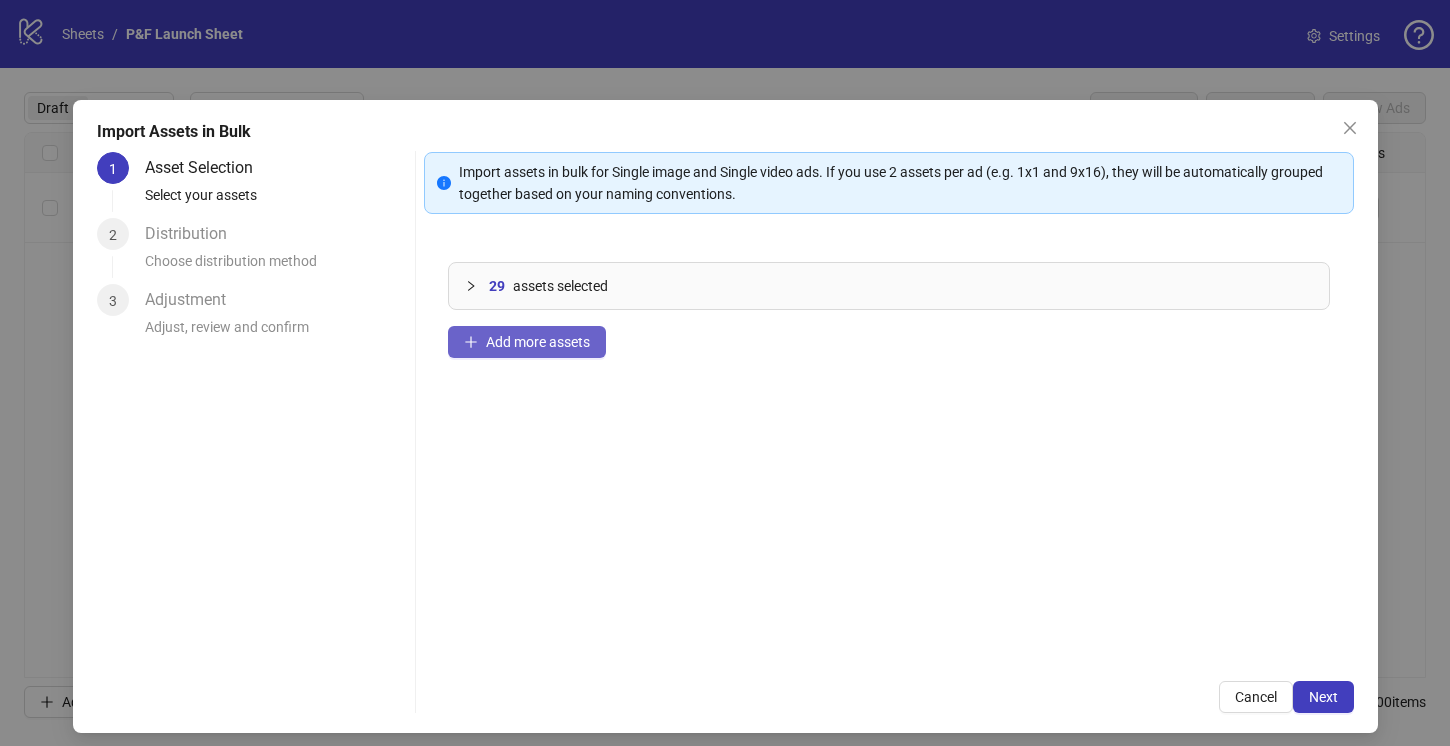 click on "Add more assets" at bounding box center (538, 342) 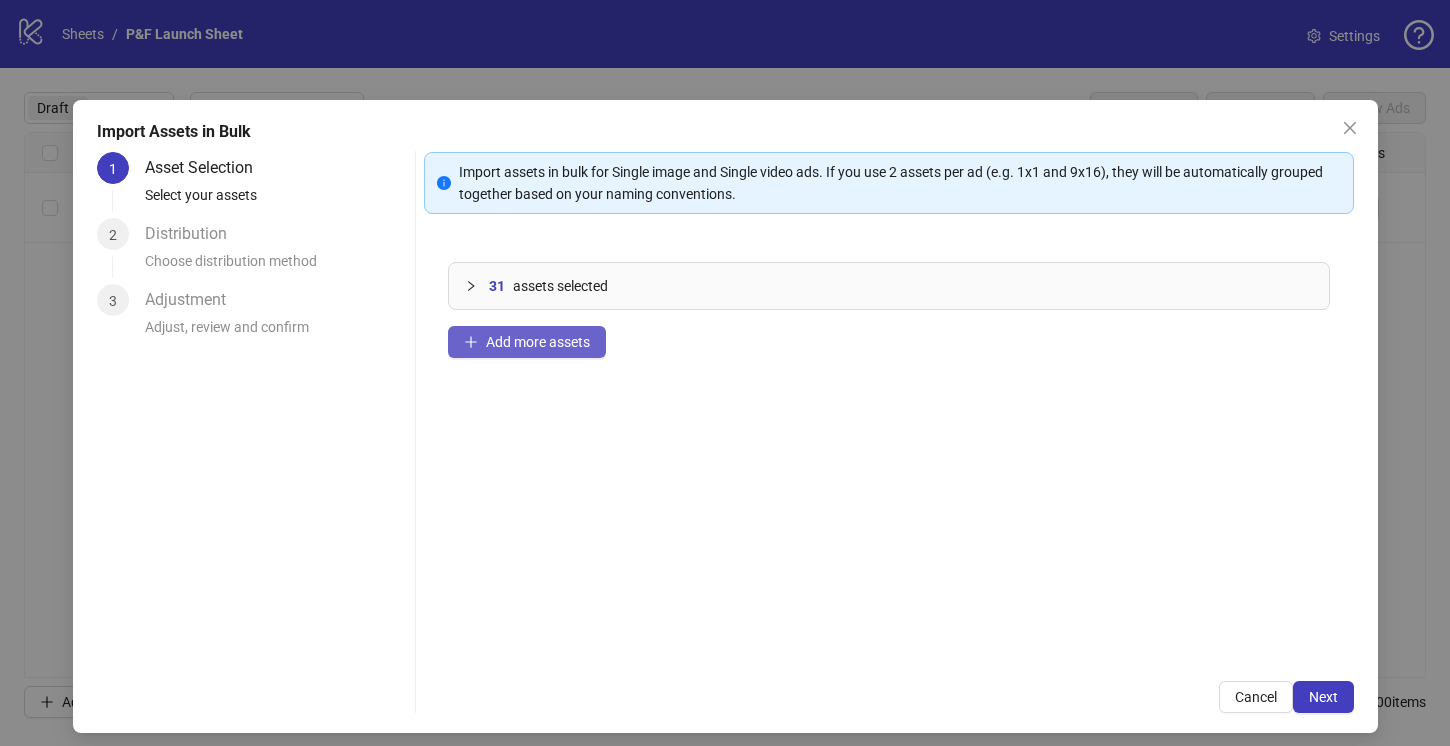 click on "Add more assets" at bounding box center [538, 342] 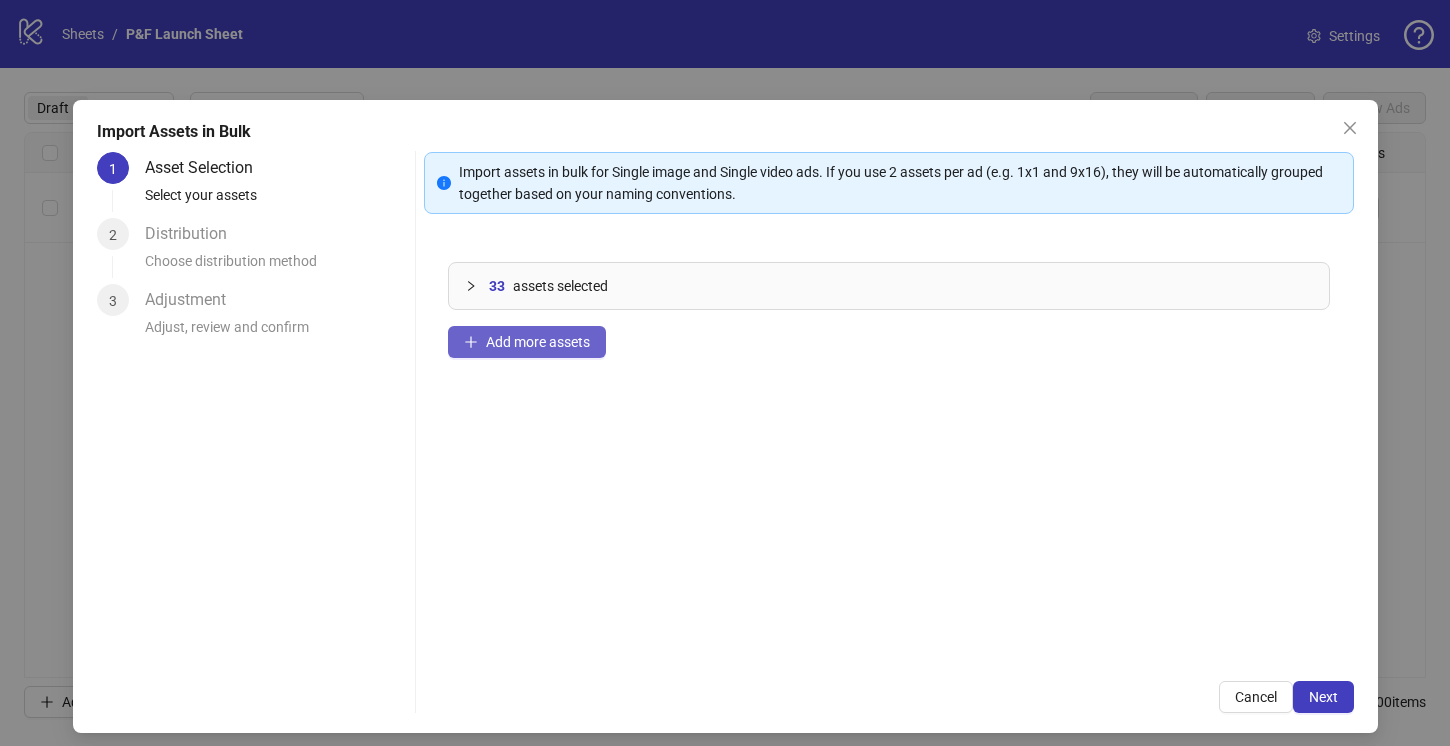 click on "Add more assets" at bounding box center [538, 342] 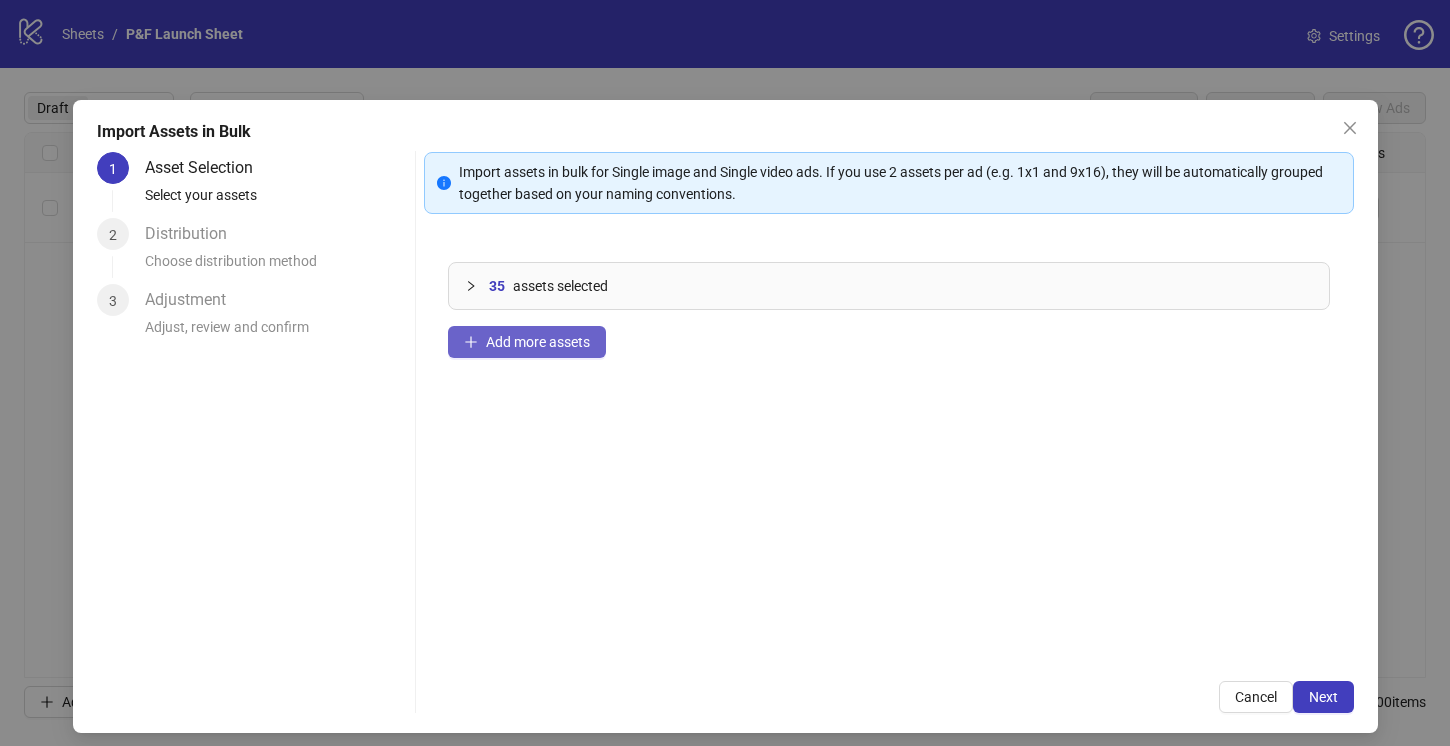 click on "Add more assets" at bounding box center (538, 342) 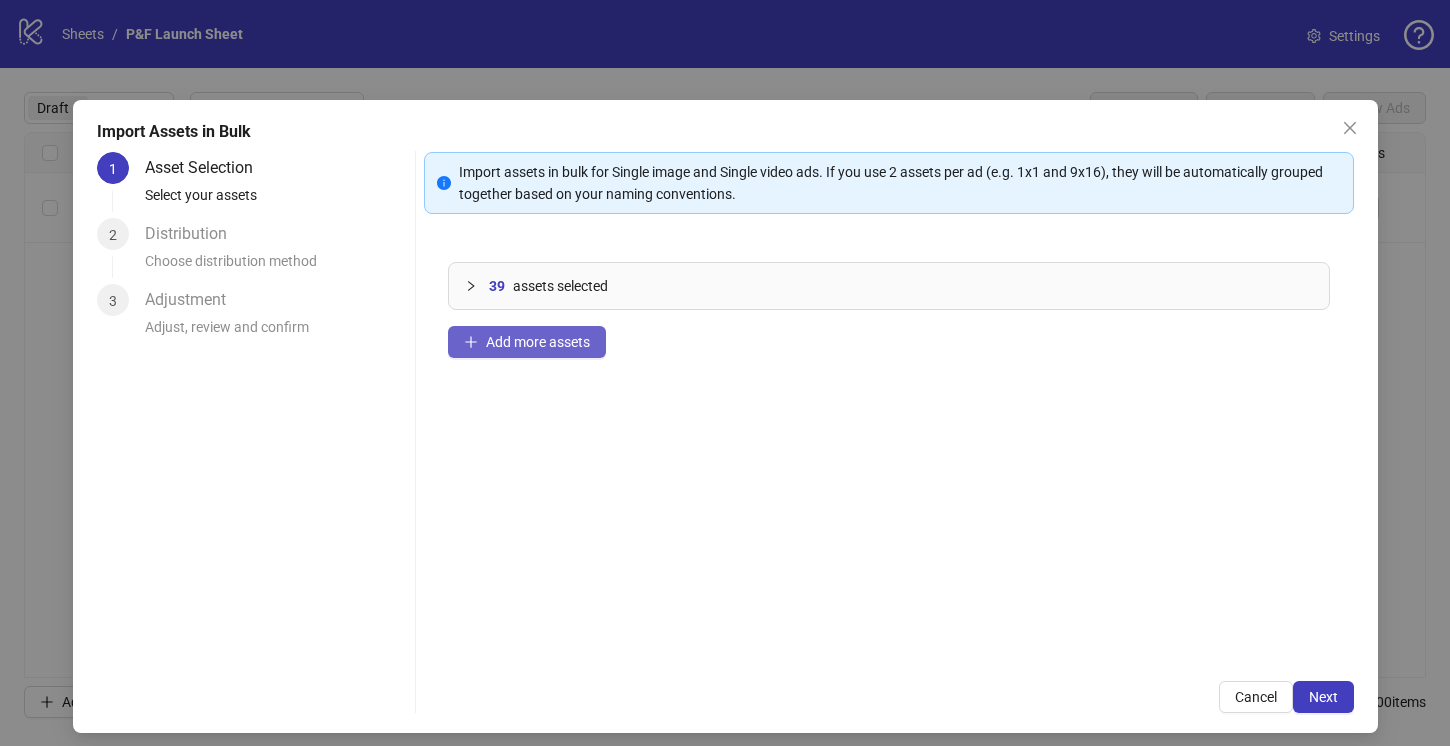 click on "Add more assets" at bounding box center (538, 342) 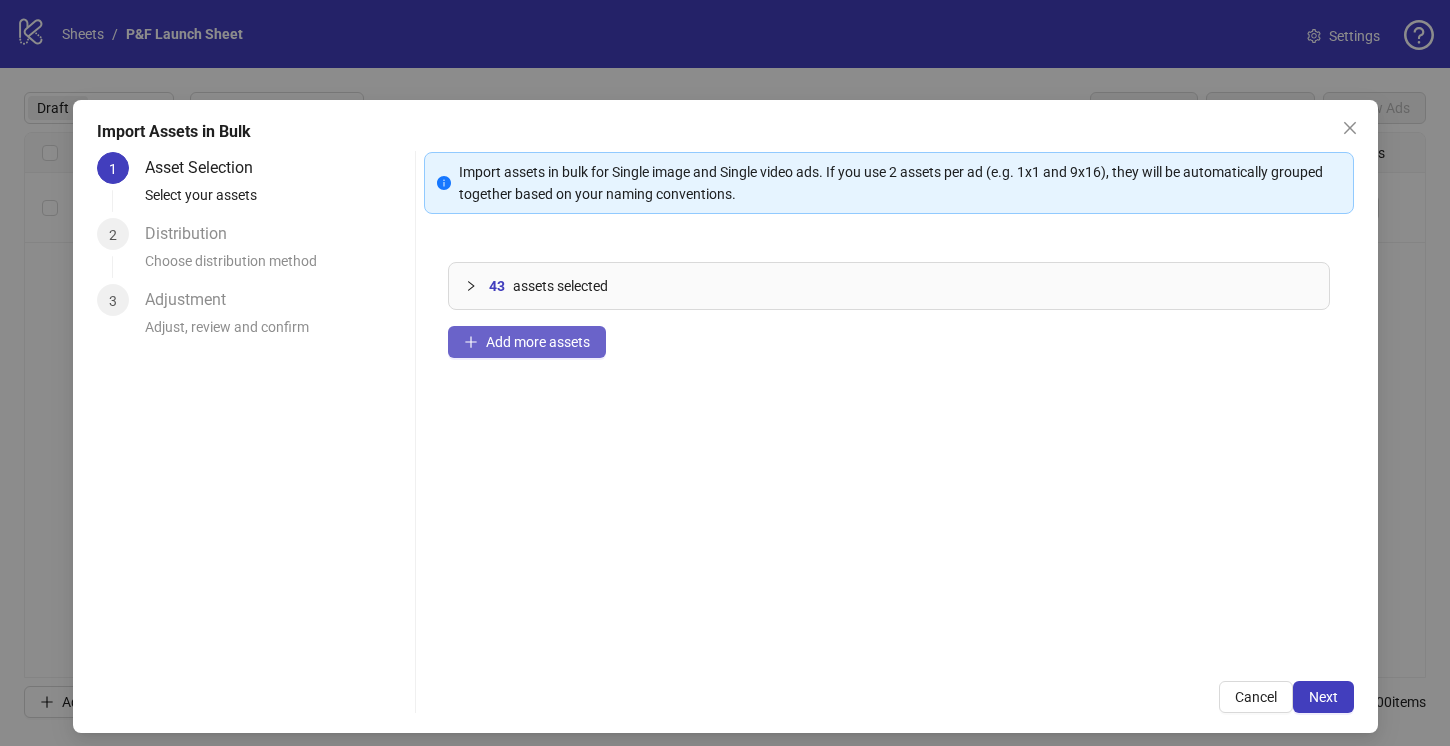 click on "Add more assets" at bounding box center (538, 342) 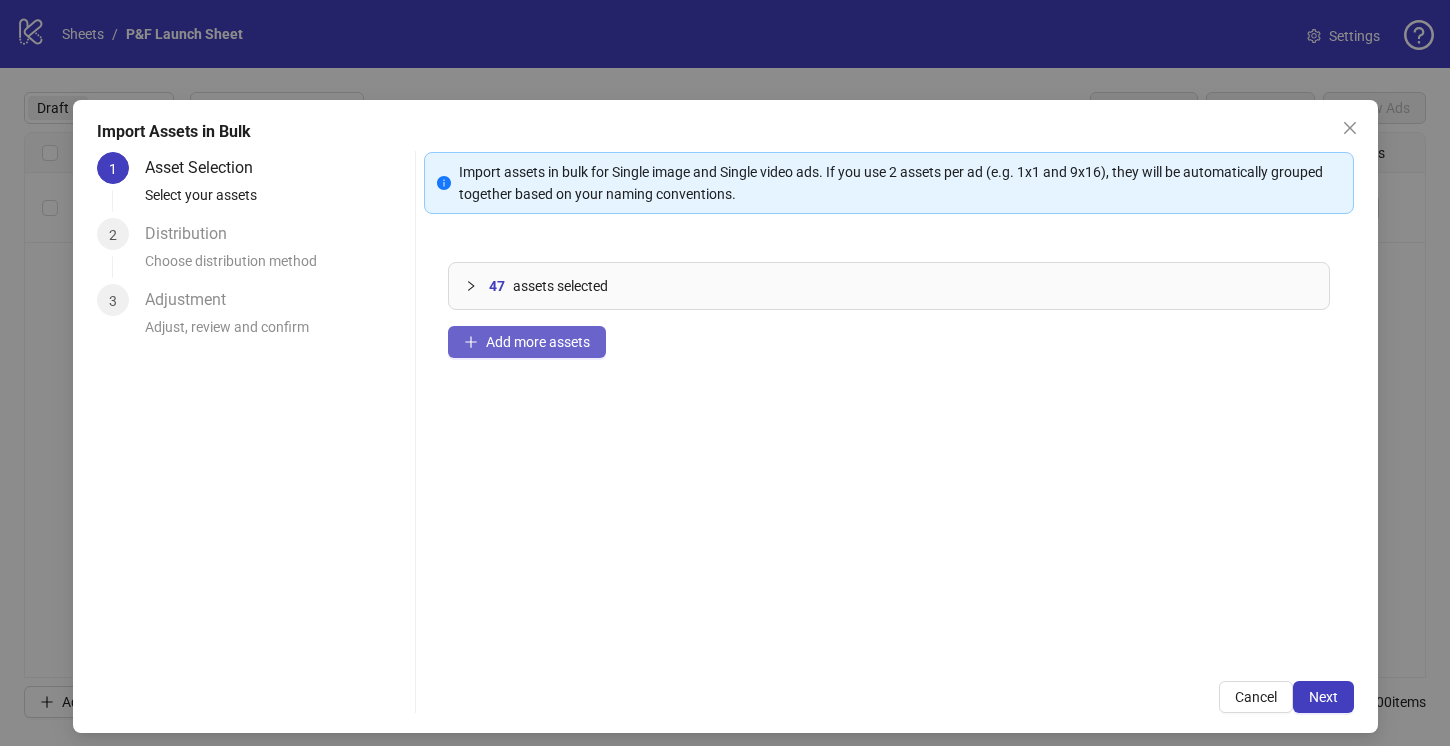 click on "Add more assets" at bounding box center [538, 342] 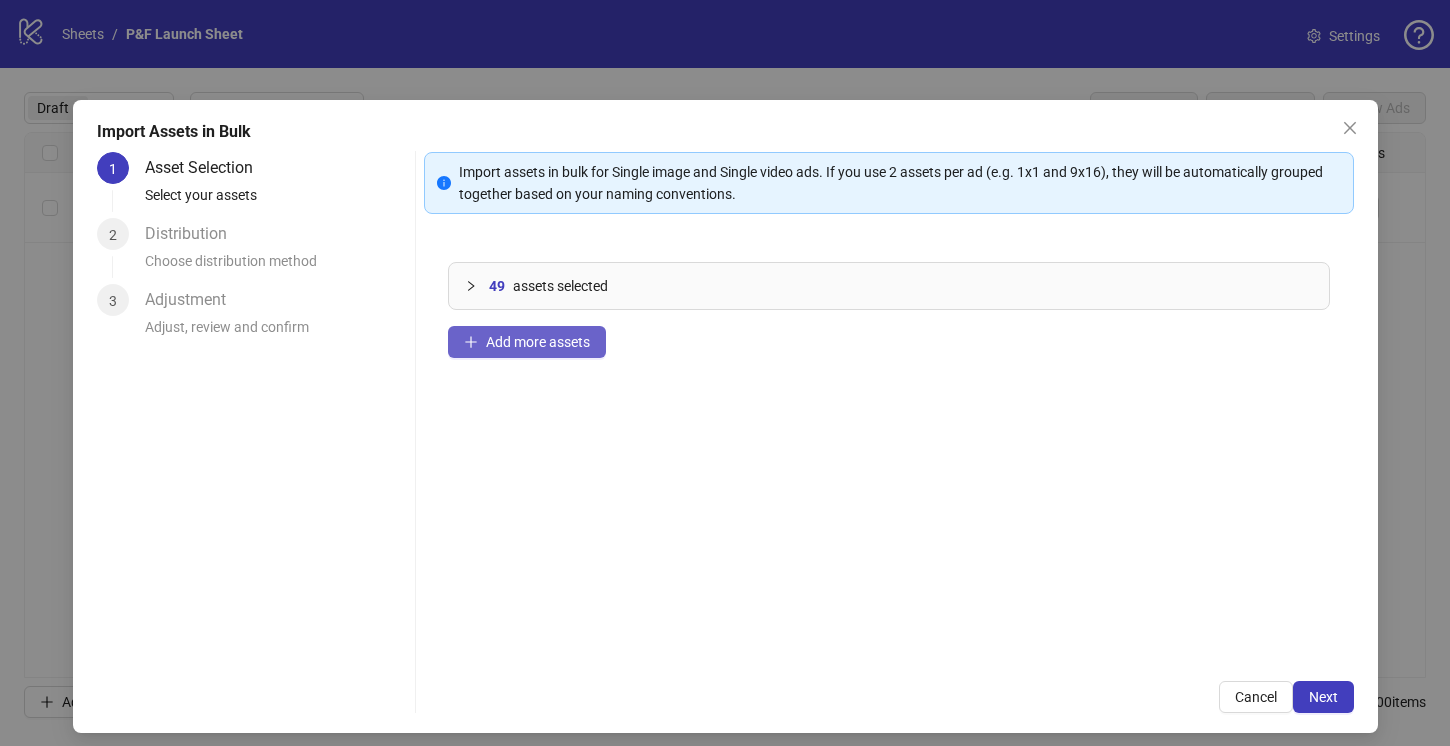 click on "Add more assets" at bounding box center [538, 342] 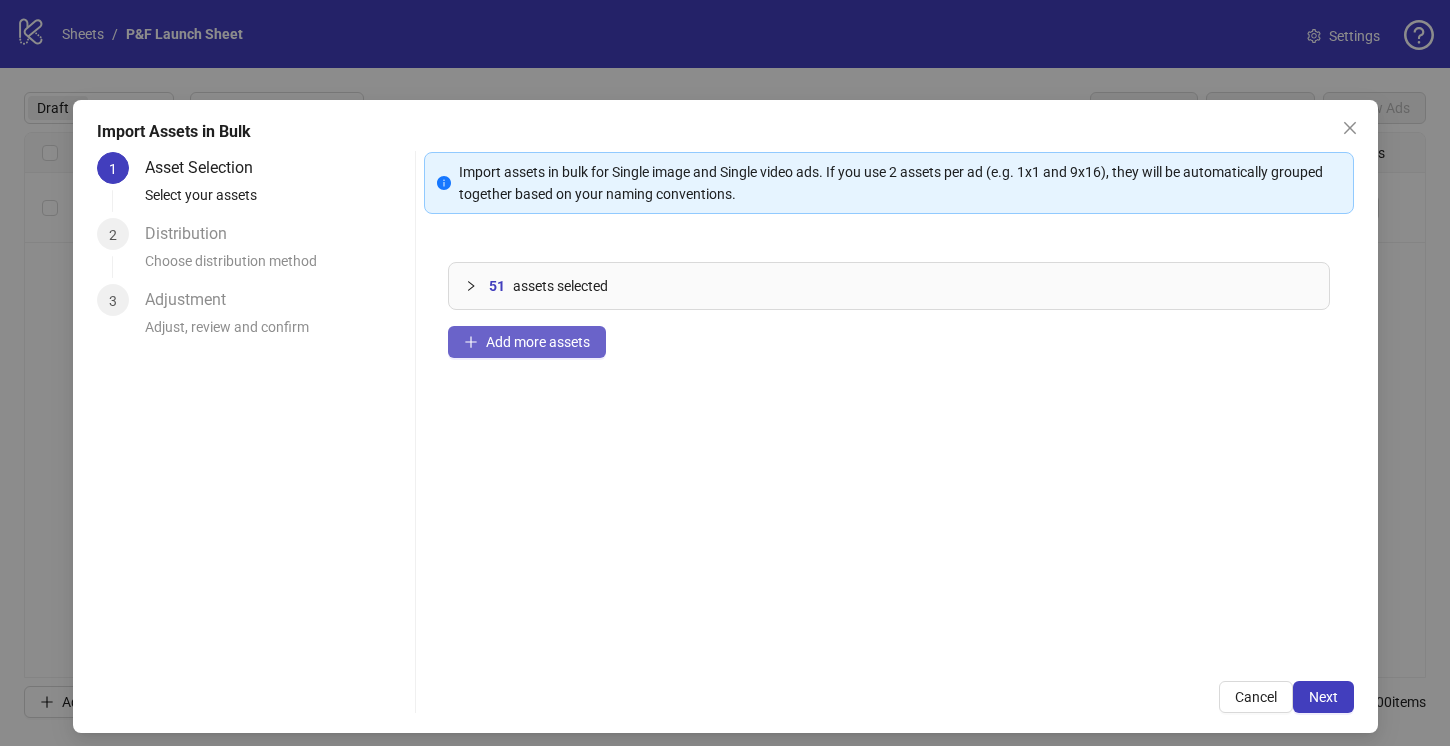 click on "Add more assets" at bounding box center [538, 342] 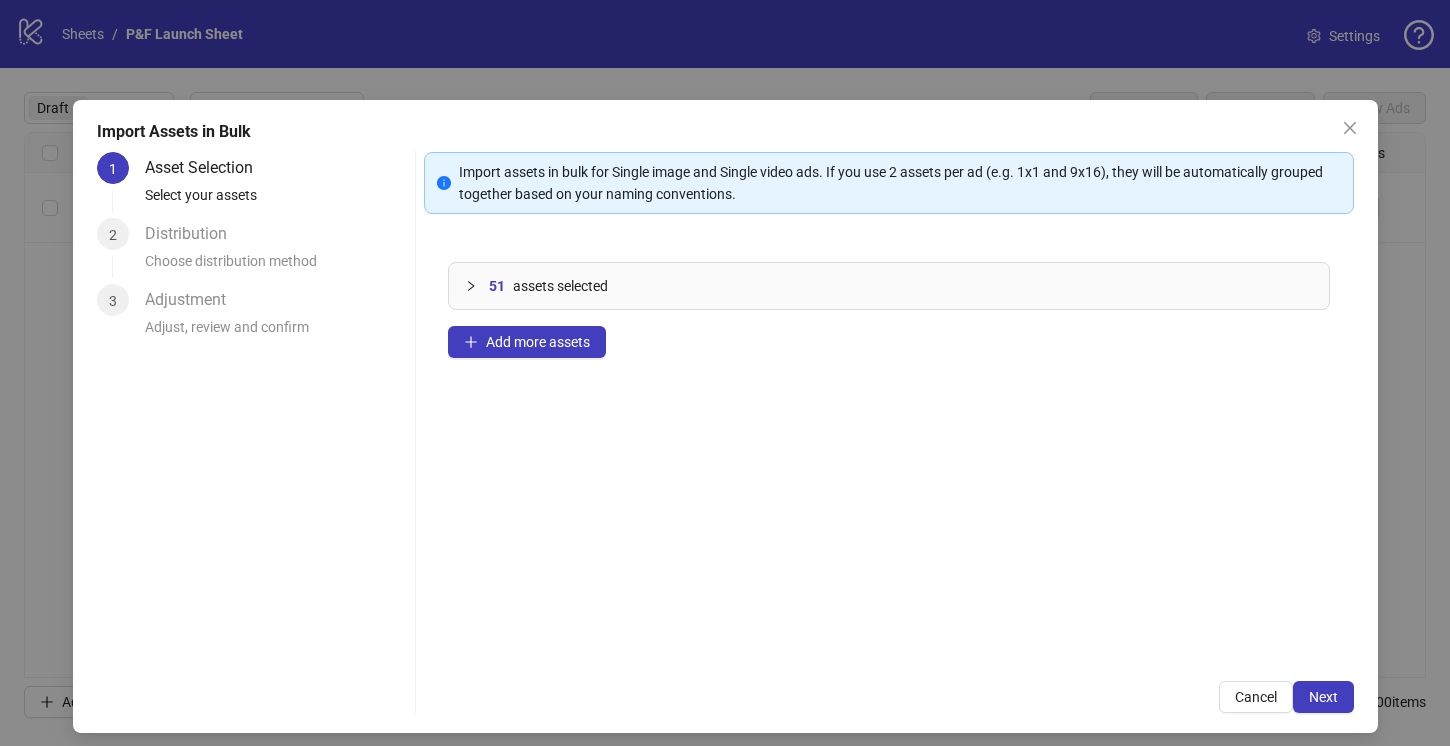 click on "1 Asset Selection Select your assets 2 Distribution Choose distribution method 3 Adjustment Adjust, review and confirm" at bounding box center [252, 432] 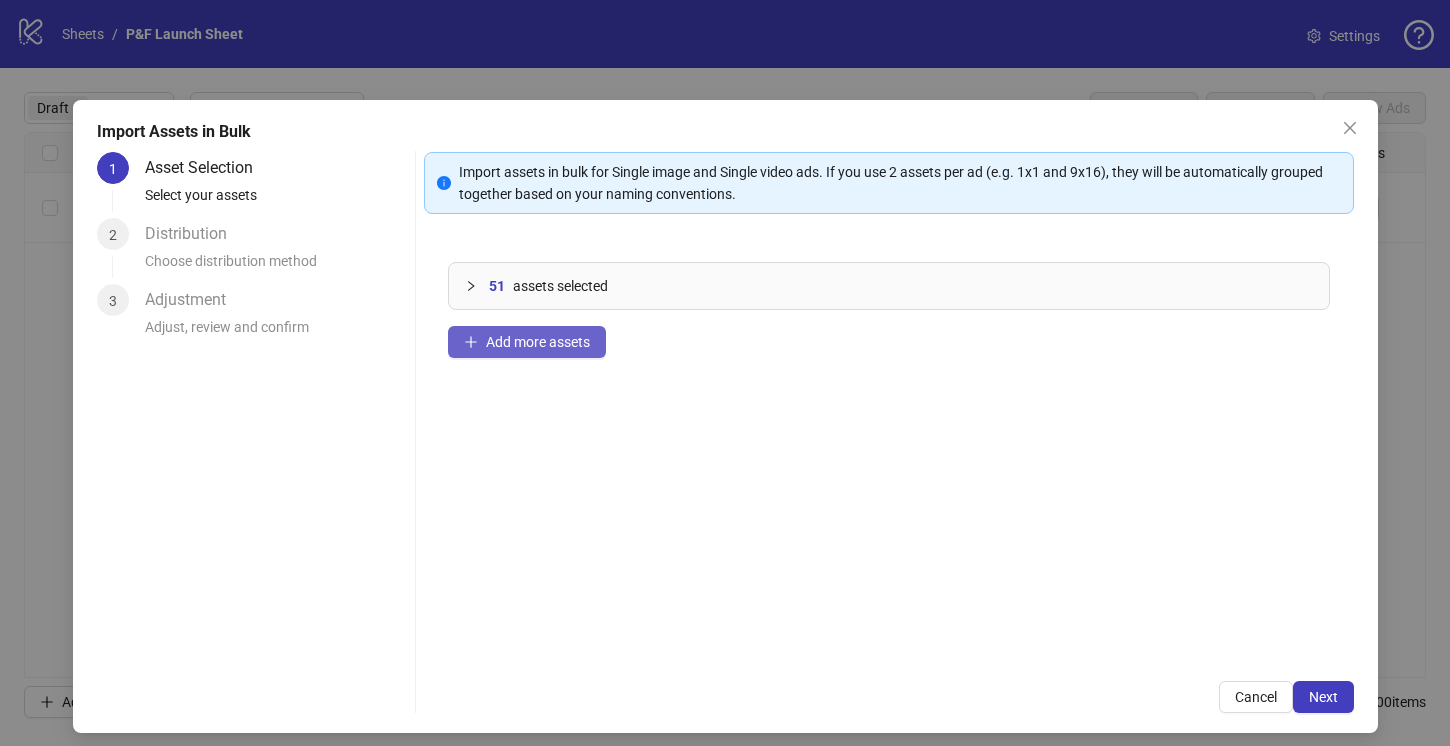click on "Add more assets" at bounding box center [538, 342] 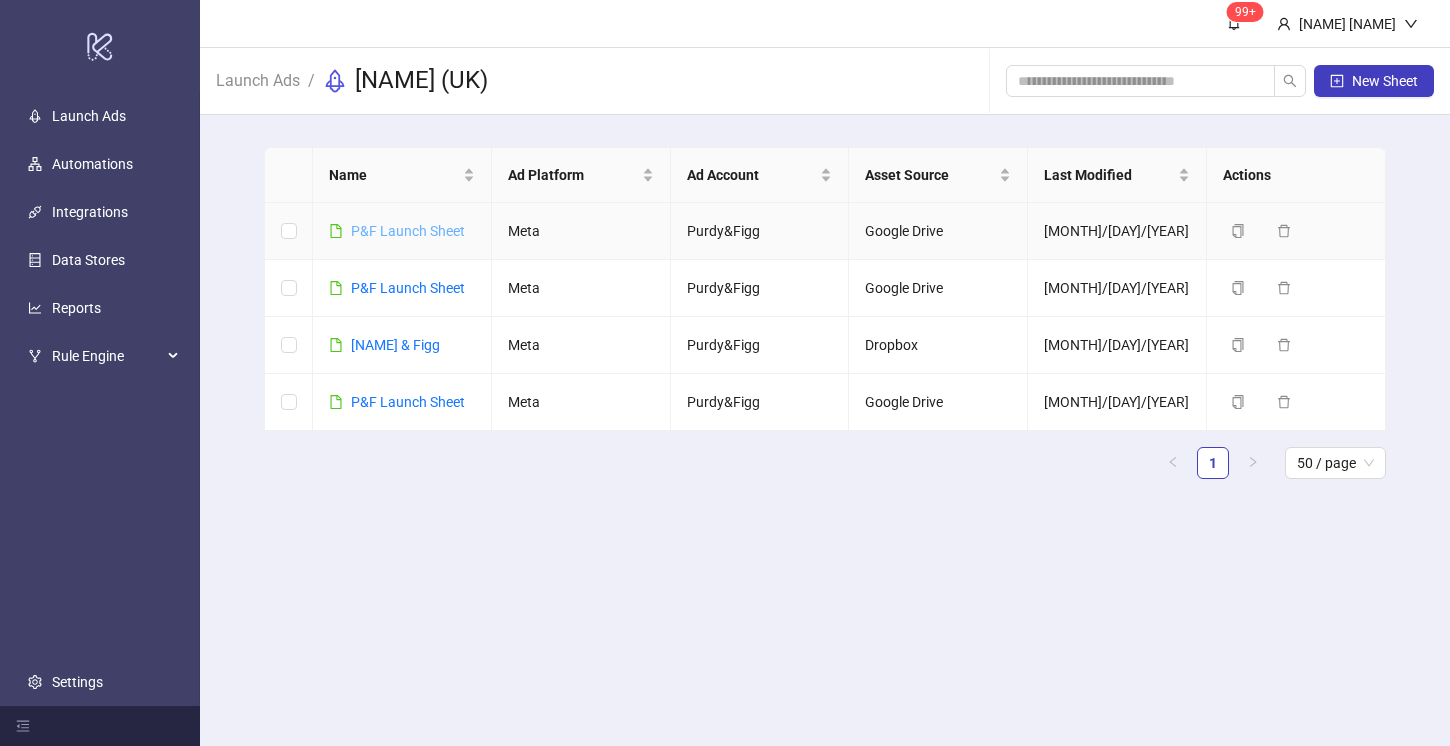 click on "P&F Launch Sheet" at bounding box center [408, 231] 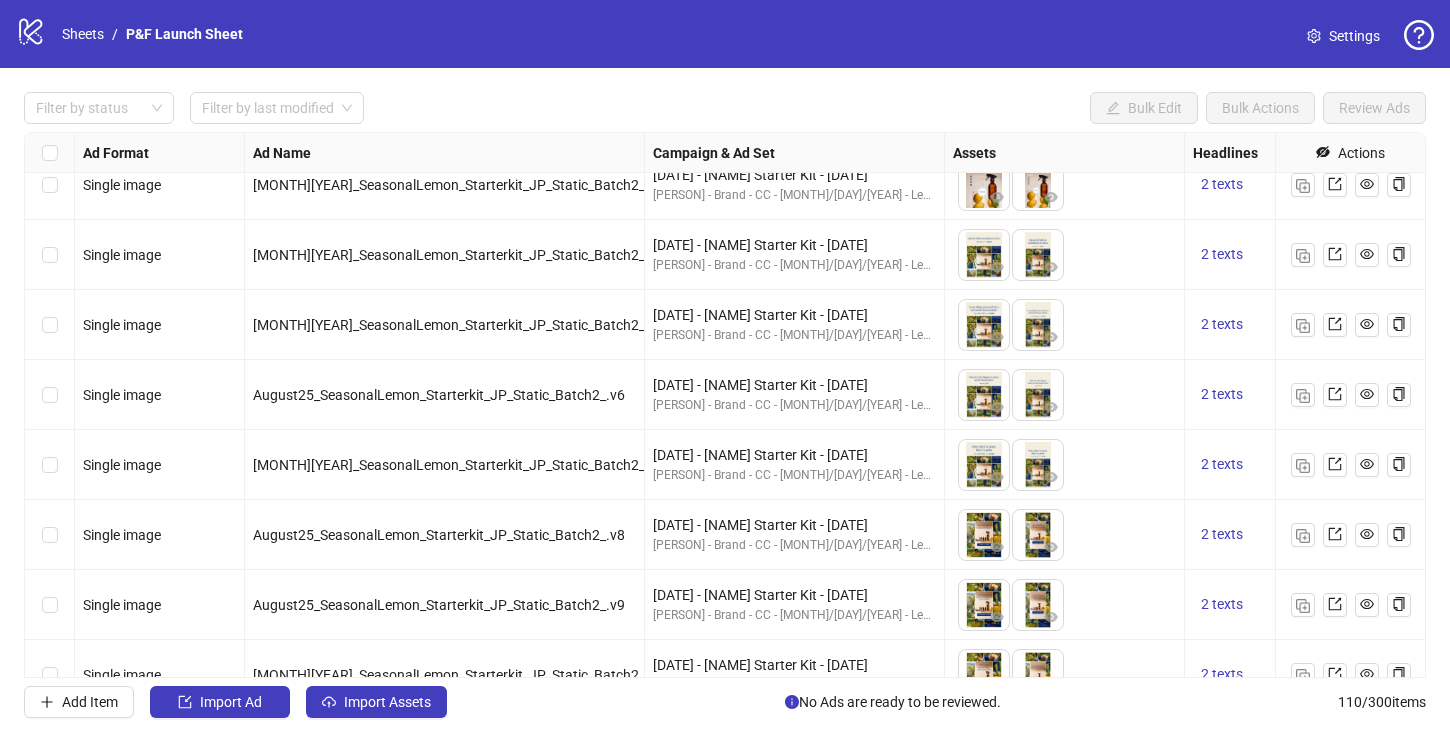 scroll, scrollTop: 7196, scrollLeft: 0, axis: vertical 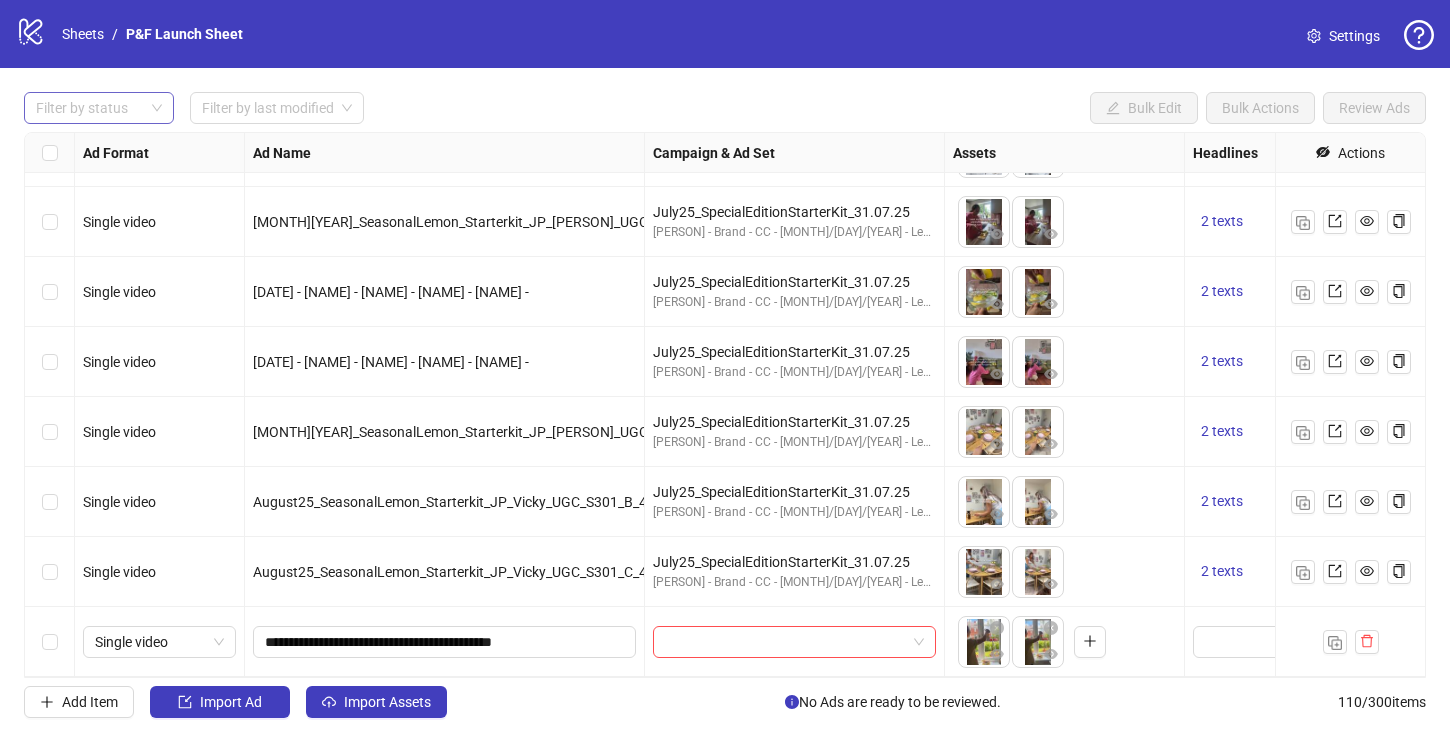 click at bounding box center [88, 108] 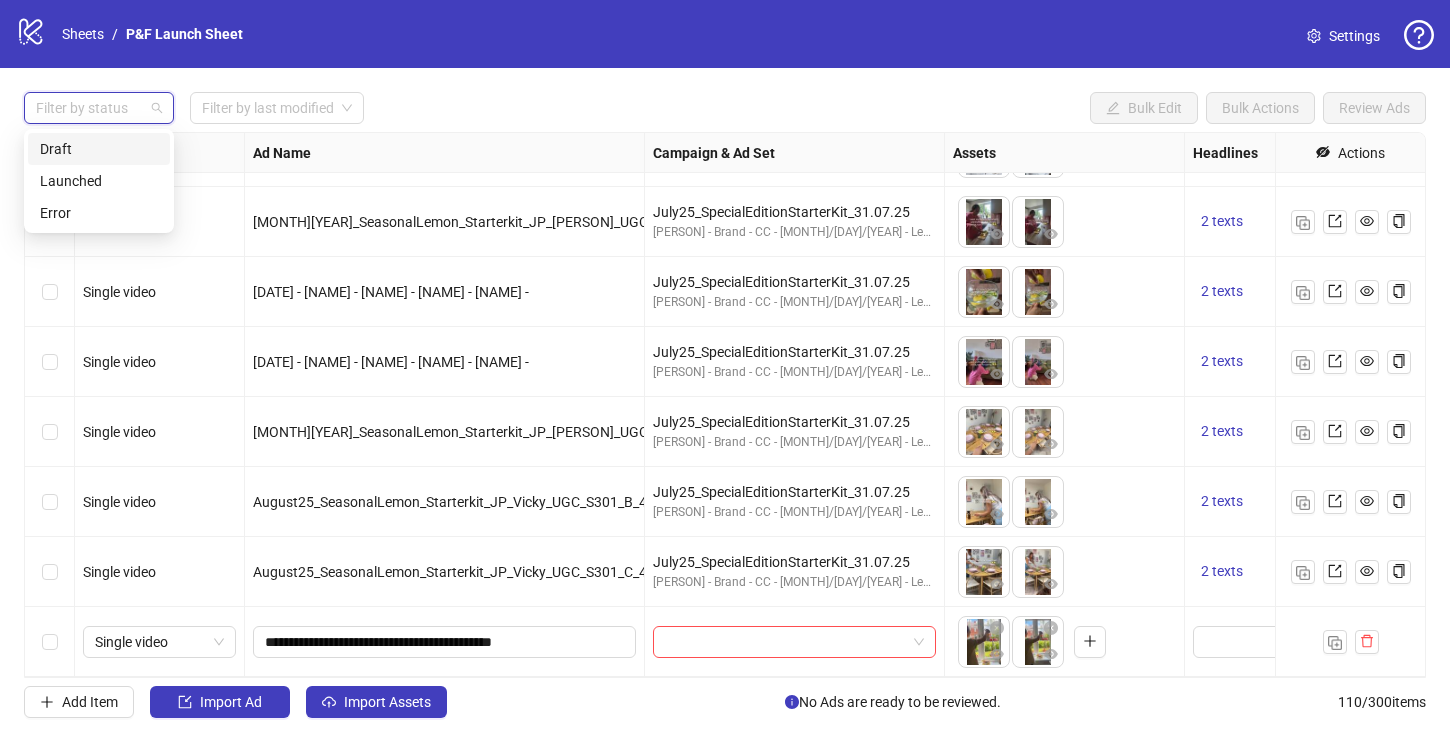 click on "Draft" at bounding box center [99, 149] 